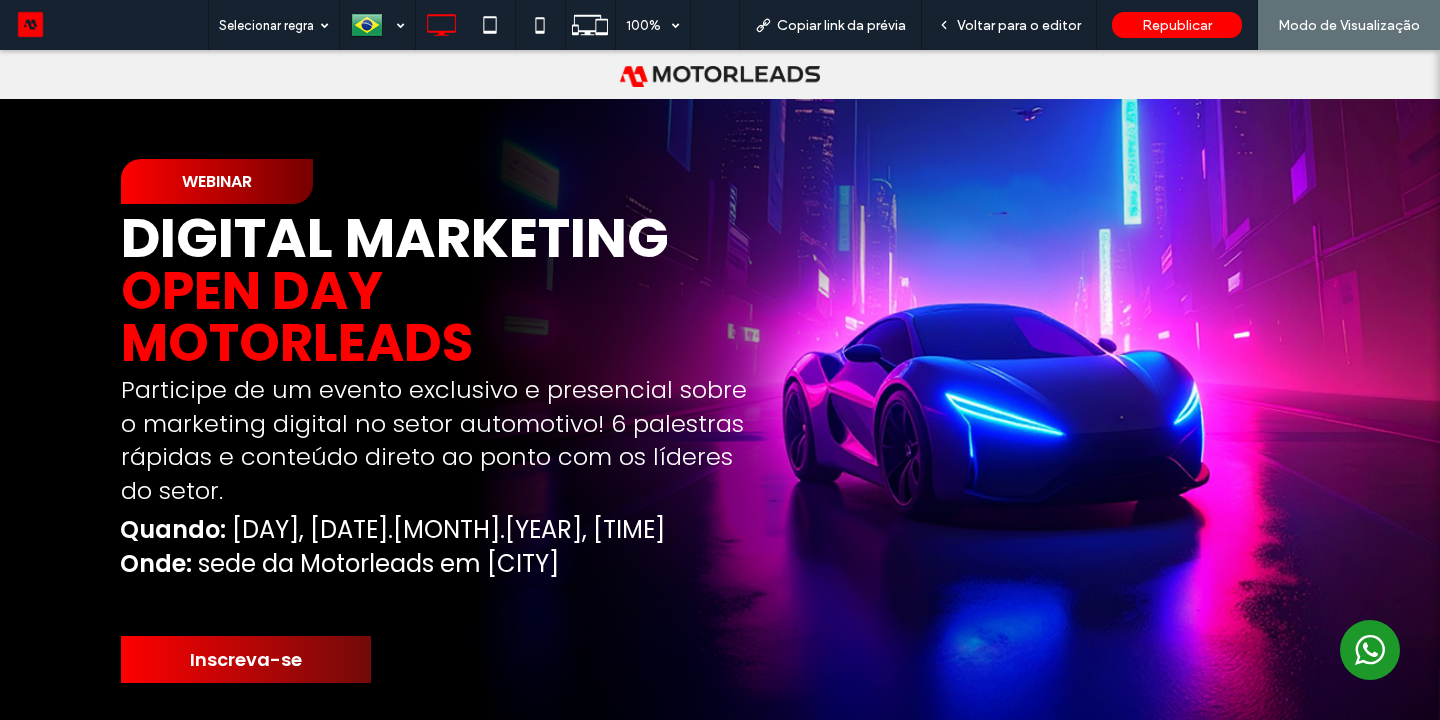 scroll, scrollTop: 0, scrollLeft: 0, axis: both 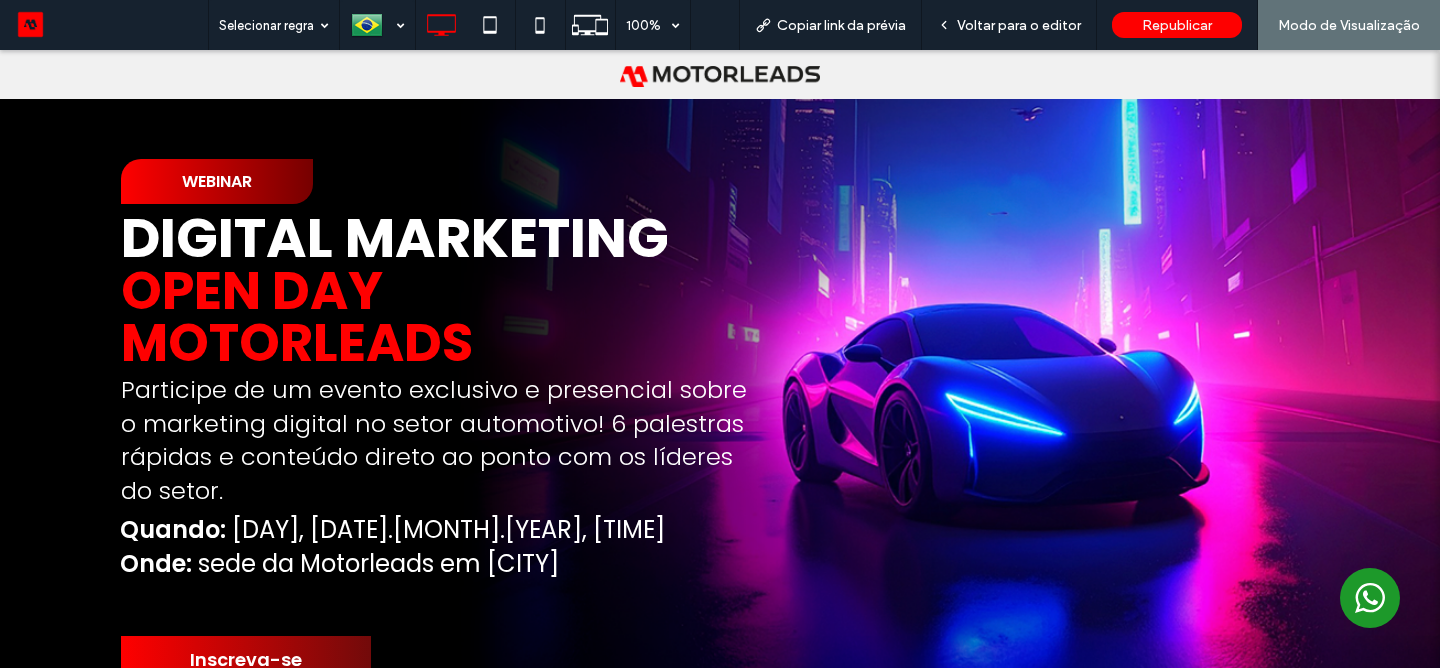 click on "WEBINAR" at bounding box center [217, 181] 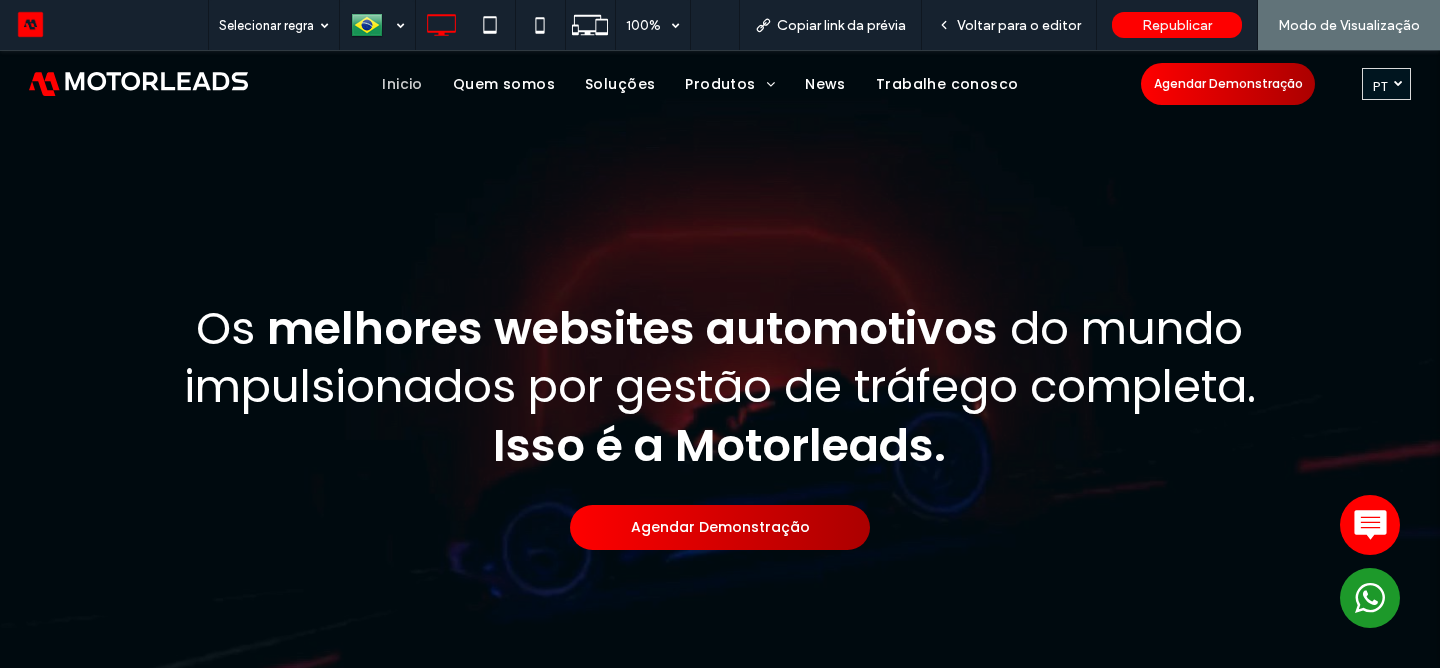 scroll, scrollTop: 0, scrollLeft: 0, axis: both 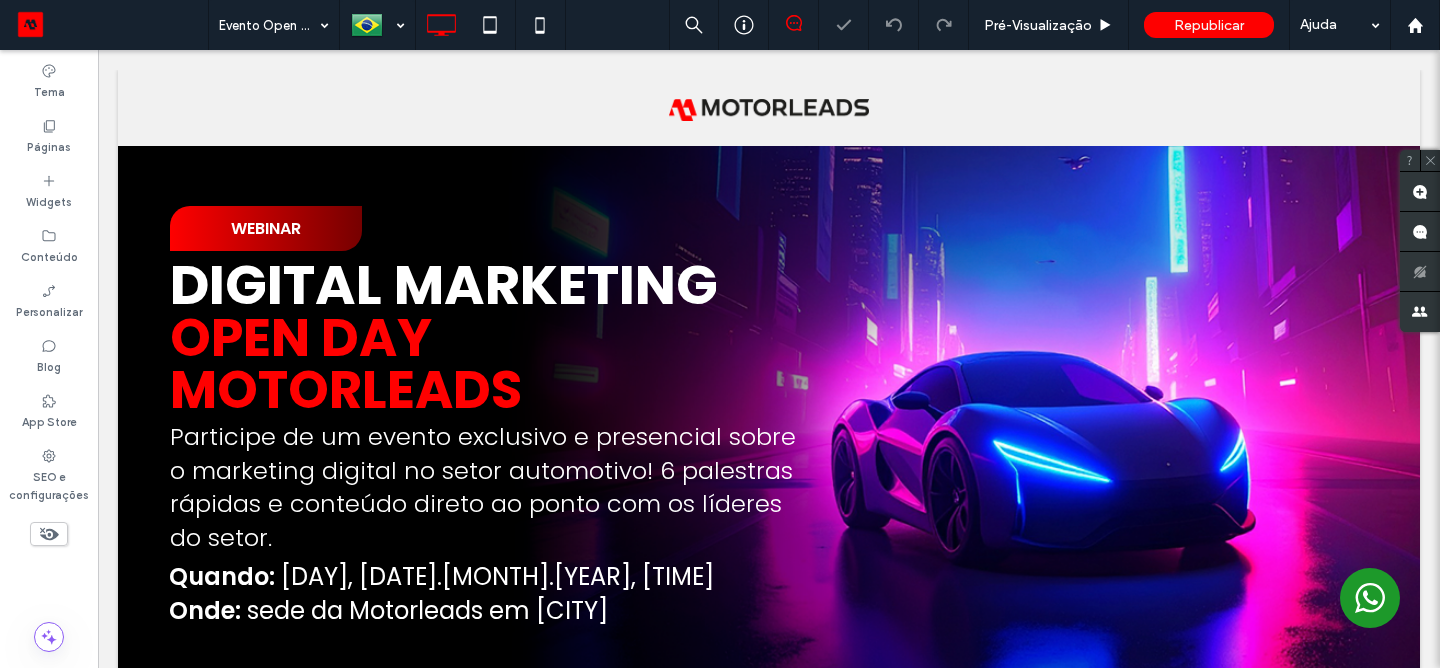 click on "Clique para editar no Modo Flex" at bounding box center (769, 468) 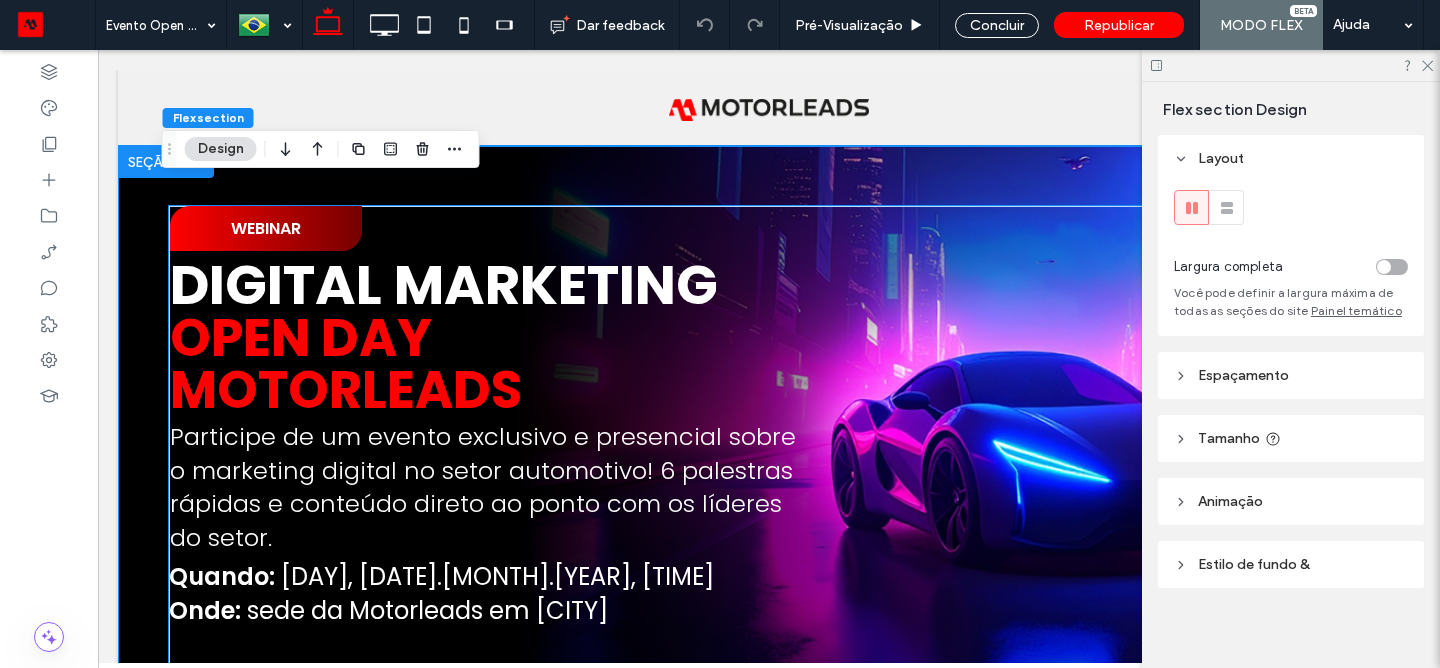 click on "WEBINAR" at bounding box center (266, 228) 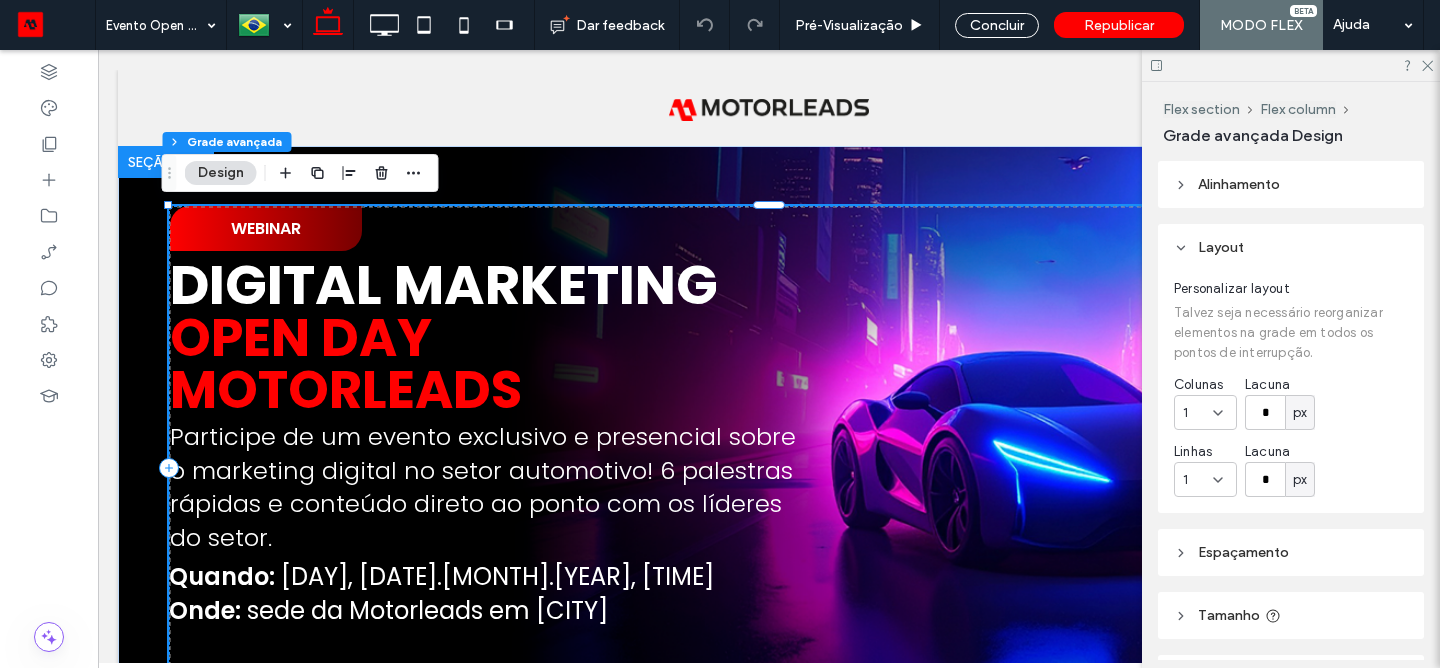 click on "Digital Marketing" at bounding box center [444, 284] 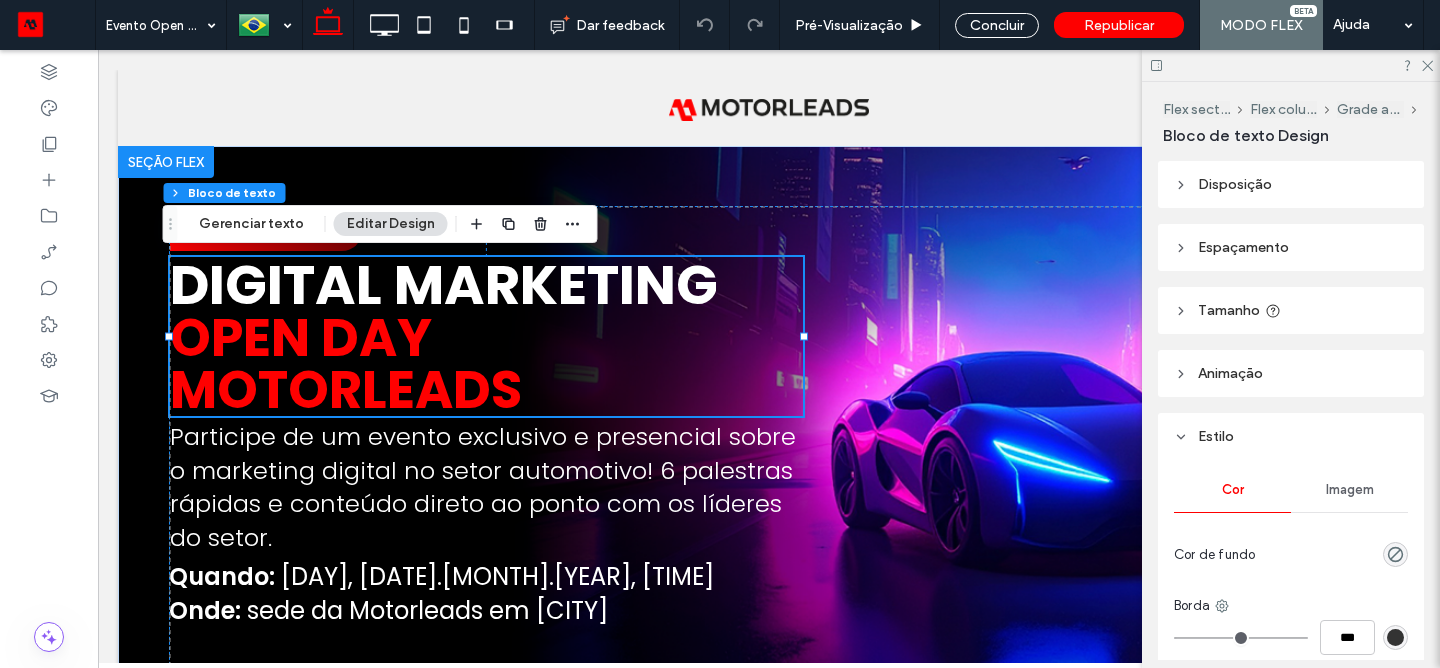 click on "Digital Marketing
OPEN DAY
MOTORLEADS
Participe de um evento exclusivo e presencial sobre o marketing digital no setor automotivo! 6 palestras rápidas e conteúdo direto ao ponto com os líderes do setor.
Quando:
Quinta-feira, 31.07.25, 16h Onde:
sede da Motorleads em [CITY]
Inscreva-se
WEBINAR
1px
51px" at bounding box center [769, 468] 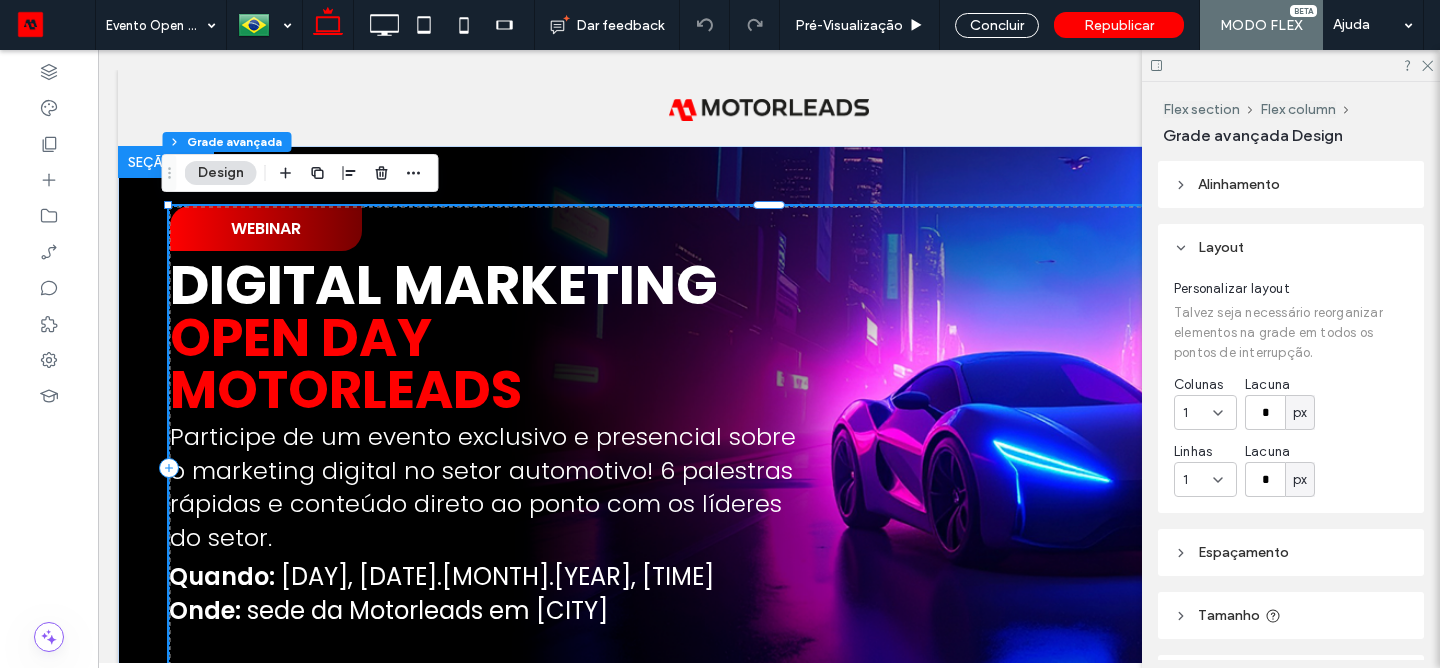 click on "WEBINAR" at bounding box center (266, 228) 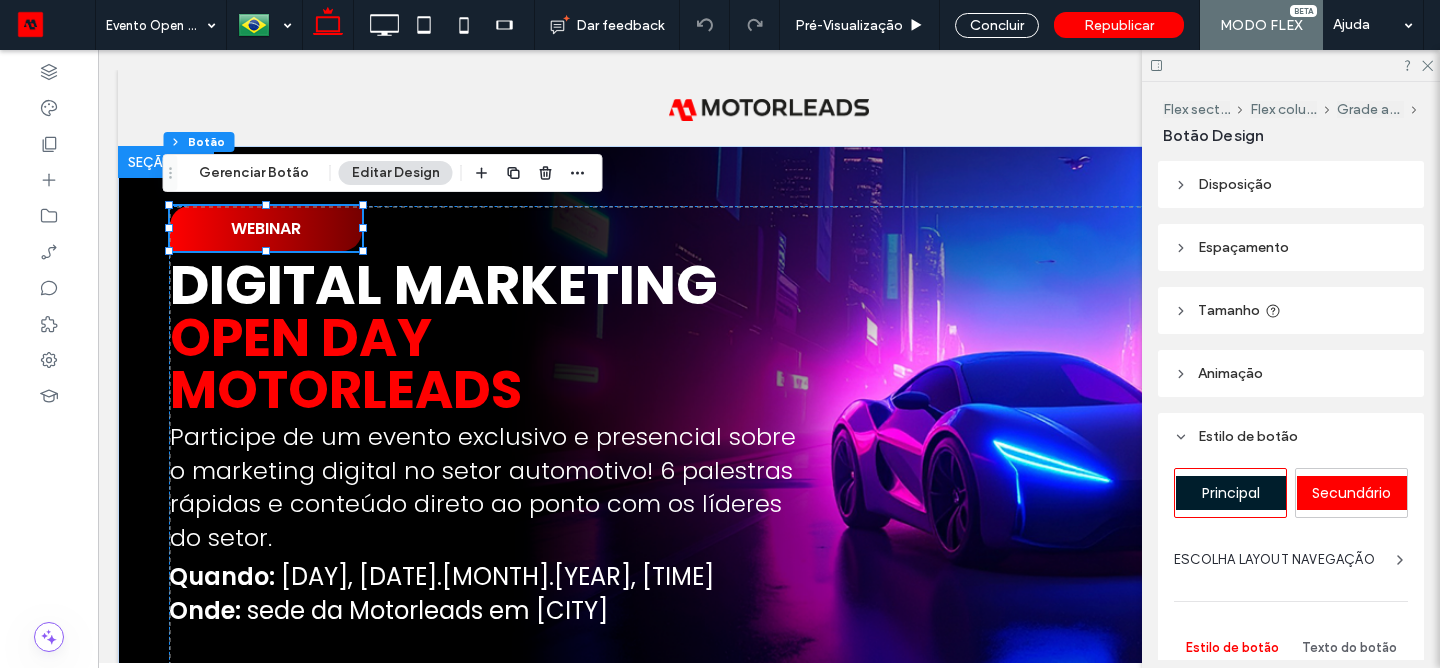 click on "Gerenciar Botão" at bounding box center [254, 173] 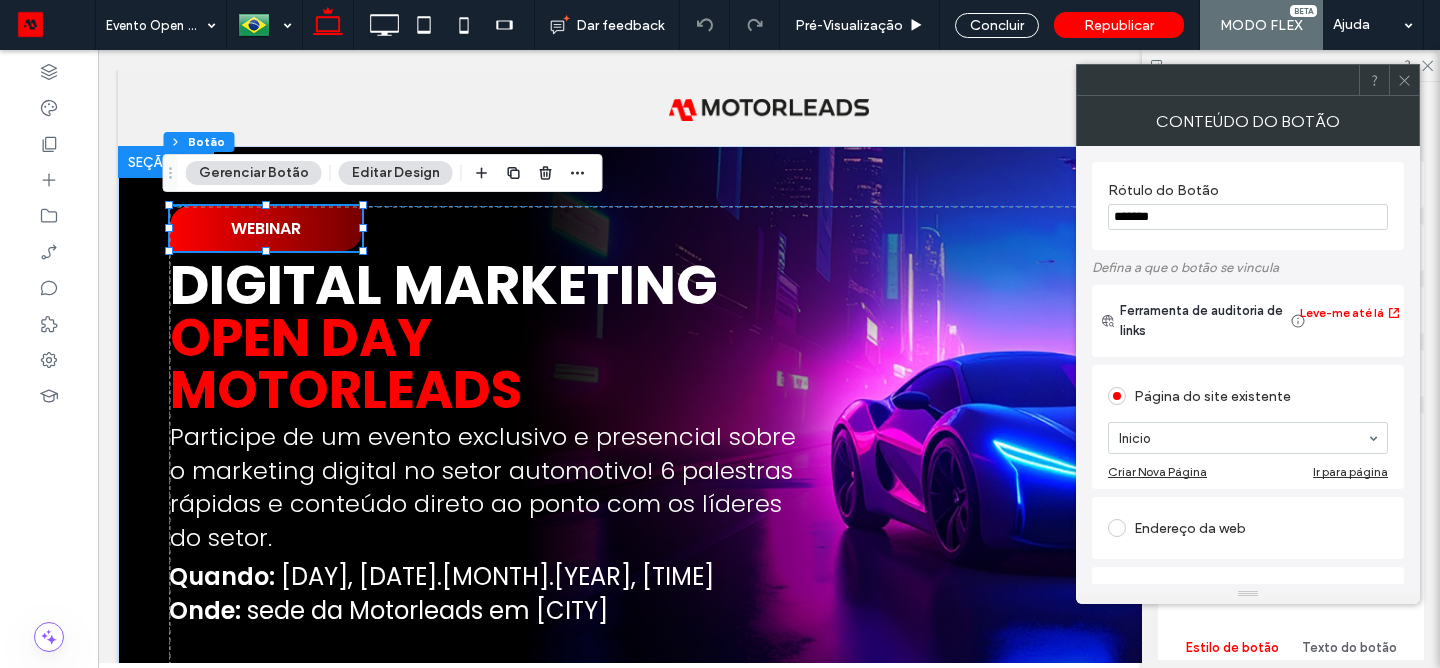 click on "*******" at bounding box center [1248, 217] 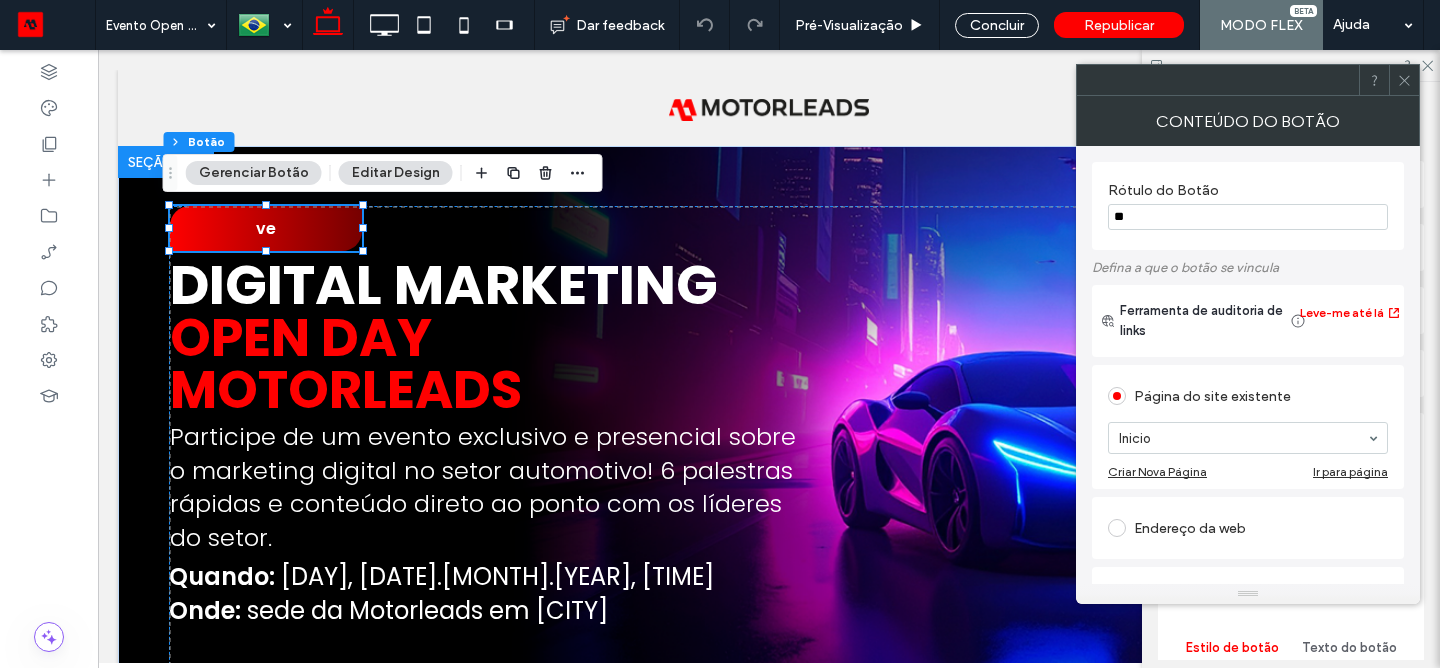 type on "*" 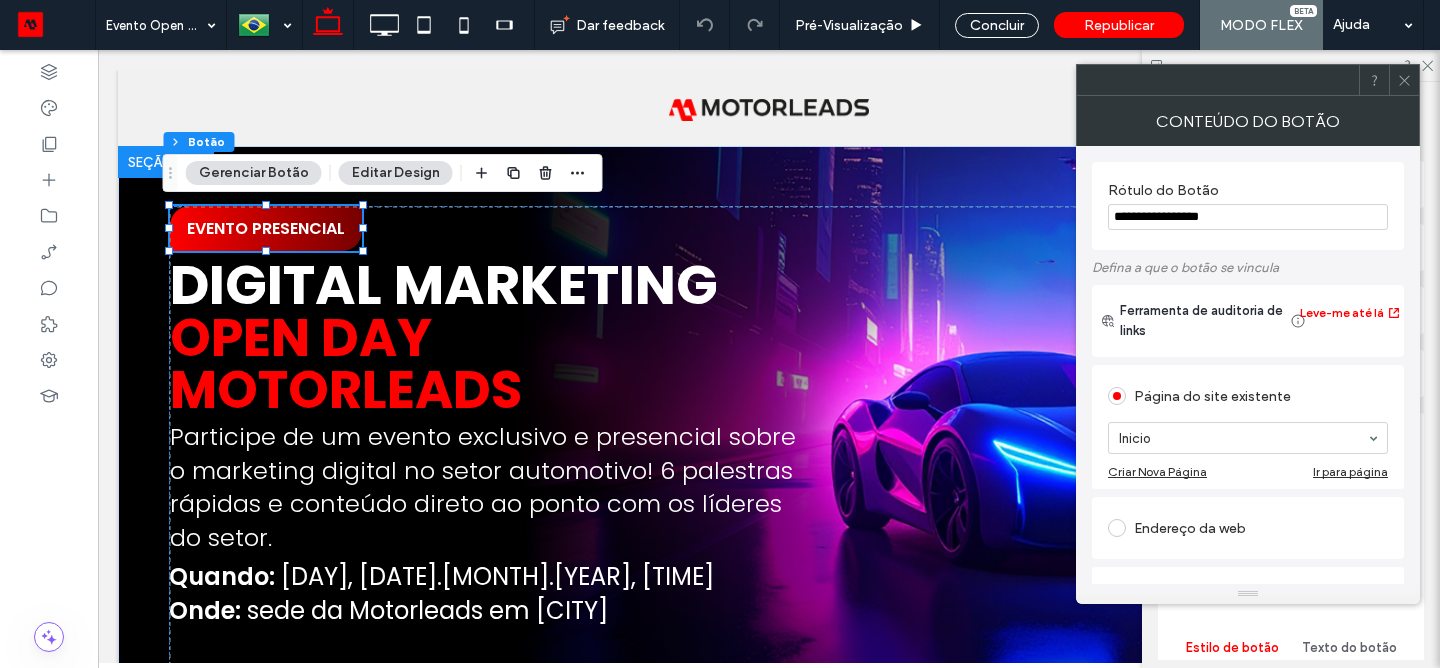 type on "**********" 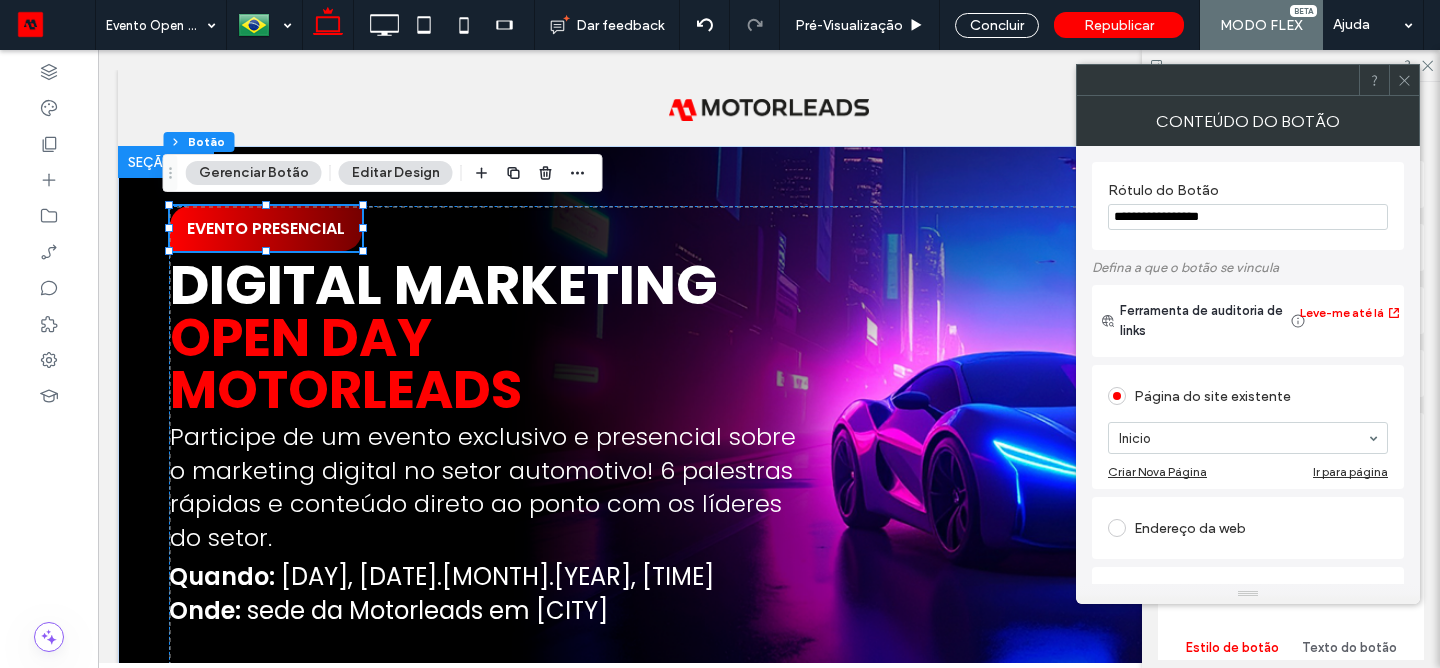click 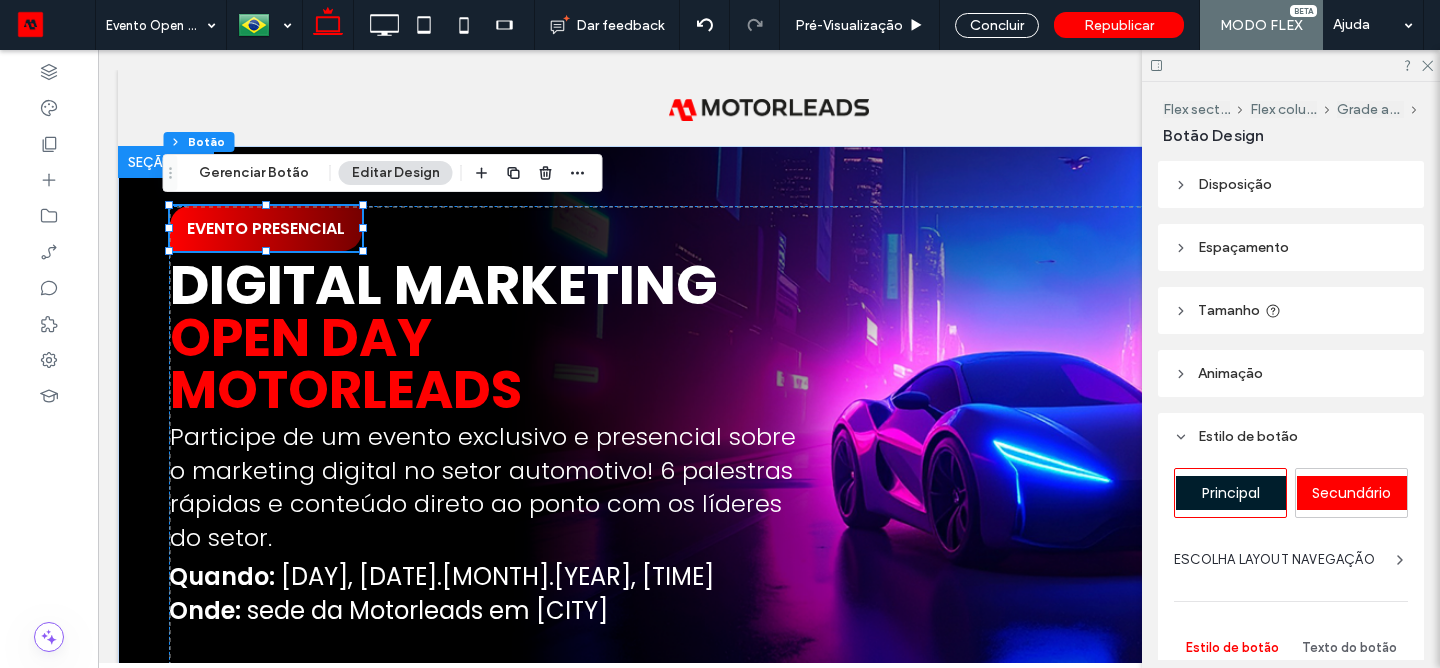click 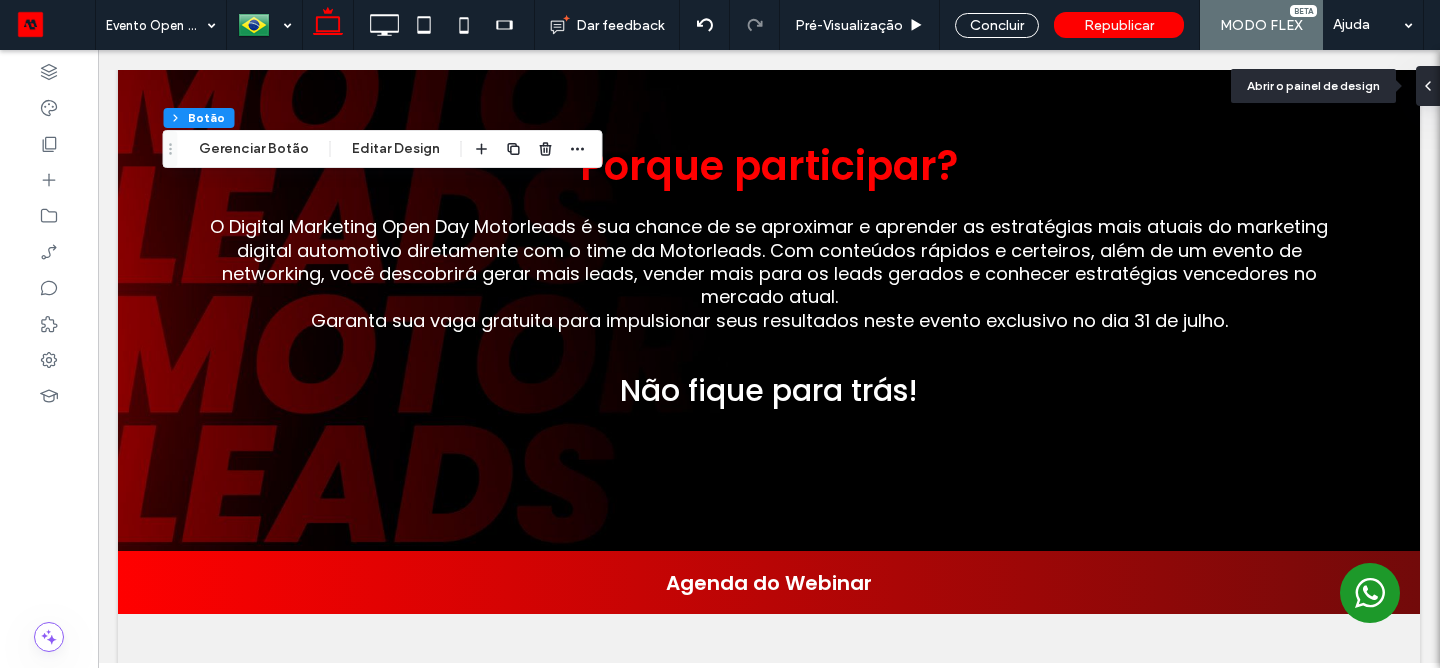 drag, startPoint x: 98, startPoint y: 50, endPoint x: 734, endPoint y: 371, distance: 712.4163 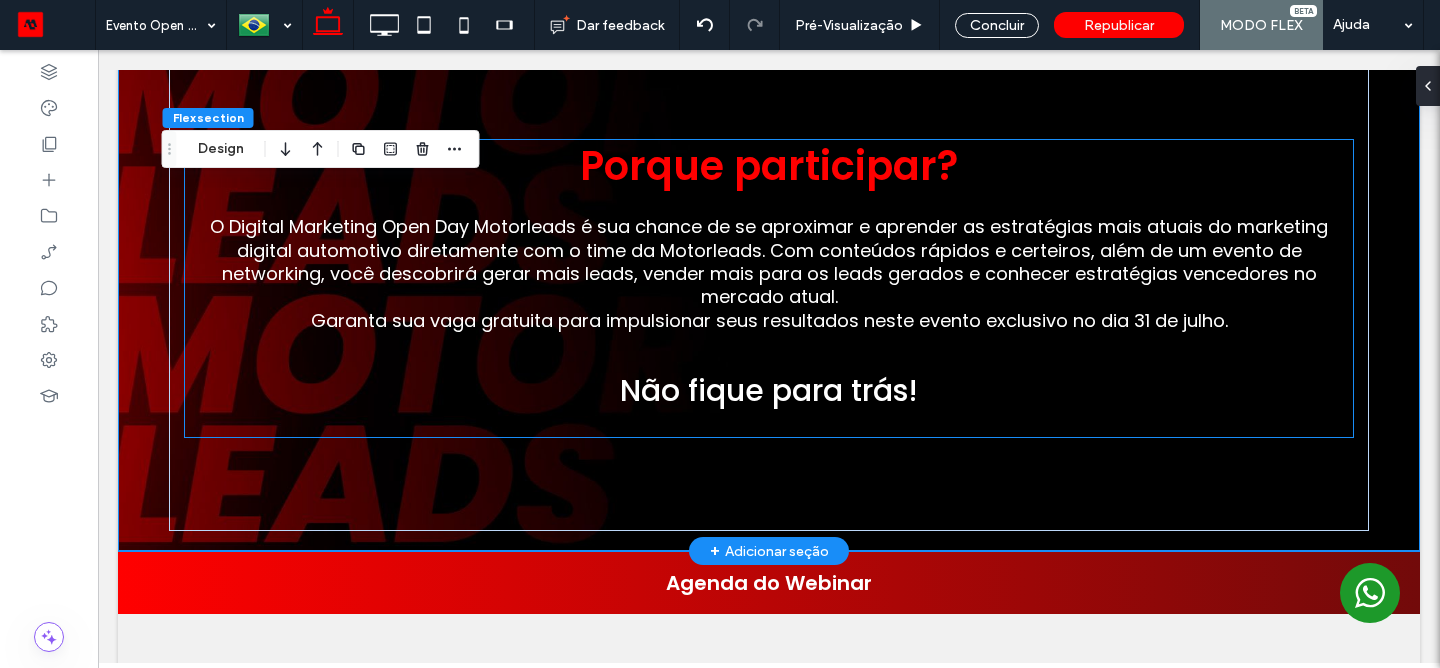 scroll, scrollTop: 814, scrollLeft: 0, axis: vertical 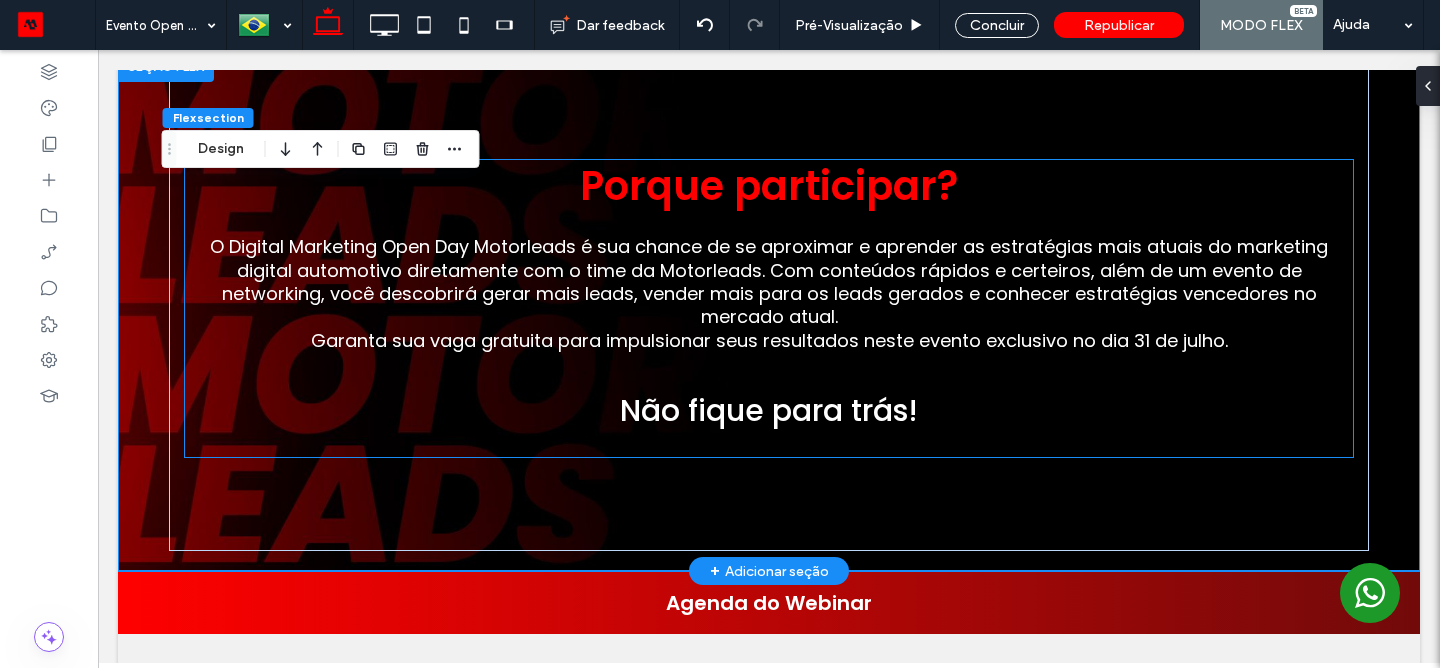 click on "Concluir" at bounding box center [997, 25] 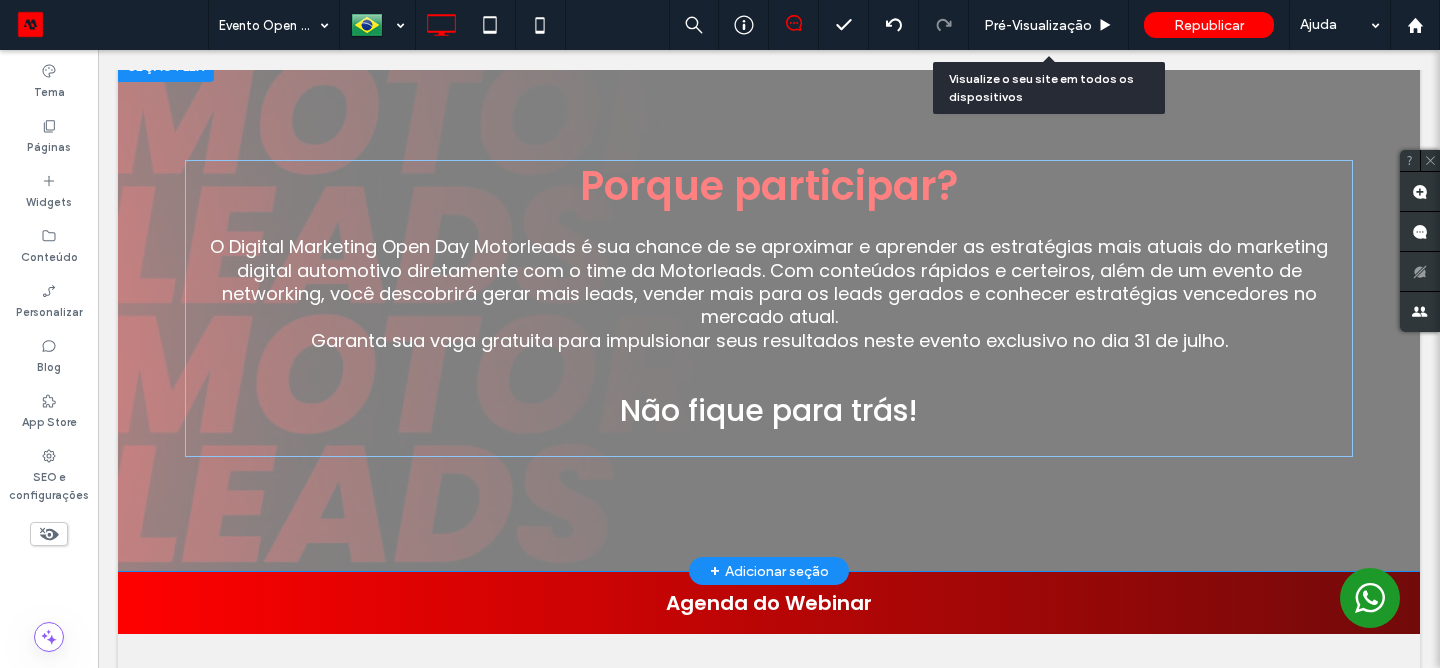 click on "Pré-Visualizaçāo" at bounding box center [1049, 25] 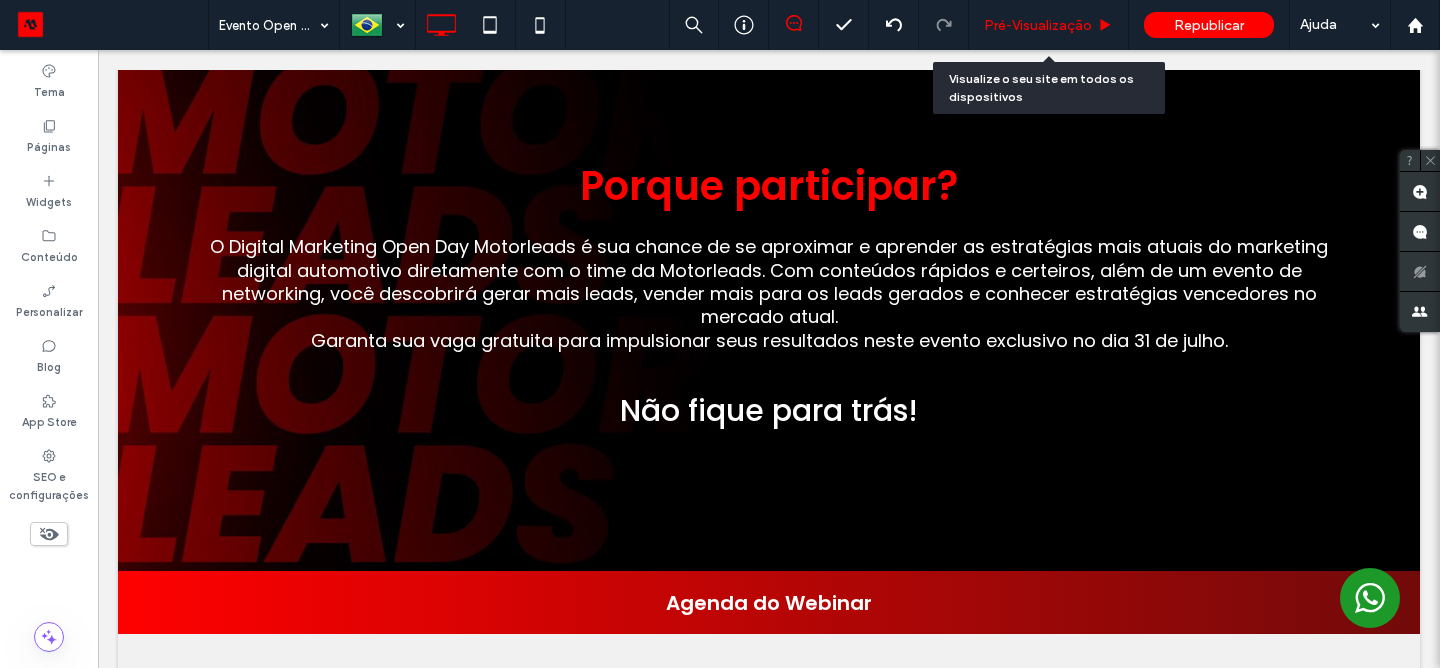 drag, startPoint x: 636, startPoint y: 321, endPoint x: 1050, endPoint y: 28, distance: 507.19327 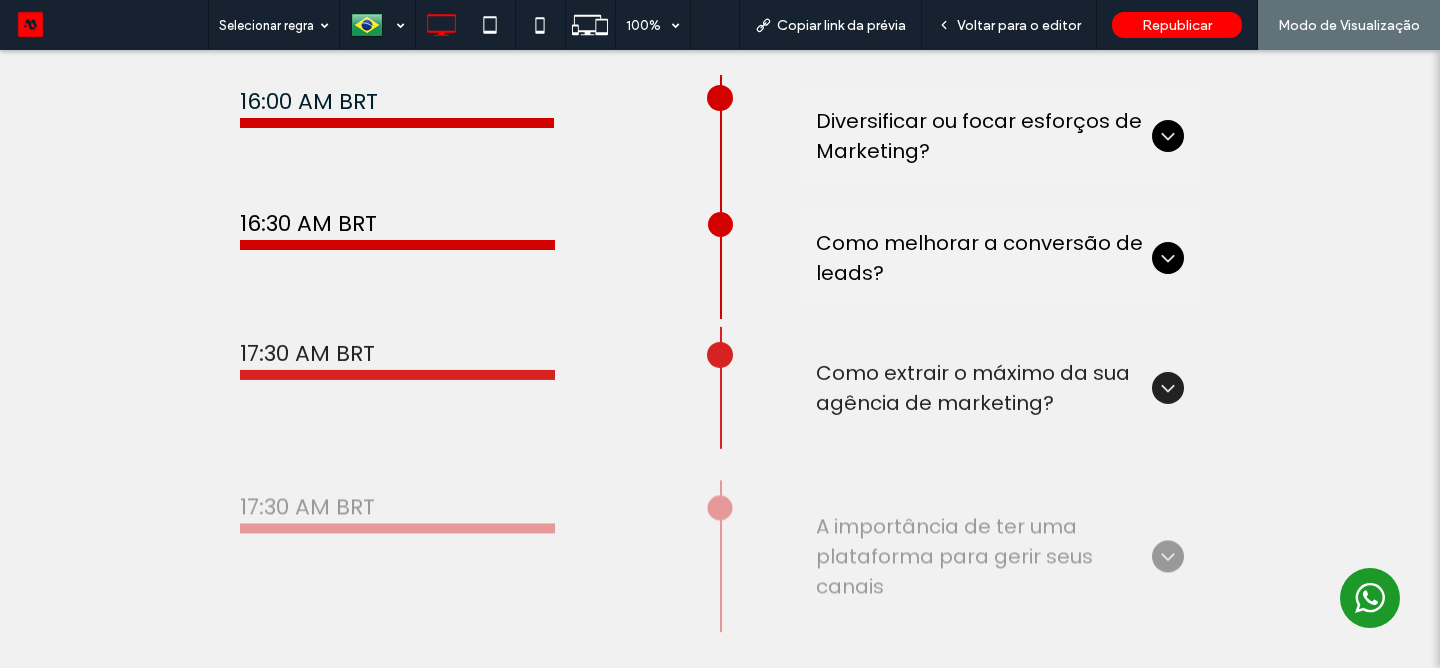 scroll, scrollTop: 1298, scrollLeft: 0, axis: vertical 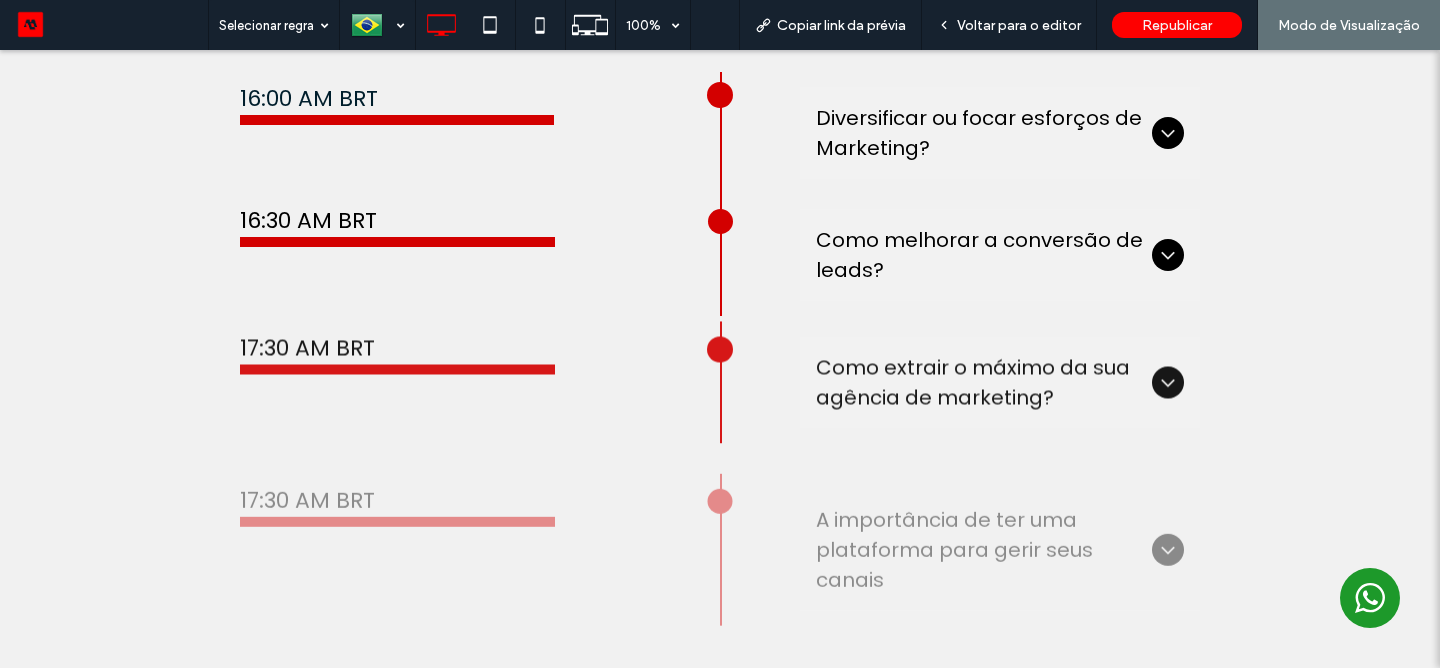 click at bounding box center (1168, 133) 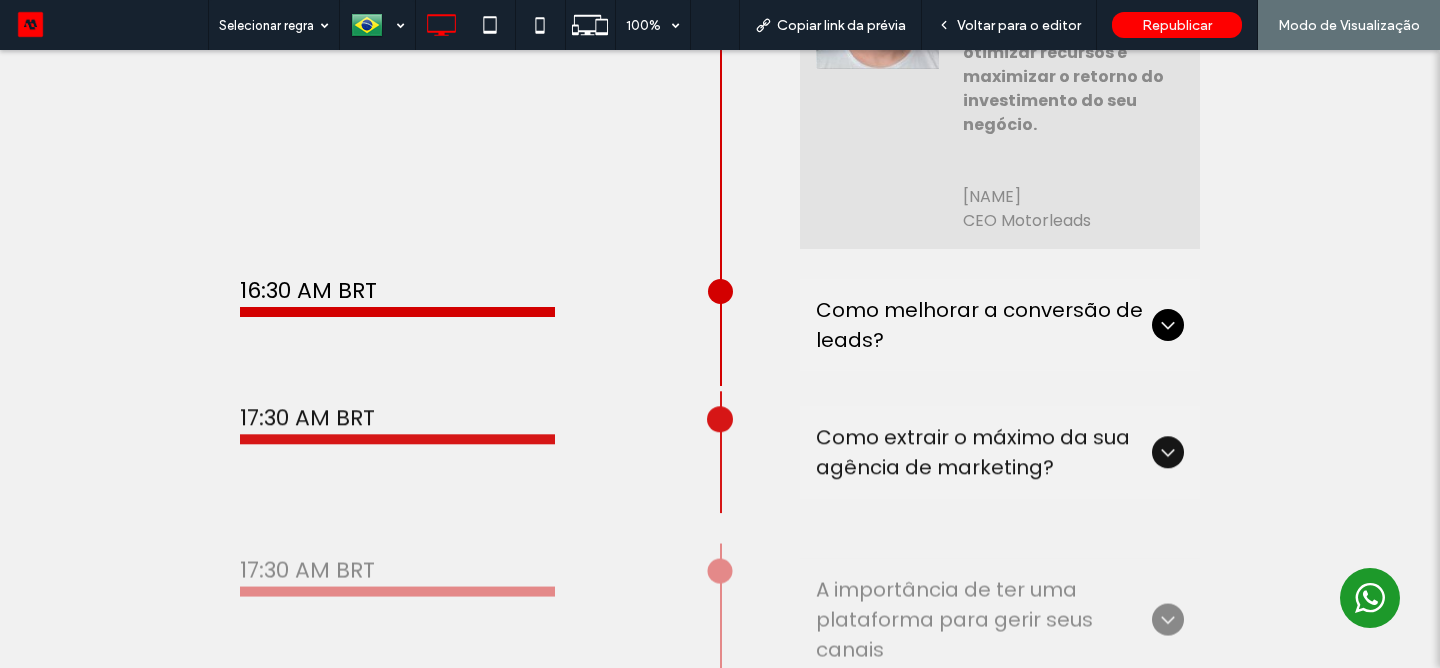 scroll, scrollTop: 1656, scrollLeft: 0, axis: vertical 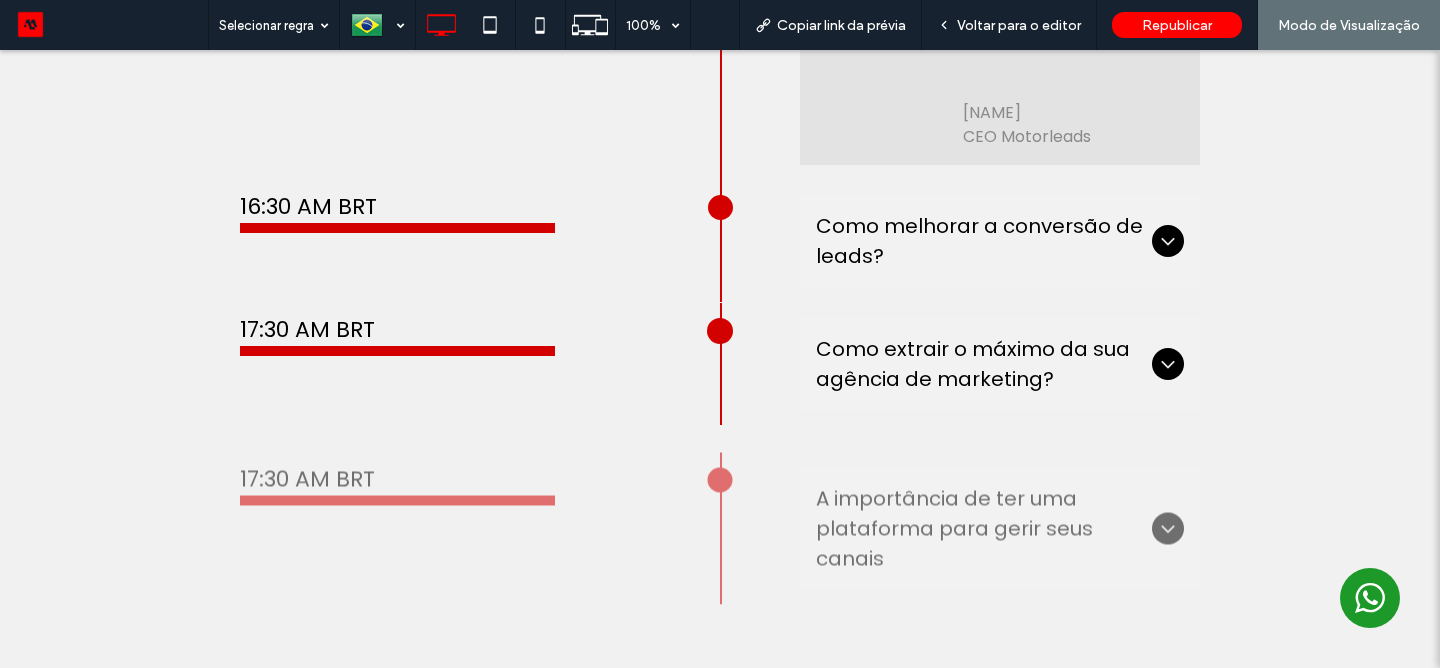click 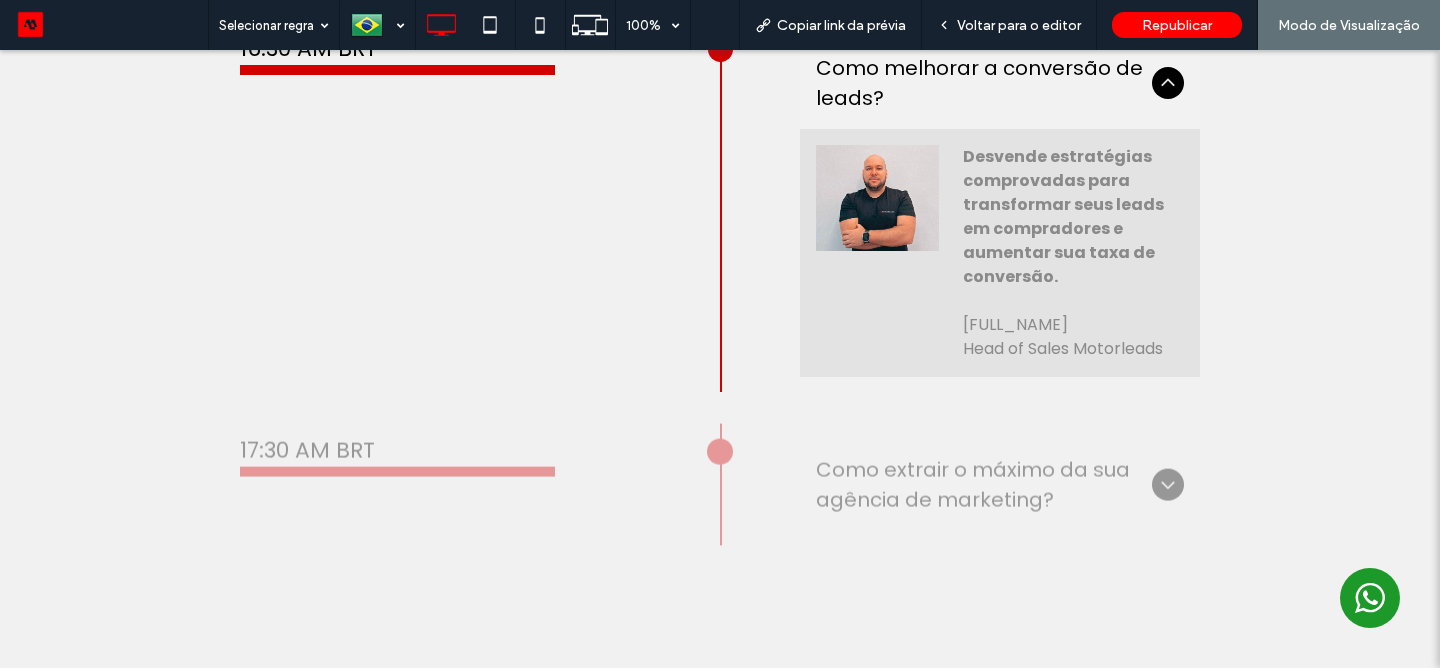 scroll, scrollTop: 1814, scrollLeft: 0, axis: vertical 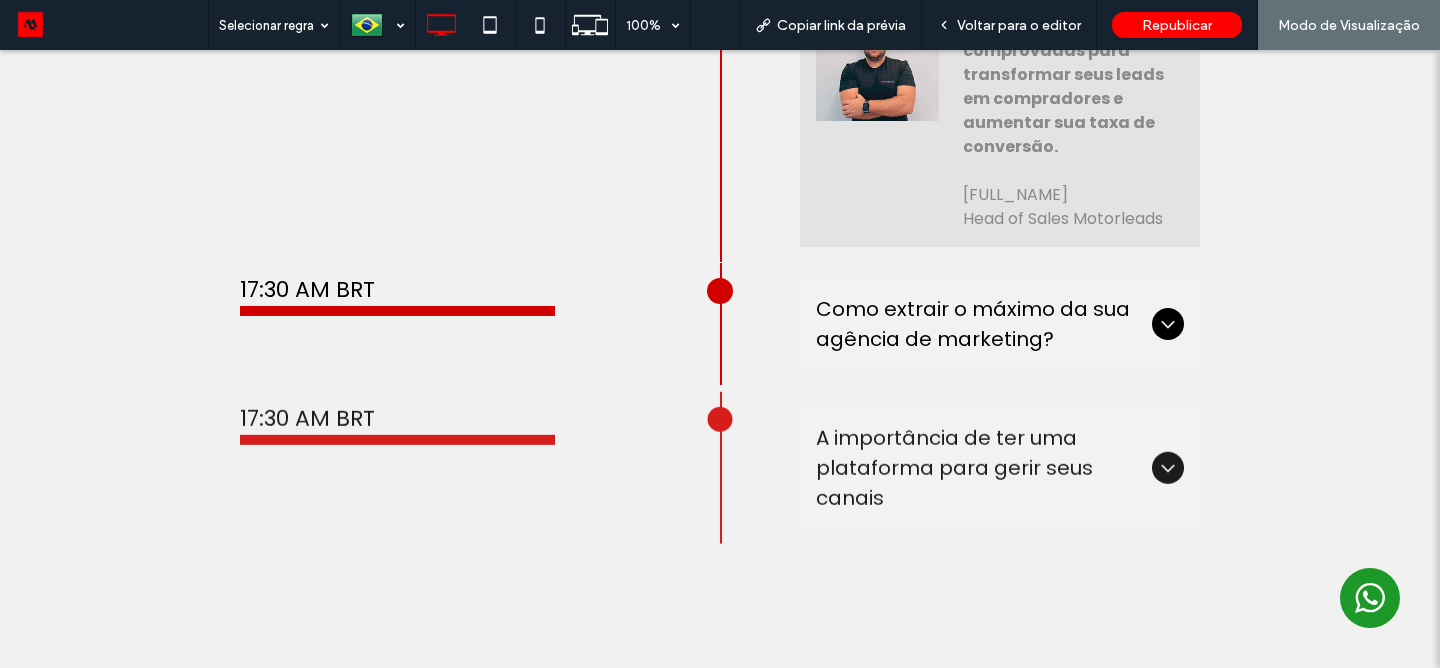 drag, startPoint x: 1050, startPoint y: 78, endPoint x: 1163, endPoint y: 324, distance: 270.71204 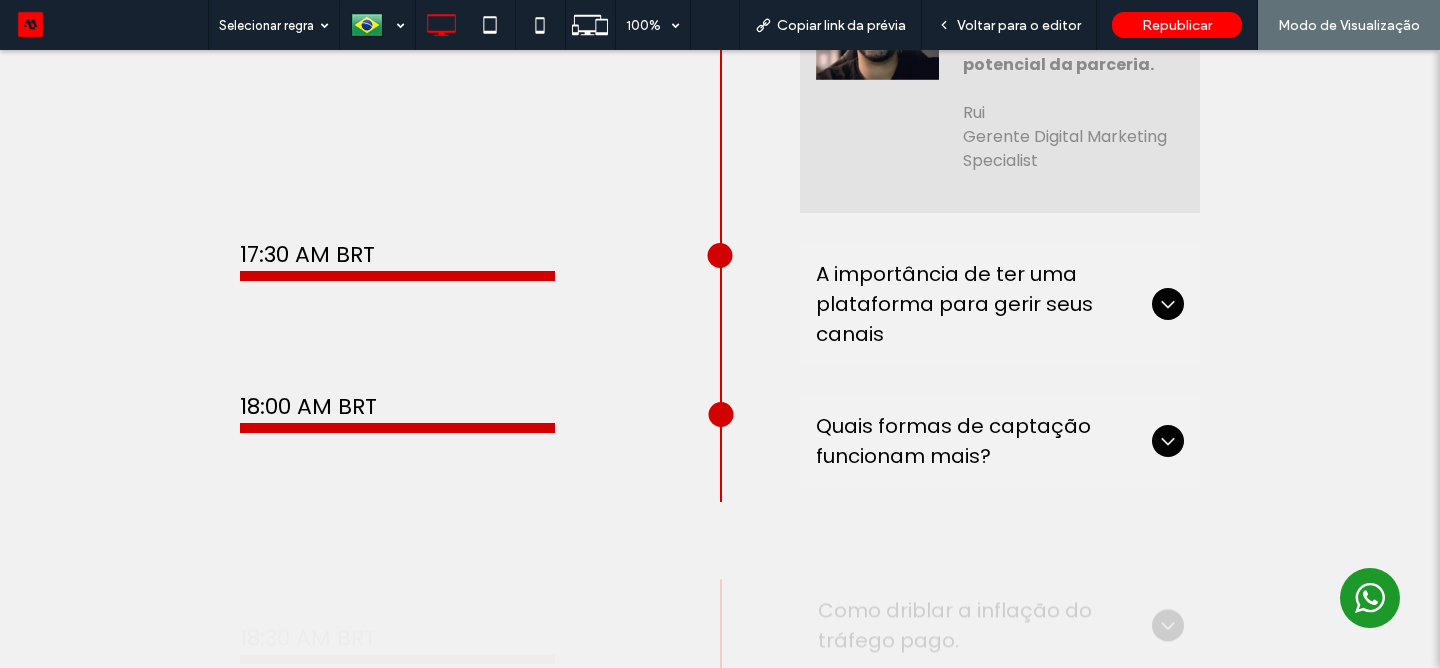 scroll, scrollTop: 2374, scrollLeft: 0, axis: vertical 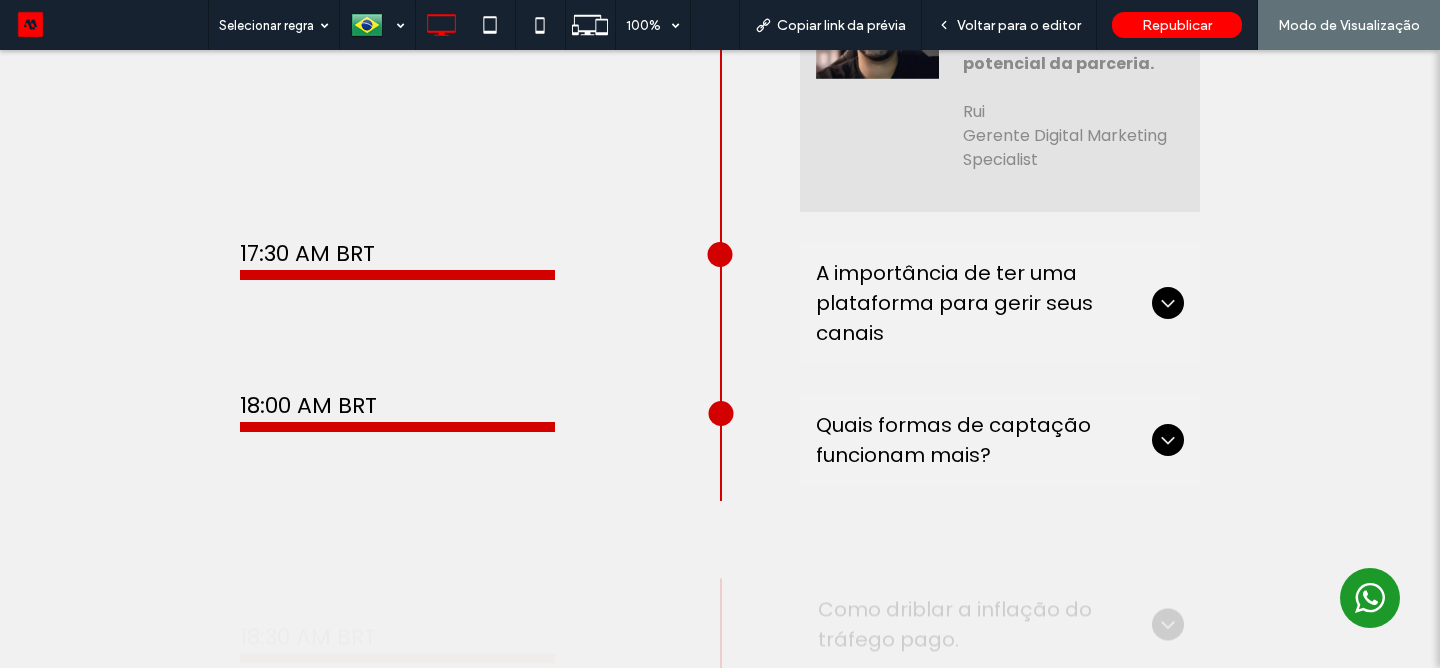 click 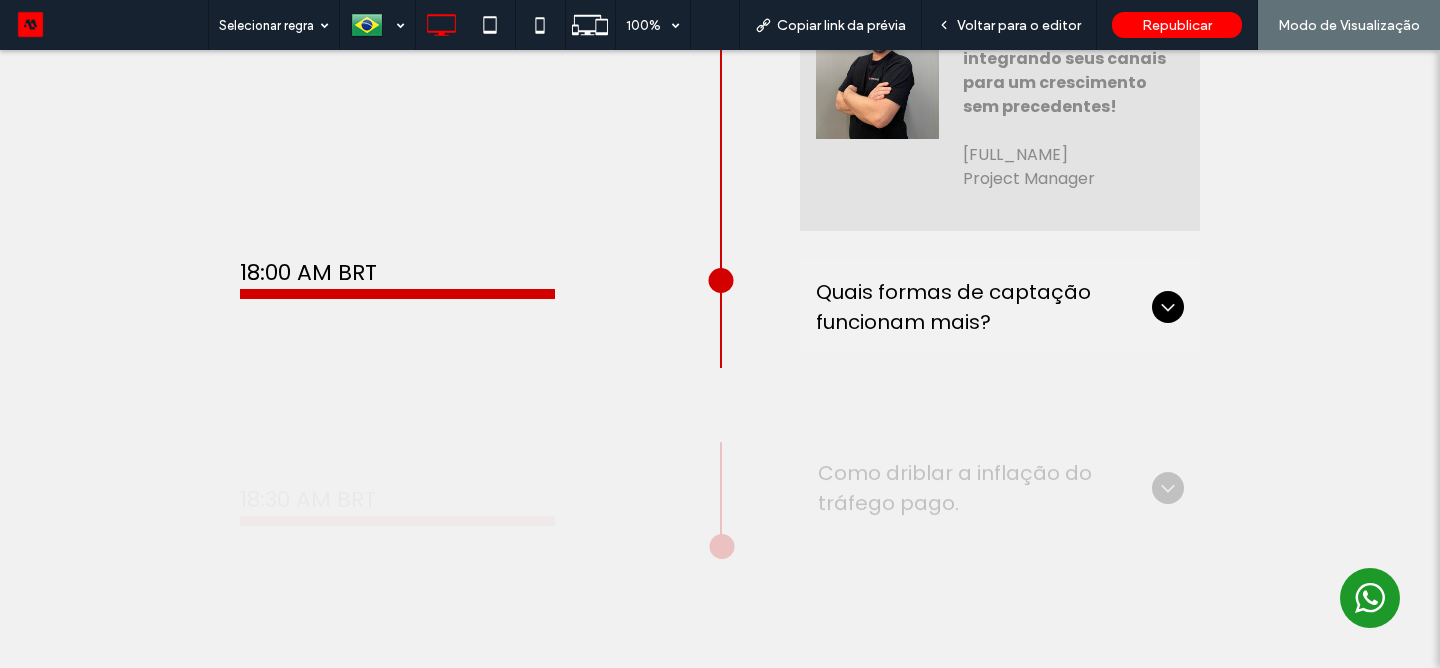 scroll, scrollTop: 2783, scrollLeft: 0, axis: vertical 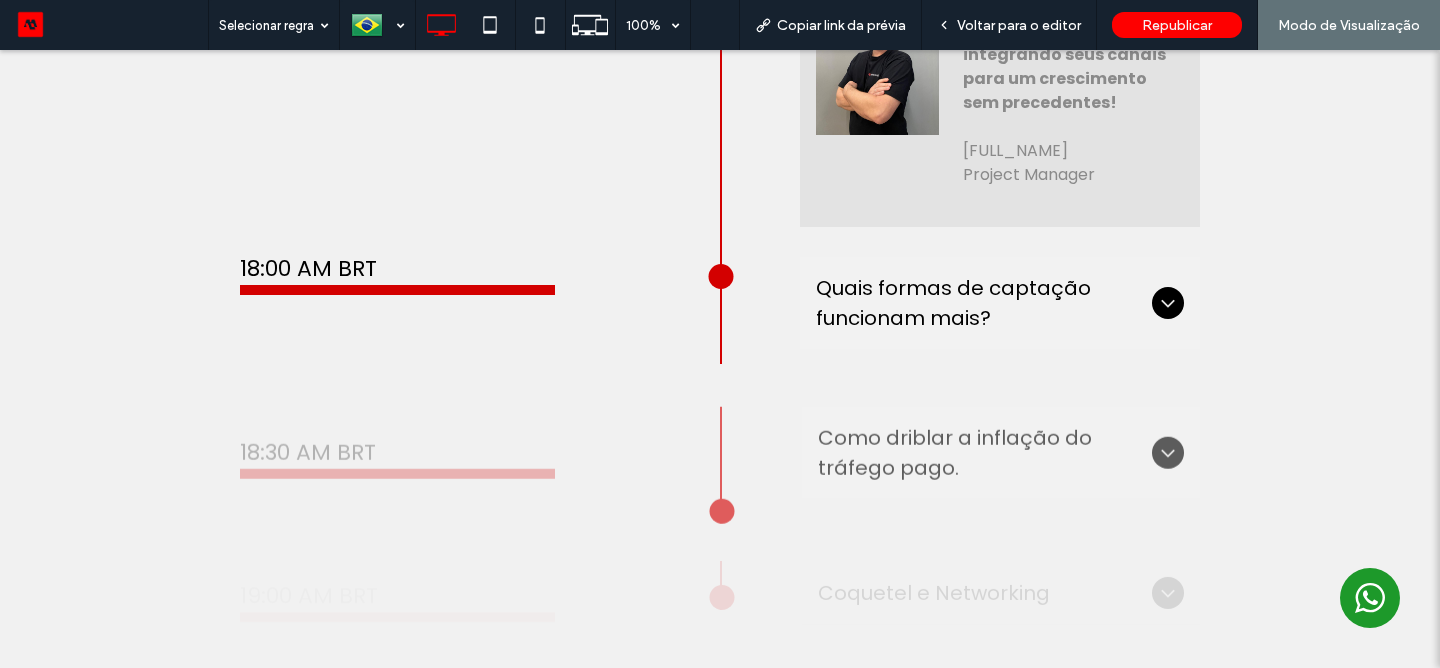 click 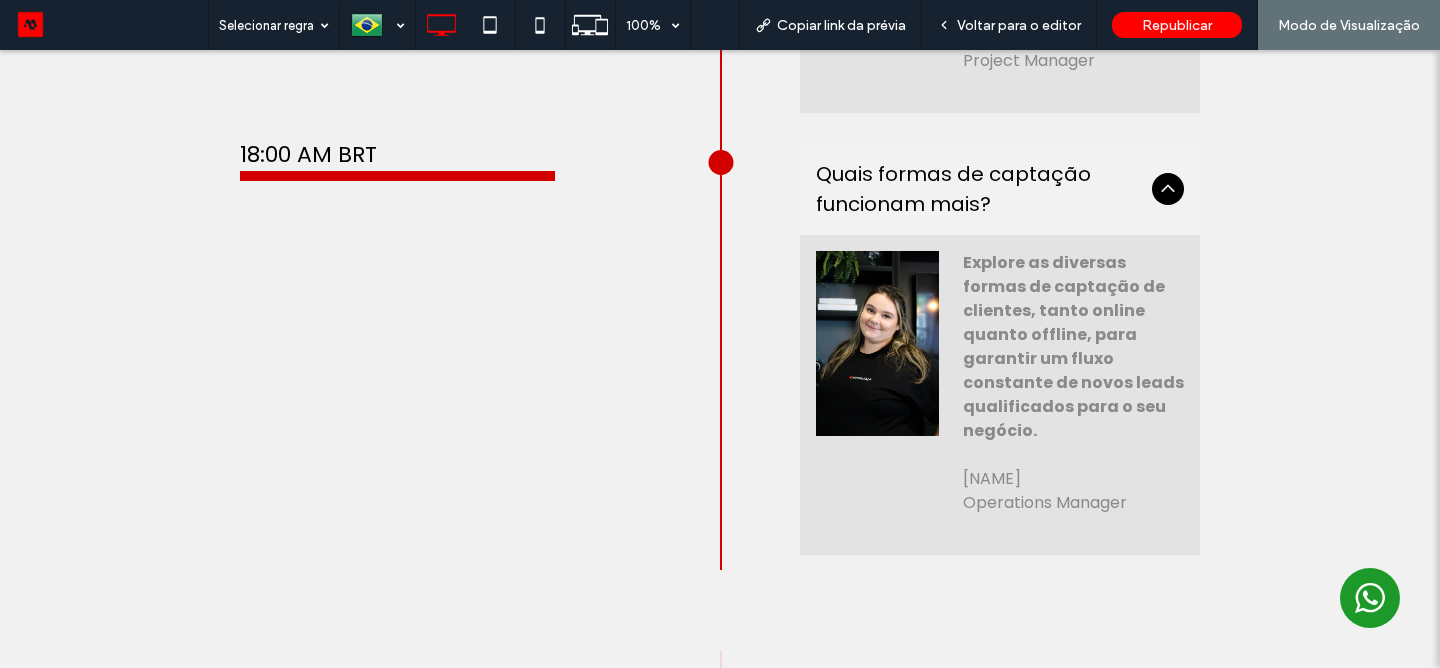 scroll, scrollTop: 2895, scrollLeft: 0, axis: vertical 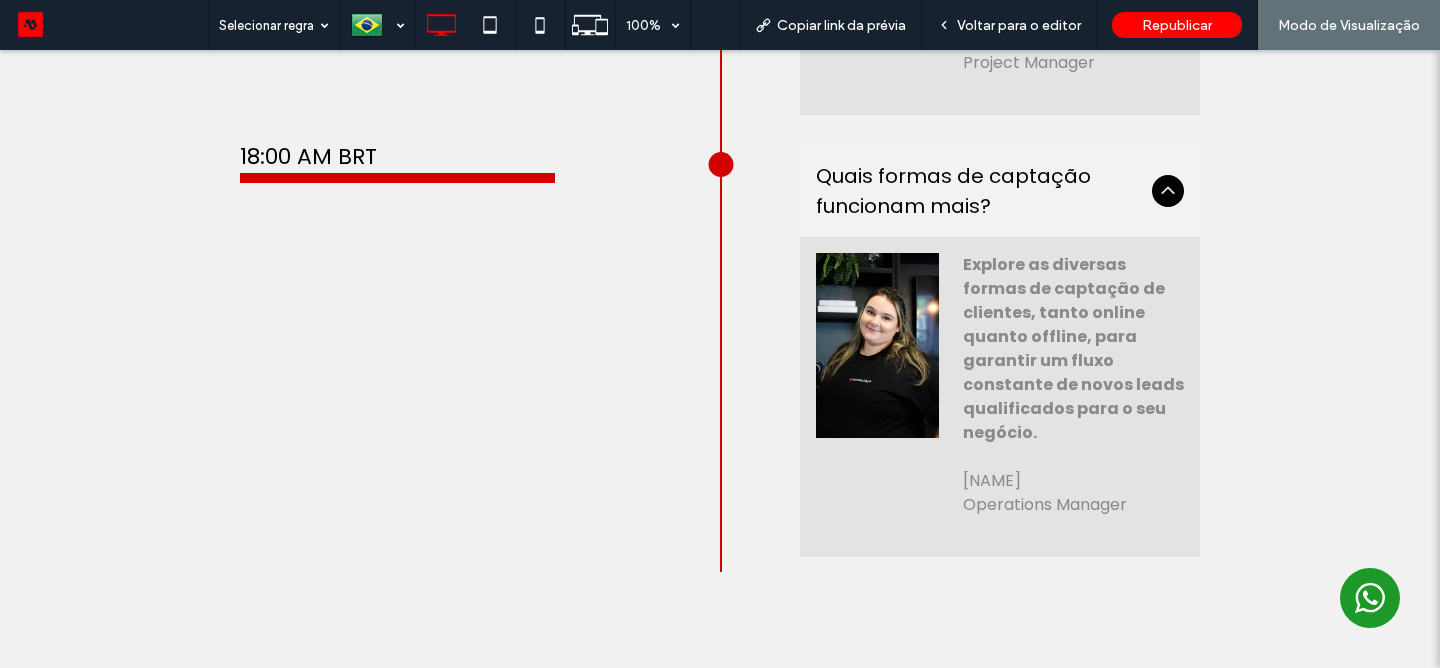 click 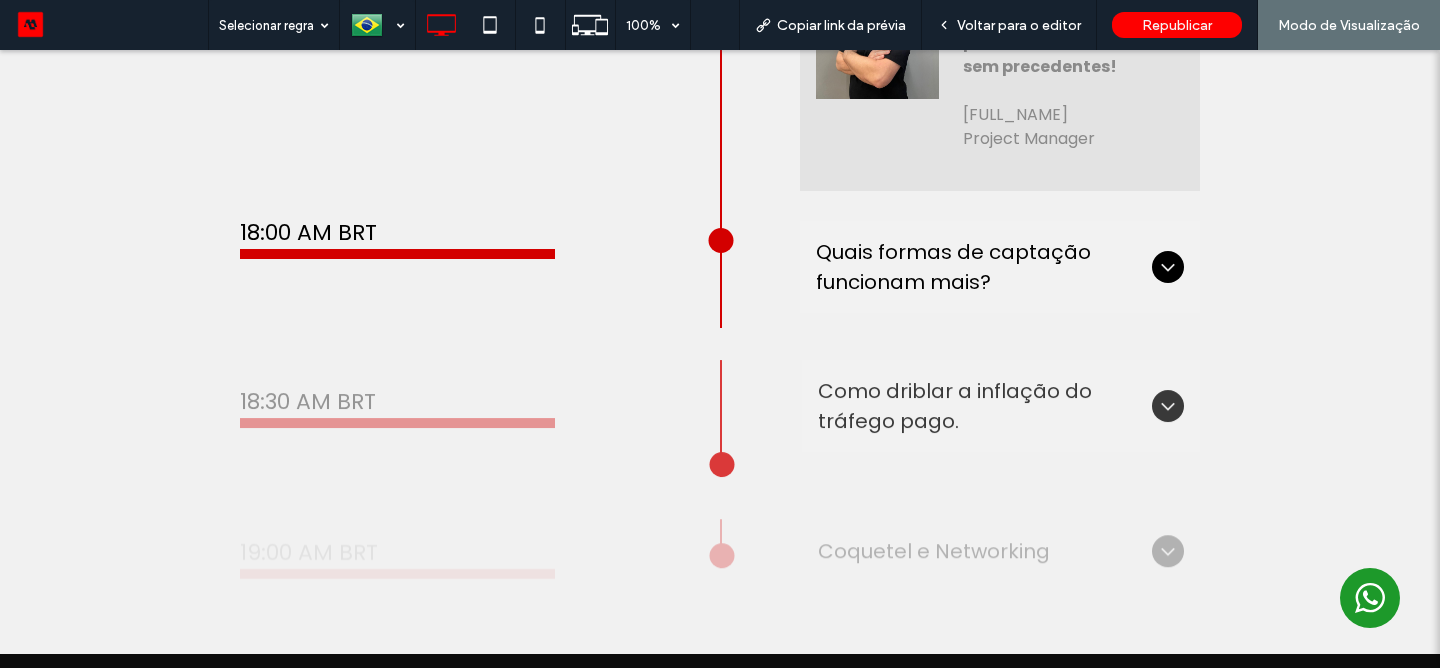 scroll, scrollTop: 2959, scrollLeft: 0, axis: vertical 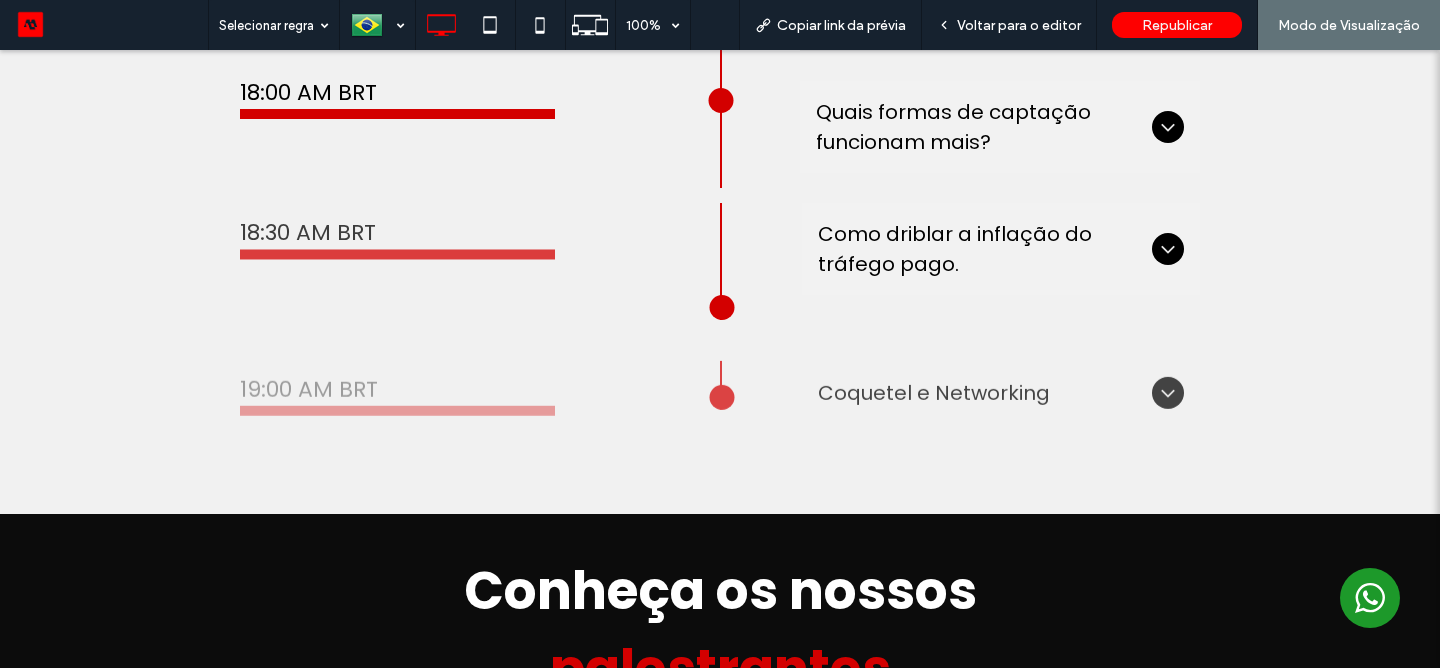 click 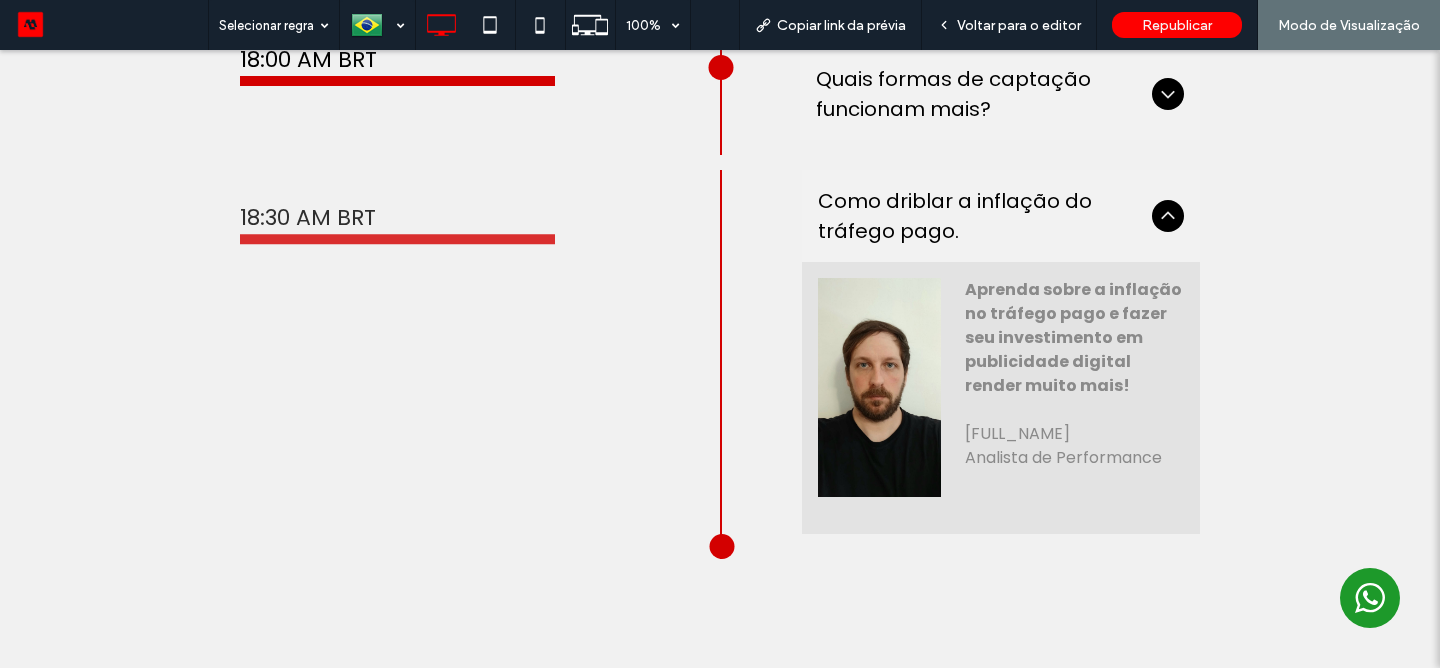 scroll, scrollTop: 2996, scrollLeft: 0, axis: vertical 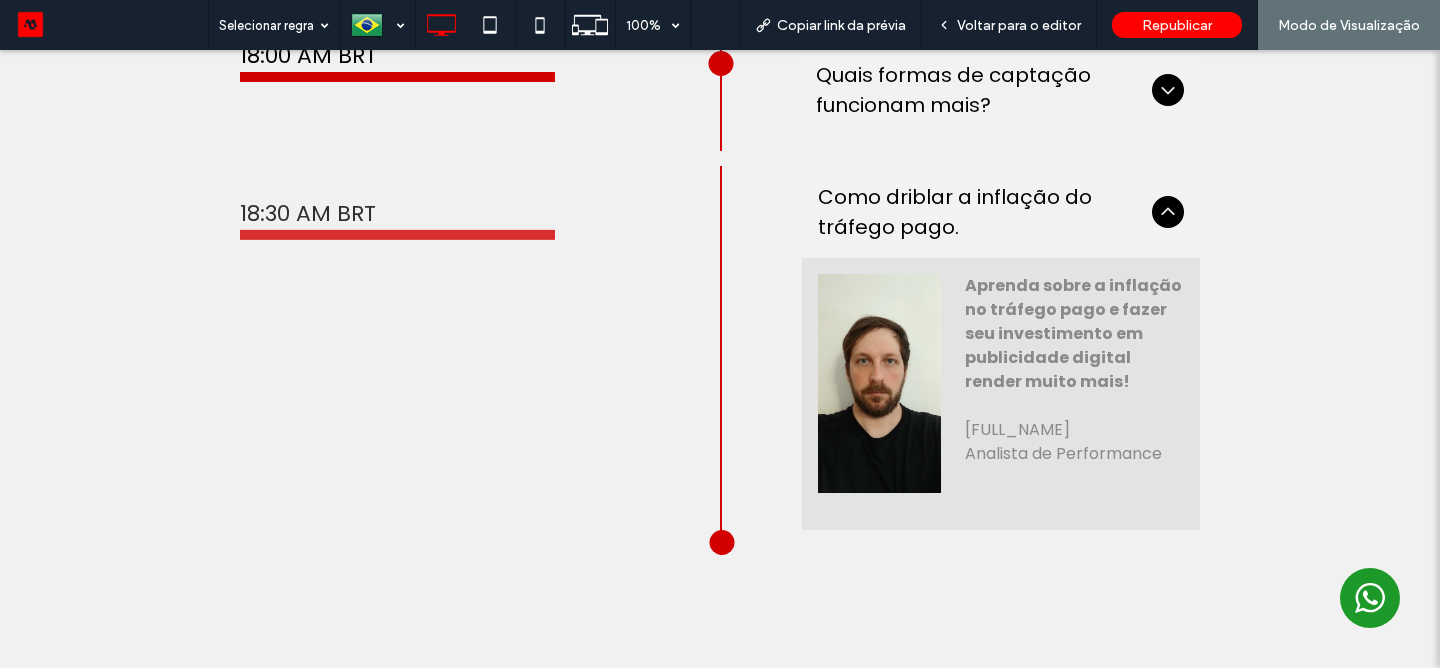 drag, startPoint x: 1163, startPoint y: 324, endPoint x: 1171, endPoint y: 221, distance: 103.31021 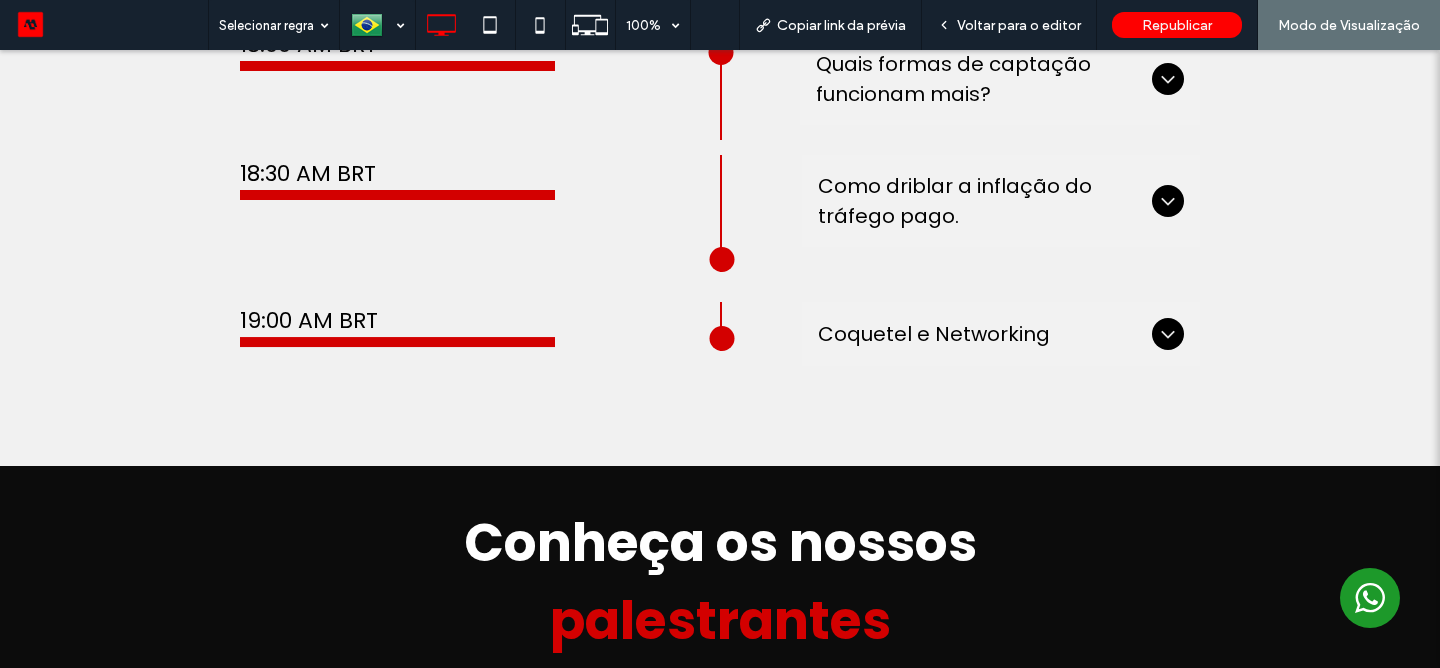 scroll, scrollTop: 2865, scrollLeft: 0, axis: vertical 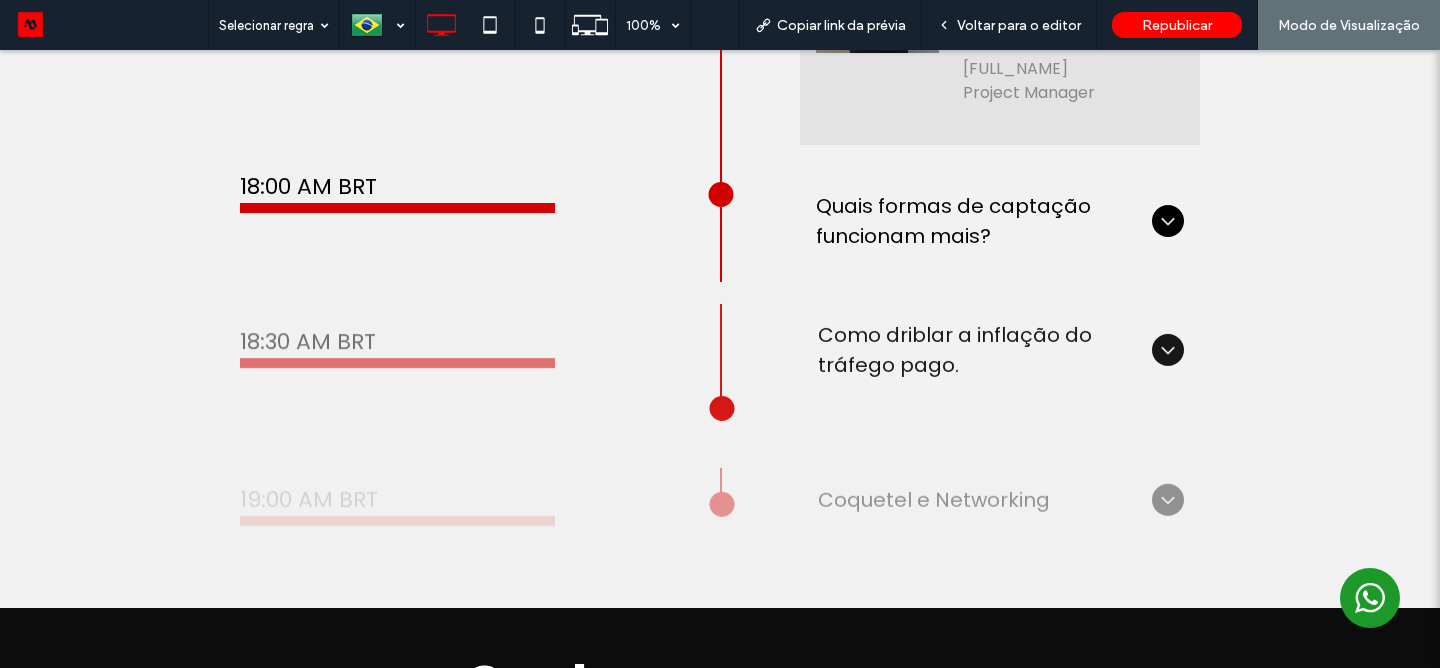 click 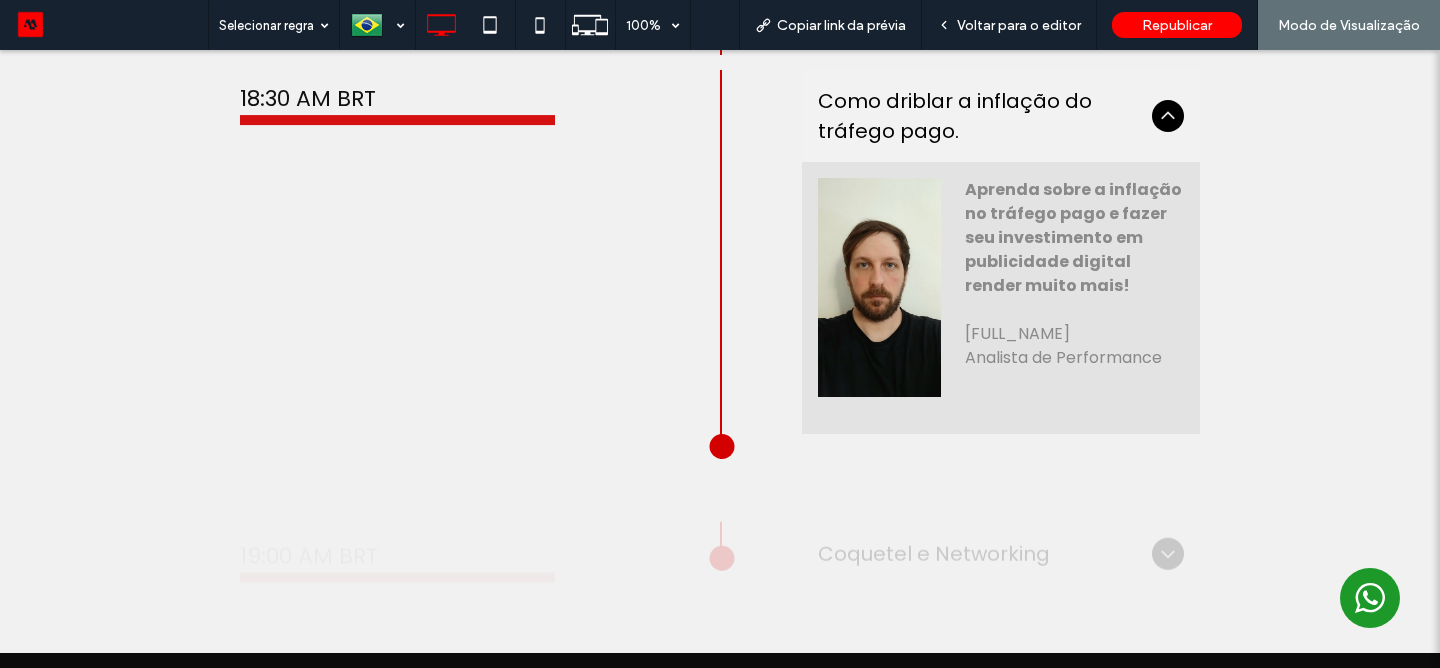 scroll, scrollTop: 2999, scrollLeft: 0, axis: vertical 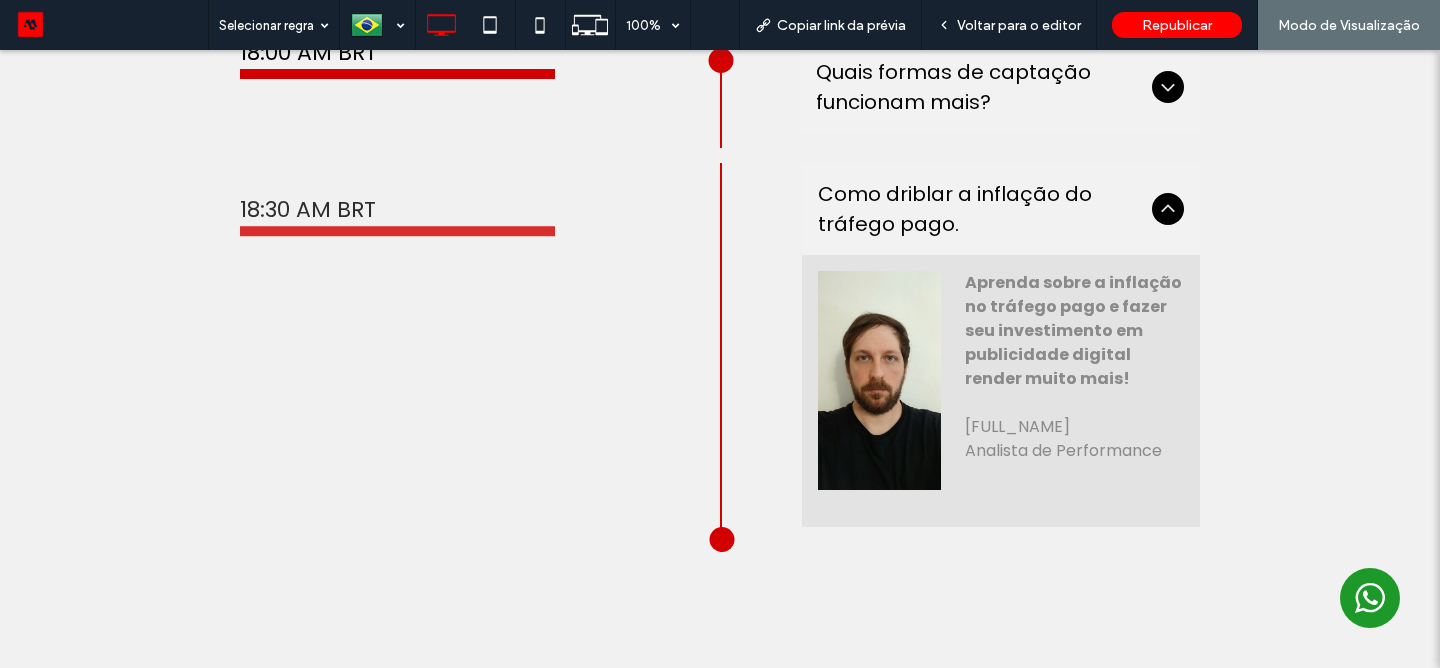 click 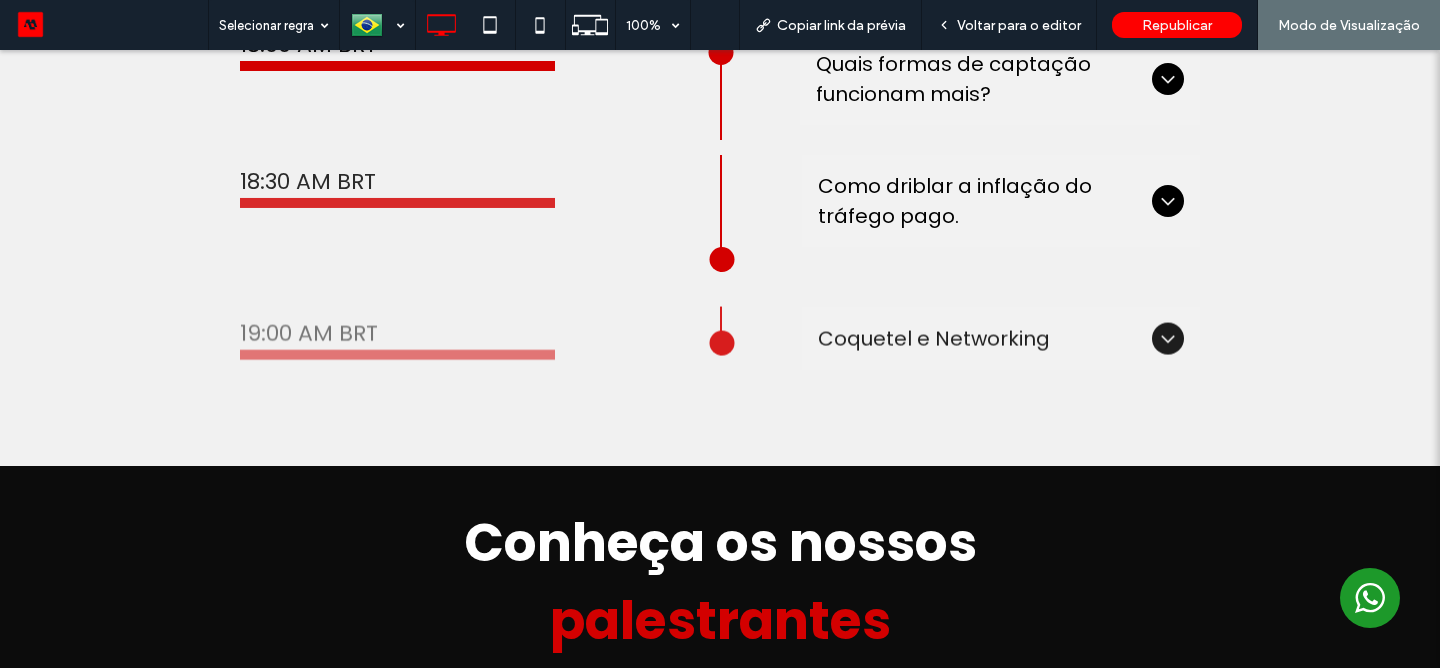 scroll, scrollTop: 3008, scrollLeft: 0, axis: vertical 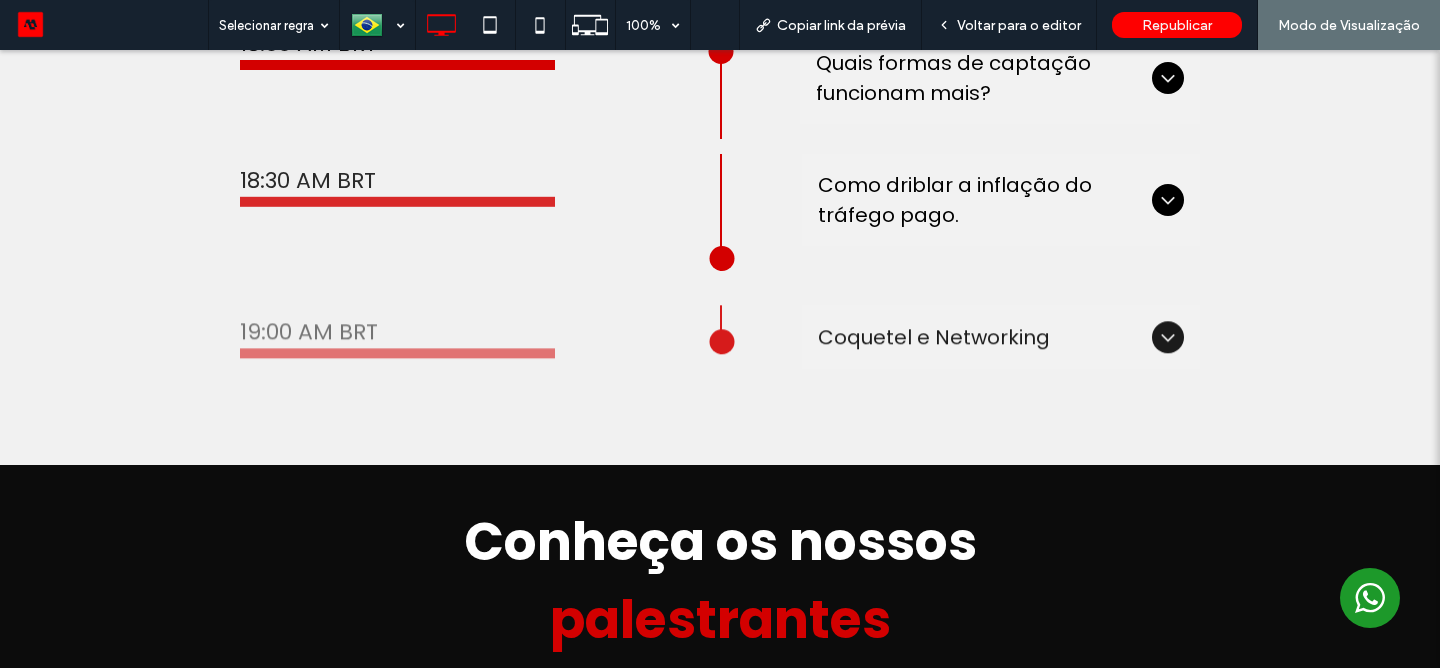 click 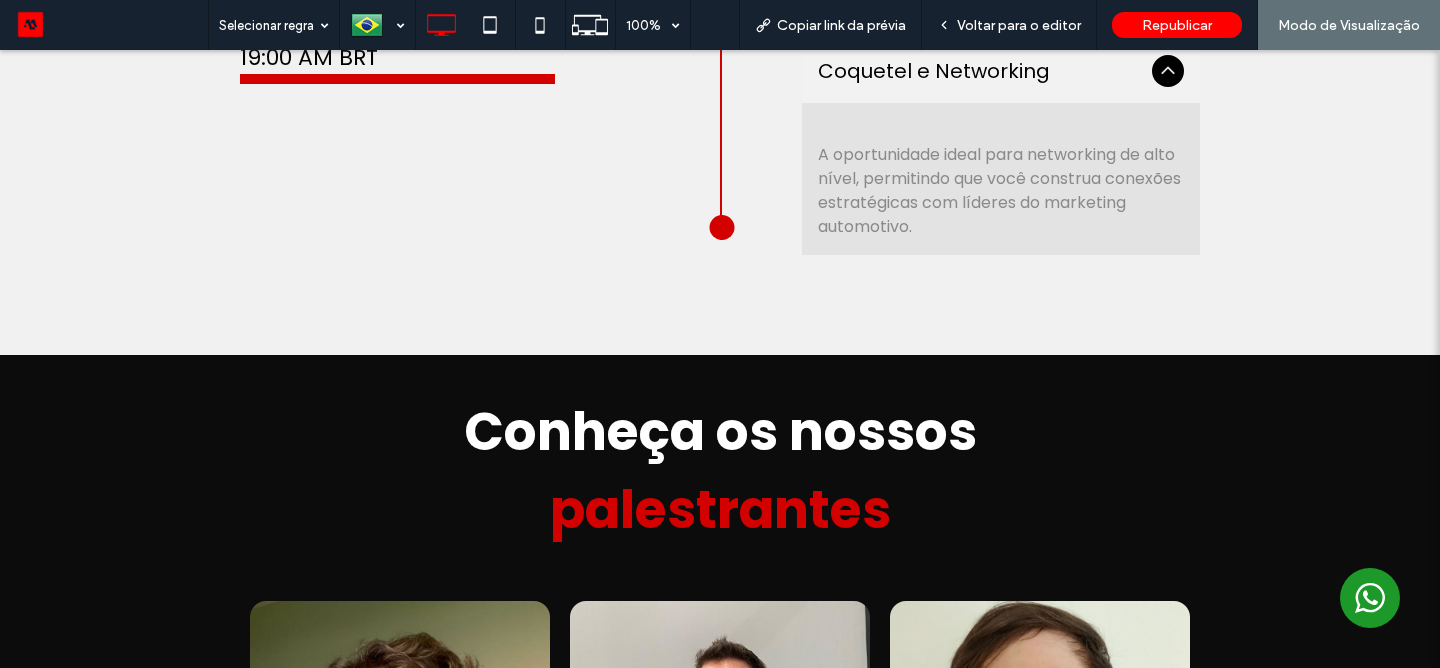 scroll, scrollTop: 3220, scrollLeft: 0, axis: vertical 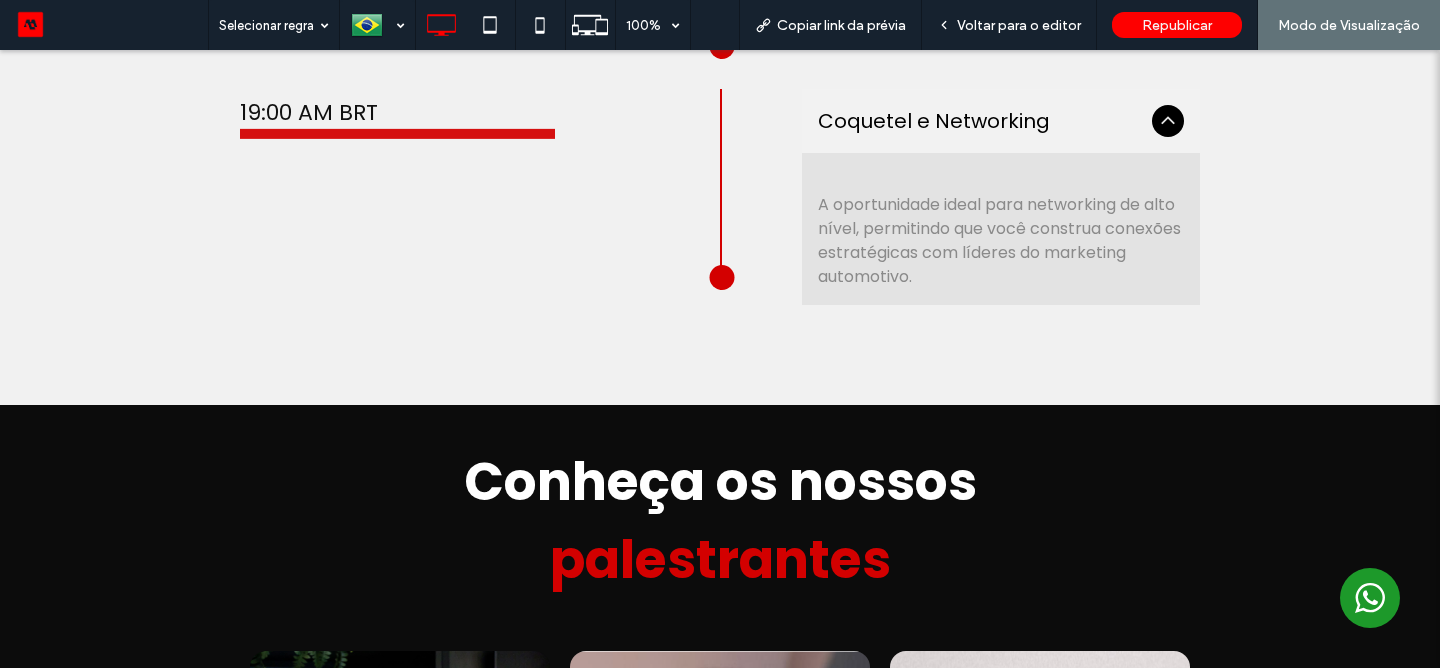 click at bounding box center (1168, 121) 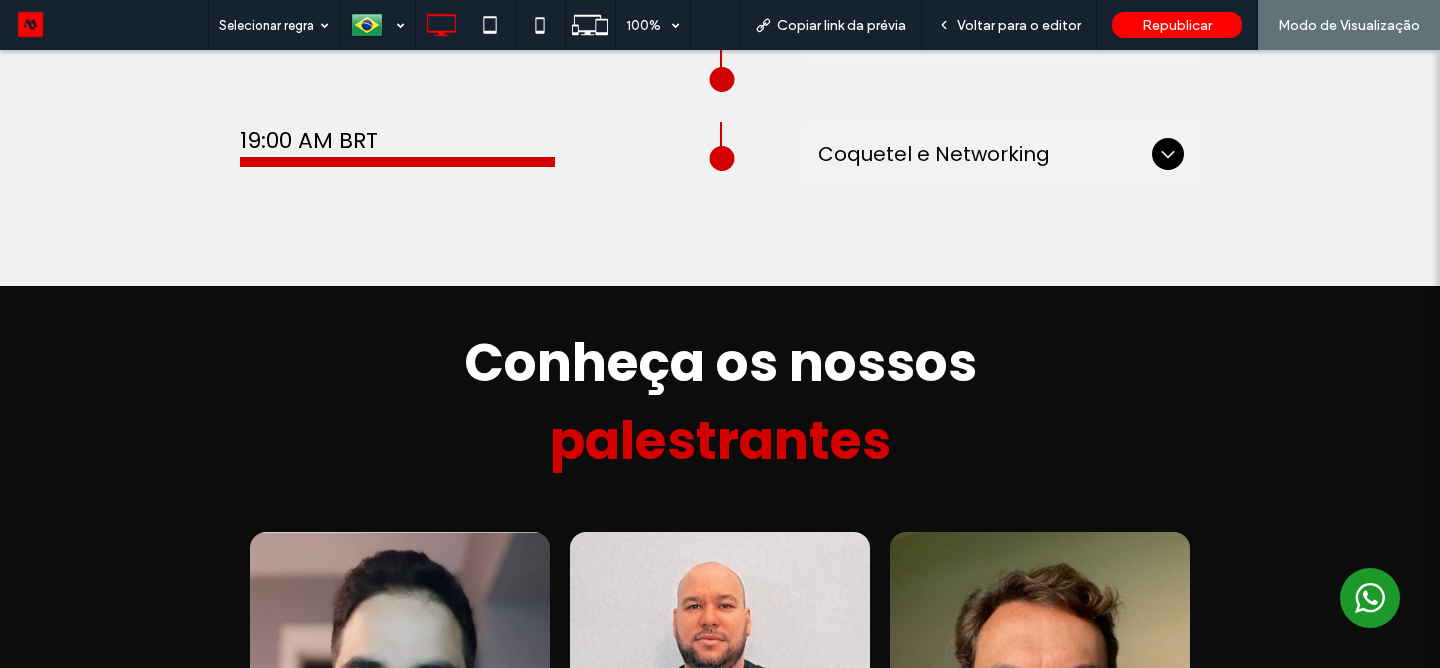 scroll, scrollTop: 3091, scrollLeft: 0, axis: vertical 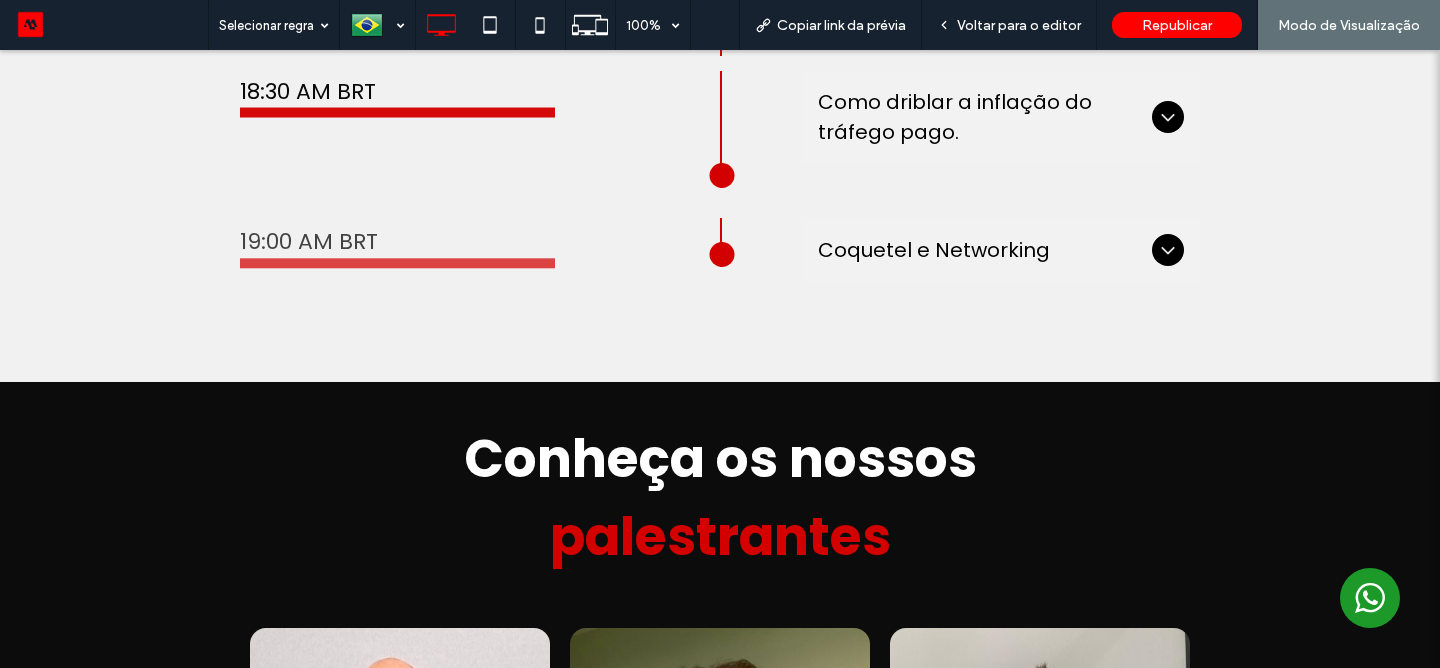 click on "Coquetel e Networking" at bounding box center (1001, 250) 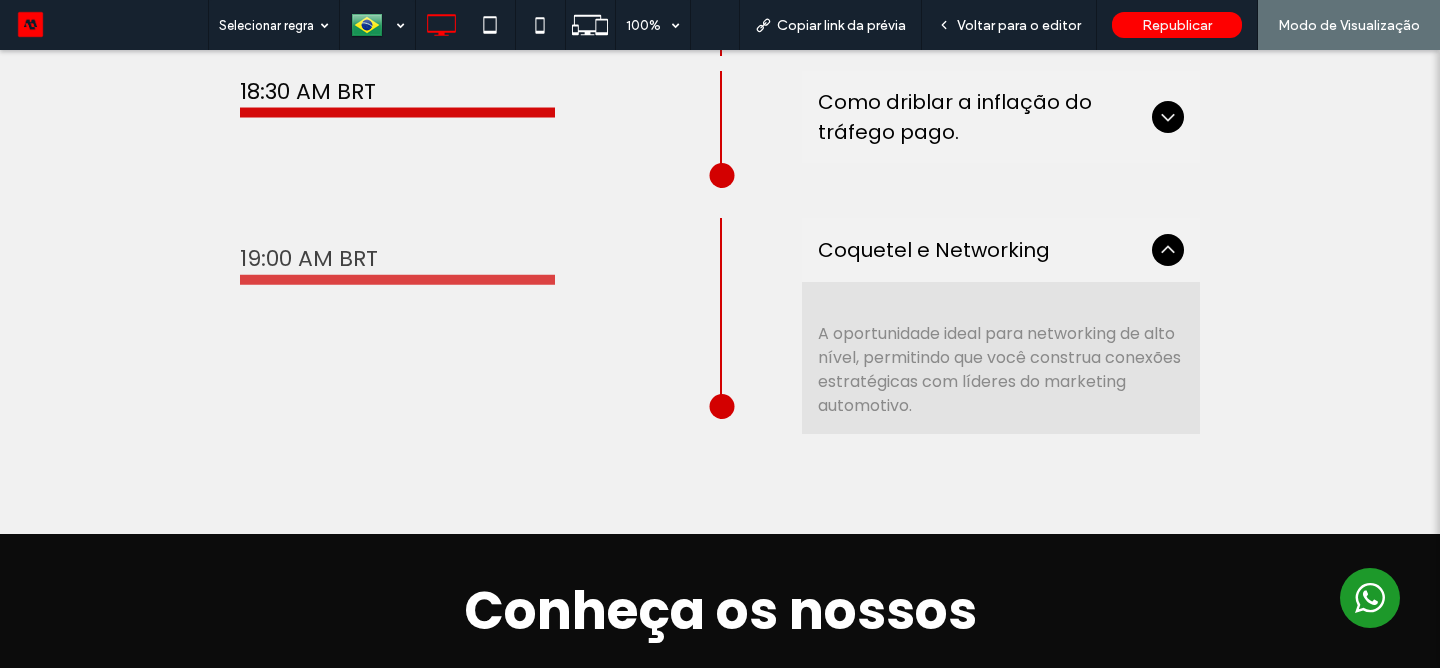 click 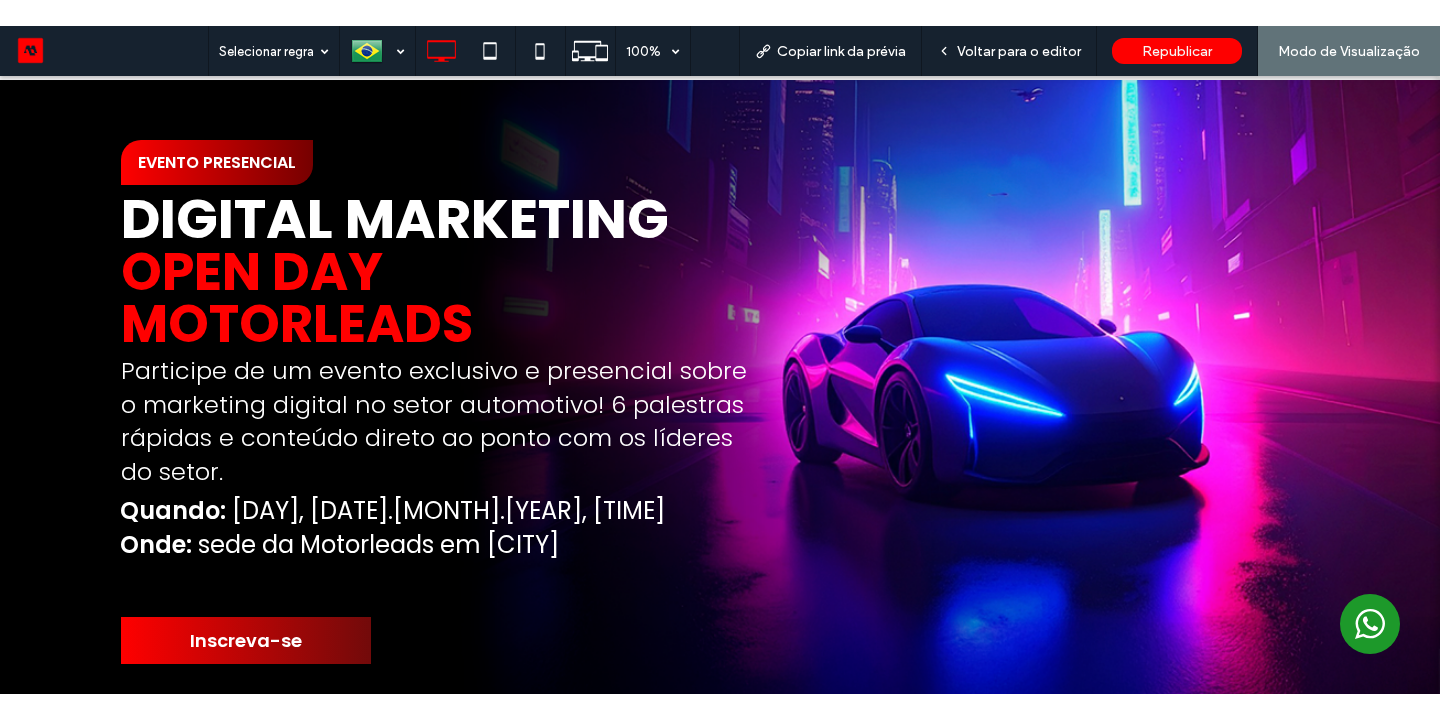 scroll, scrollTop: 0, scrollLeft: 0, axis: both 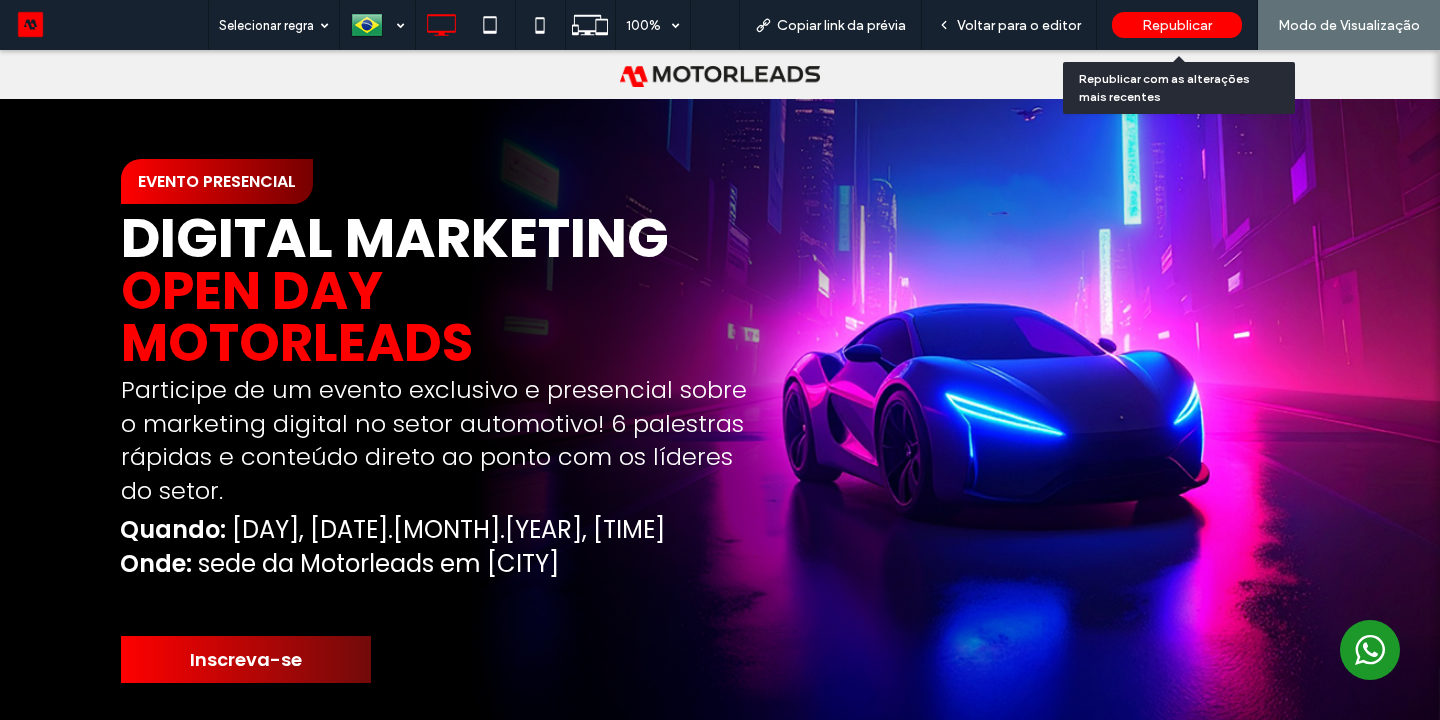 click on "Republicar" at bounding box center [1177, 25] 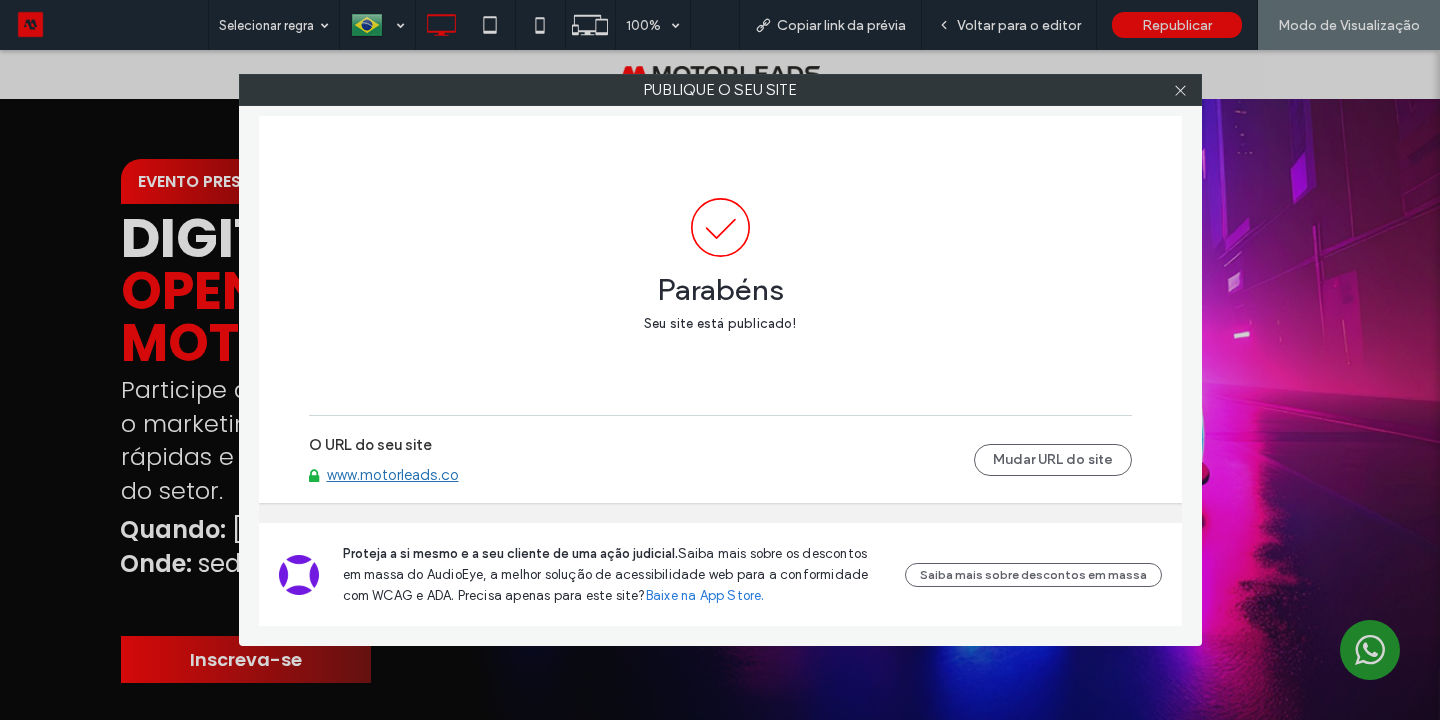 click 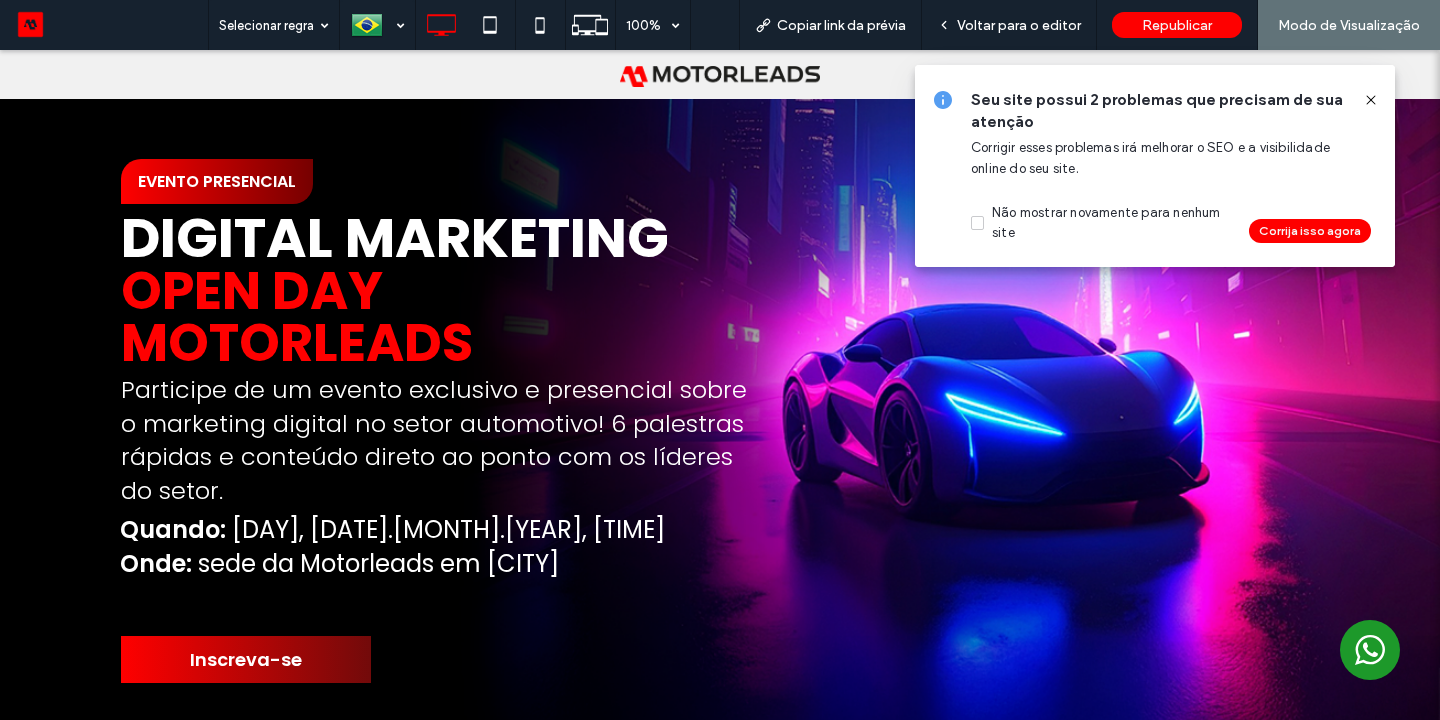 click at bounding box center [1371, 100] 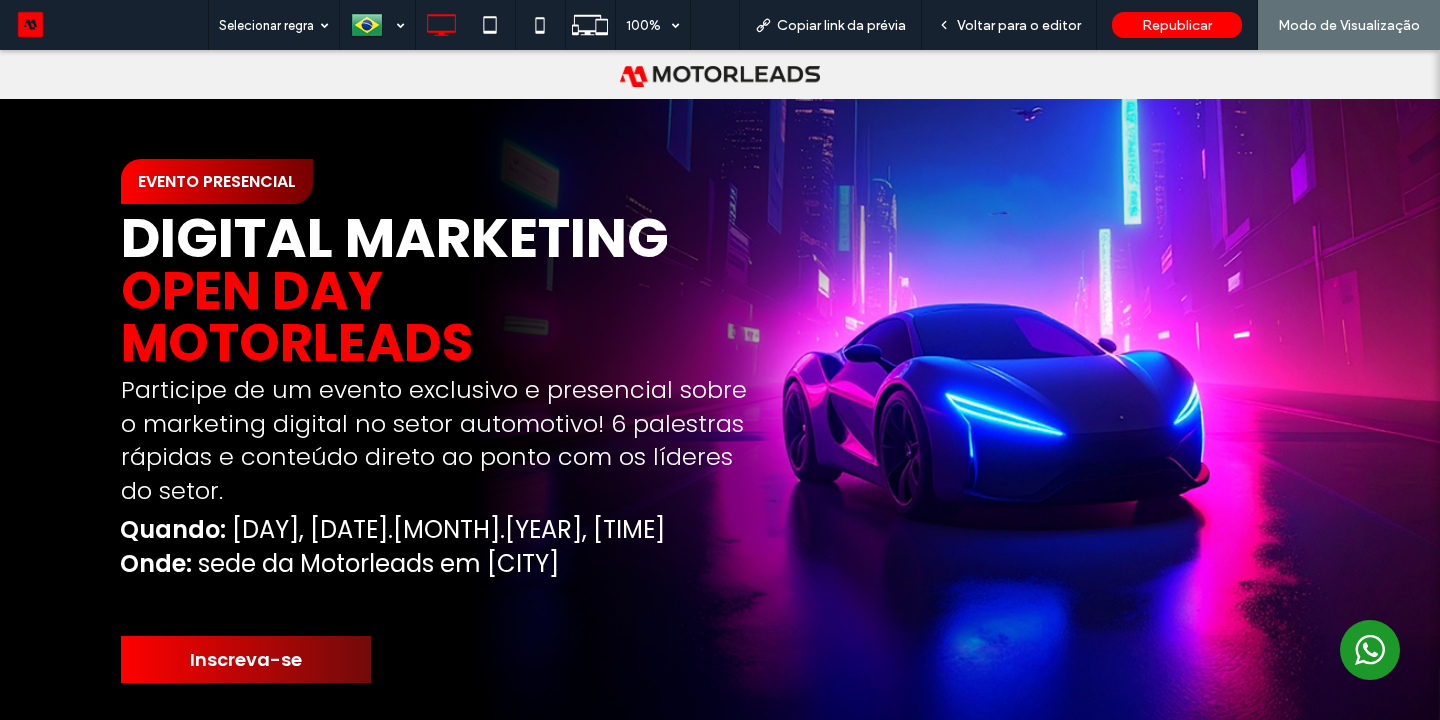 click on "Voltar para o editor" at bounding box center [1019, 25] 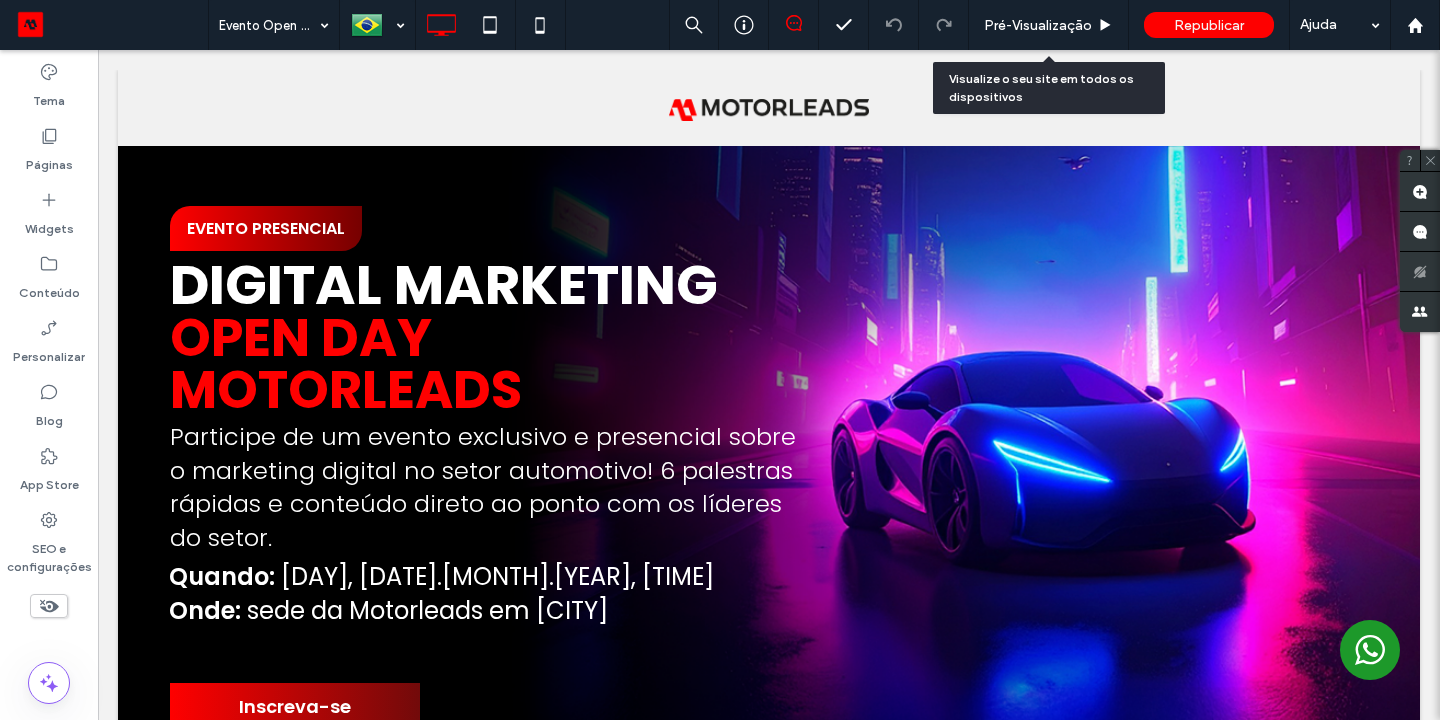 click on "Digital Marketing
OPEN DAY
MOTORLEADS
Participe de um evento exclusivo e presencial sobre o marketing digital no setor automotivo! 6 palestras rápidas e conteúdo direto ao ponto com os líderes do setor.
Quando:
Quinta-feira, 31.07.25, 16h Onde:
sede da Motorleads em [CITY]
Inscreva-se
EVENTO PRESENCIAL
Seção Clique para editar no Modo Flex + Adicionar seção" at bounding box center [769, 468] 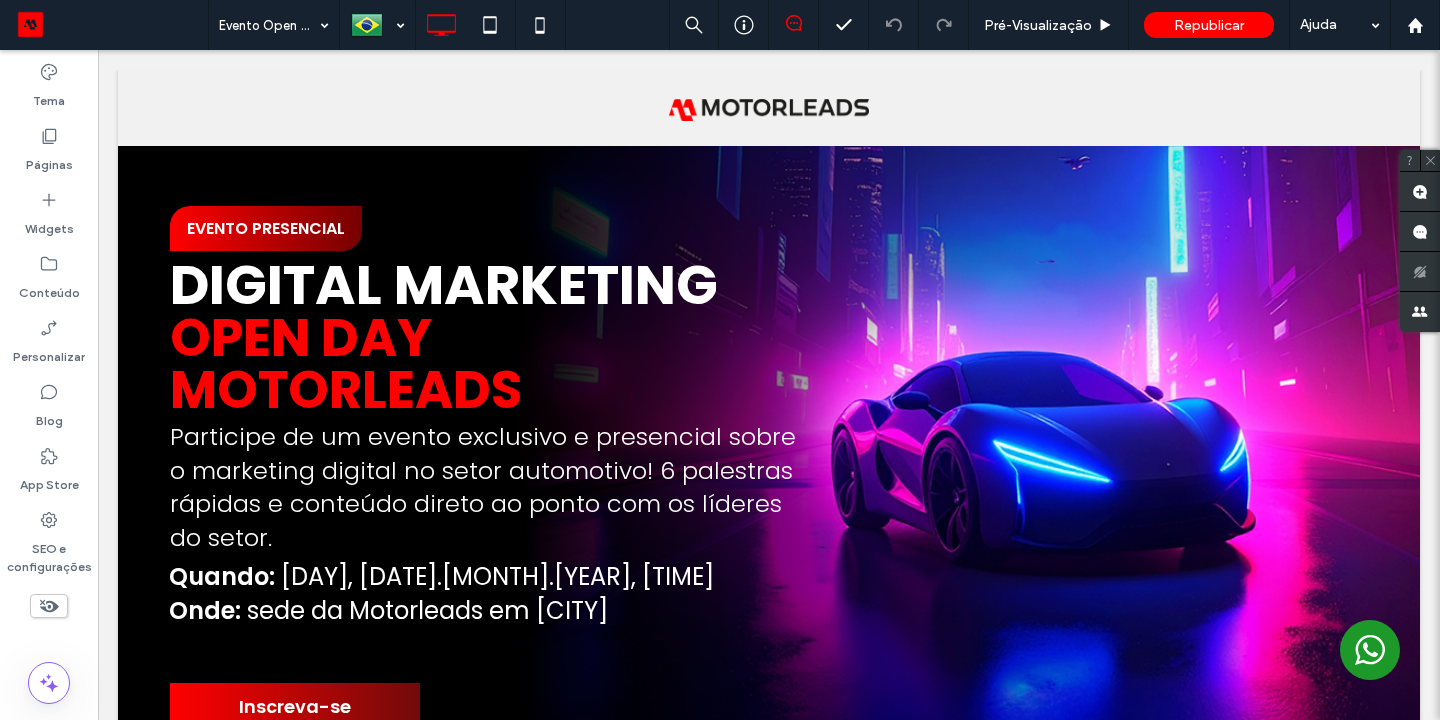 click on "Clique para editar no Modo Flex" at bounding box center (769, 468) 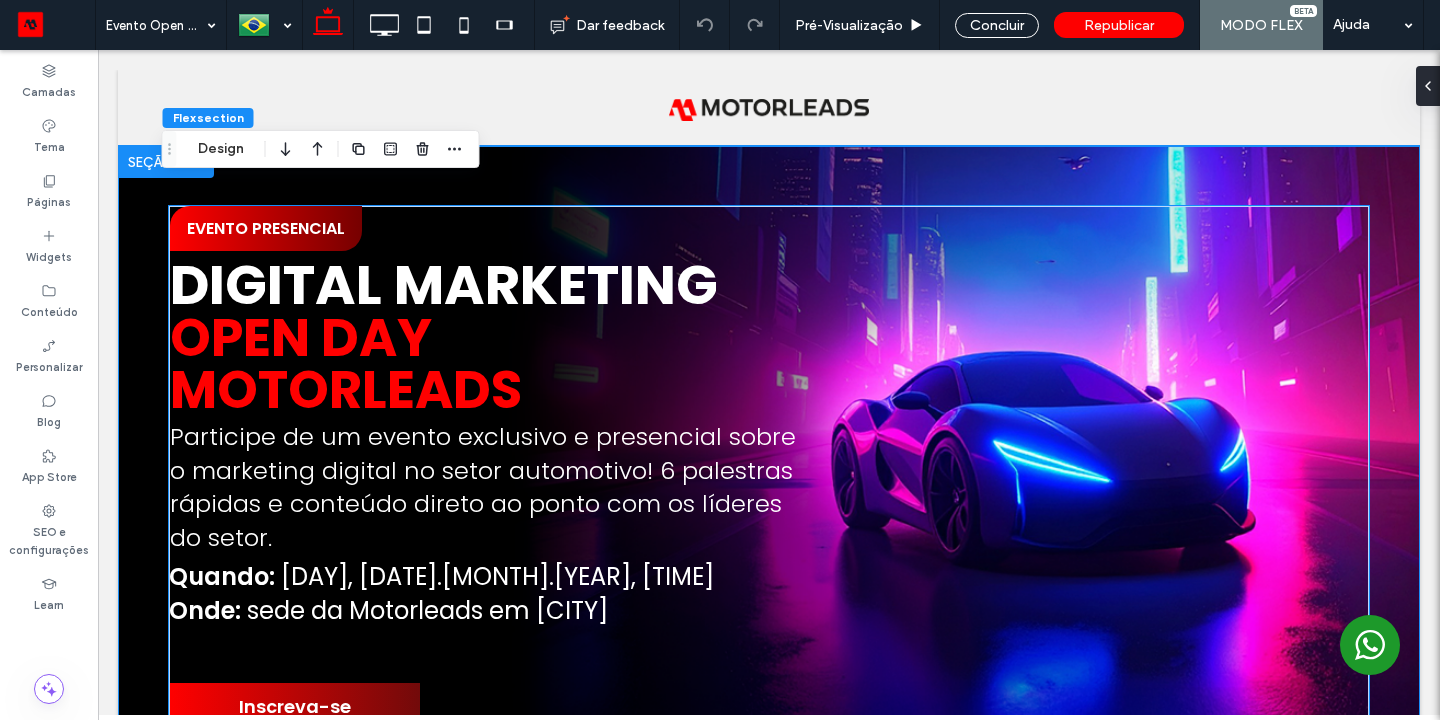 click on "EVENTO PRESENCIAL" at bounding box center [266, 228] 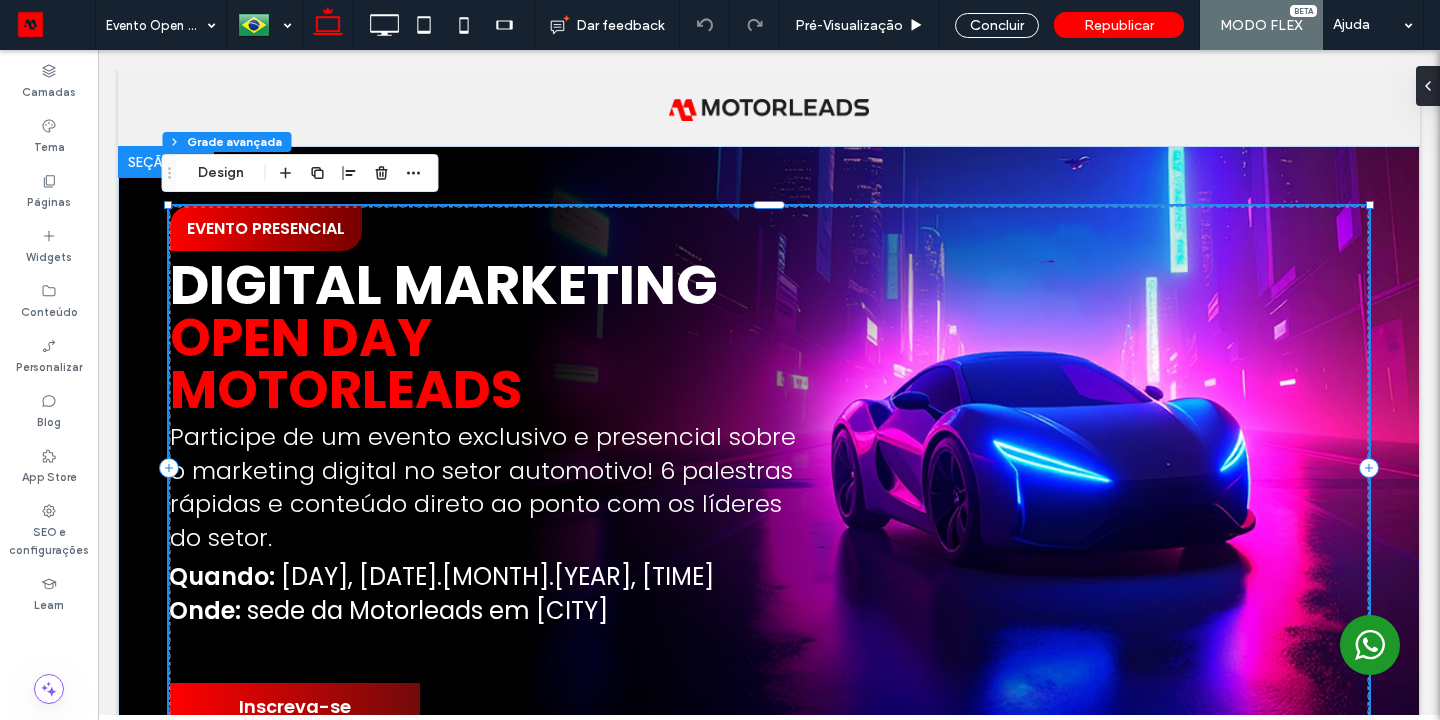 click on "Digital Marketing
OPEN DAY
MOTORLEADS
Participe de um evento exclusivo e presencial sobre o marketing digital no setor automotivo! 6 palestras rápidas e conteúdo direto ao ponto com os líderes do setor.
Quando:
Quinta-feira, 31.[MONTH].25, 16h Onde:
sede da Motorleads em [CITY]
Inscreva-se
EVENTO PRESENCIAL" at bounding box center (769, 468) 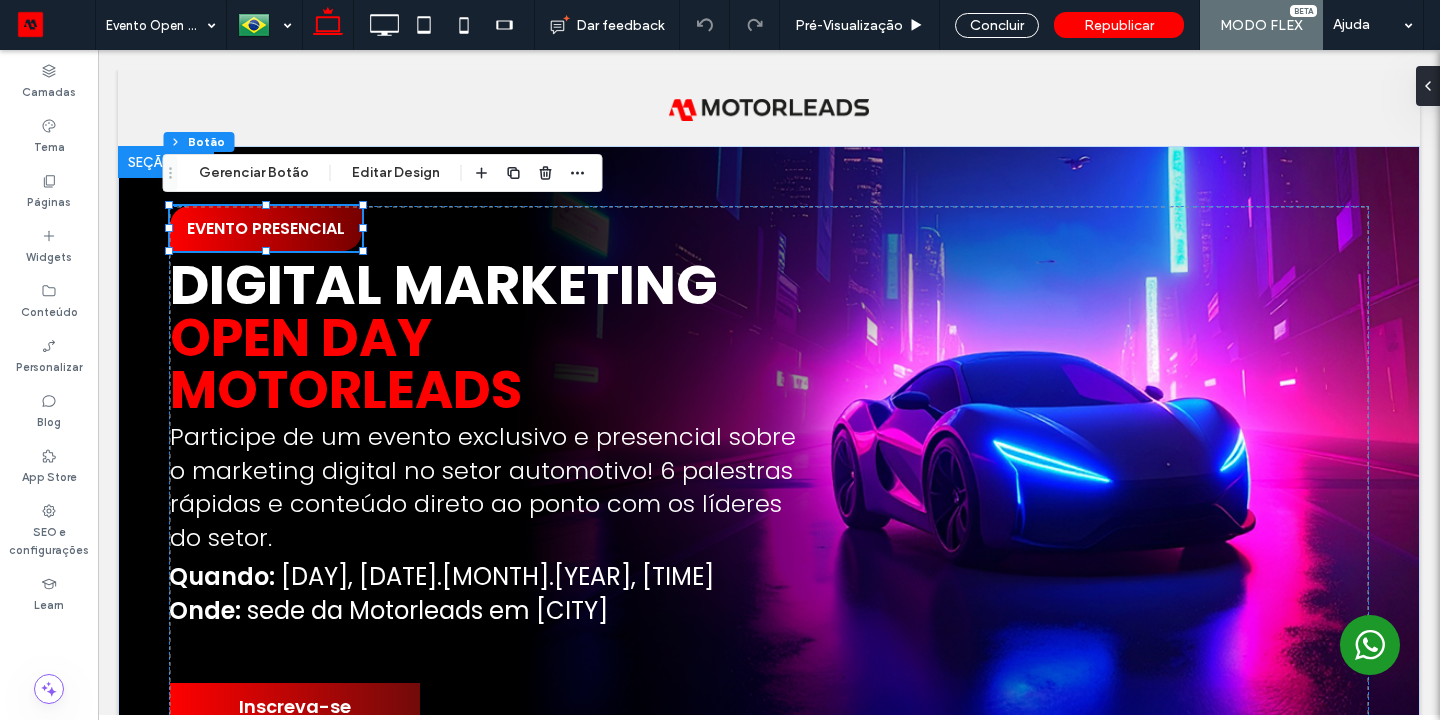 click on "Gerenciar Botão" at bounding box center (254, 173) 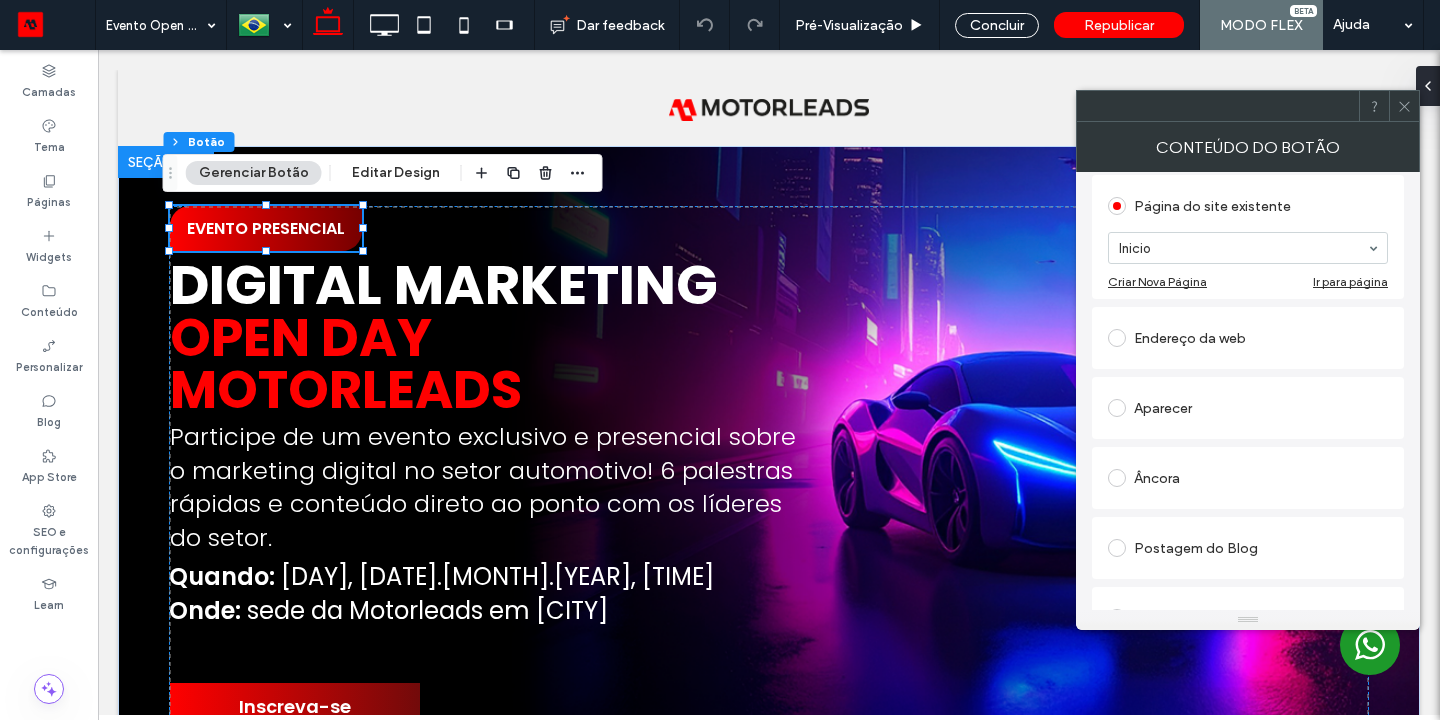 scroll, scrollTop: 222, scrollLeft: 0, axis: vertical 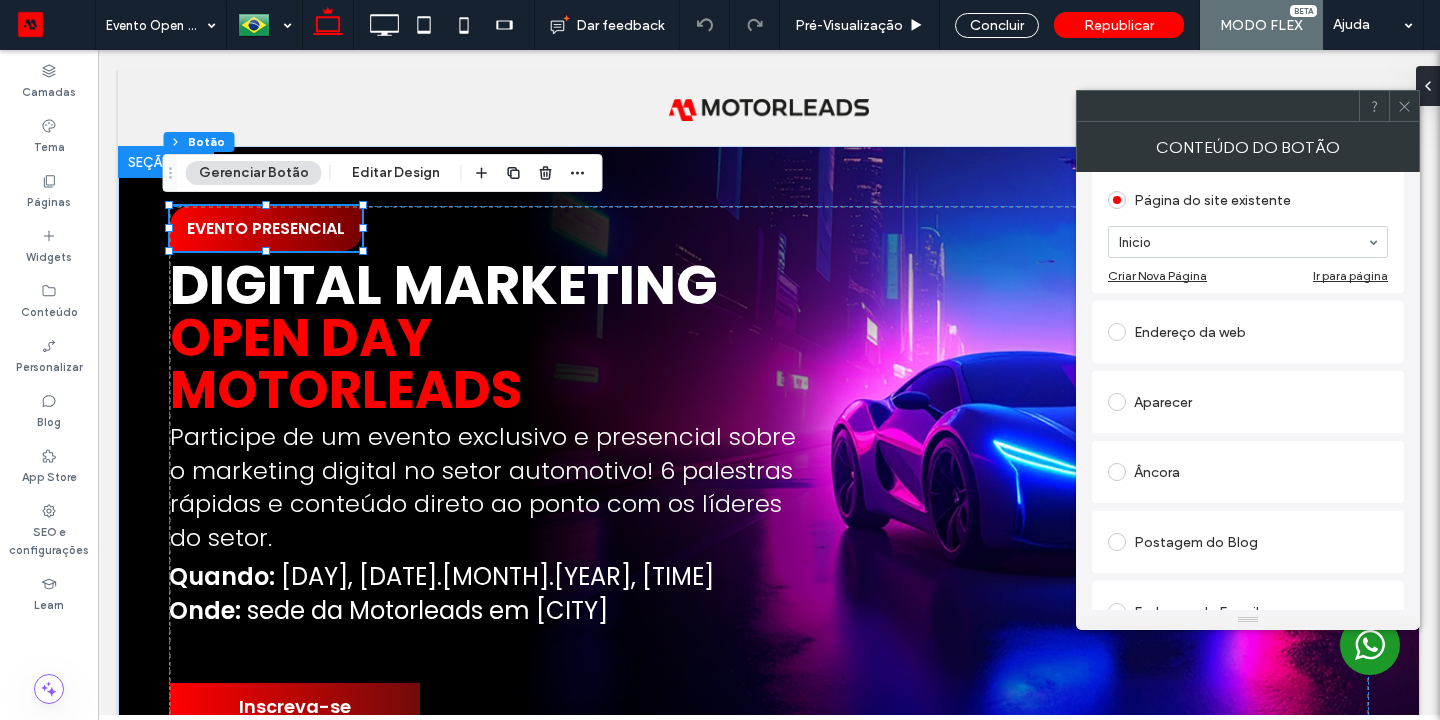 drag, startPoint x: 1171, startPoint y: 171, endPoint x: 1213, endPoint y: 241, distance: 81.63332 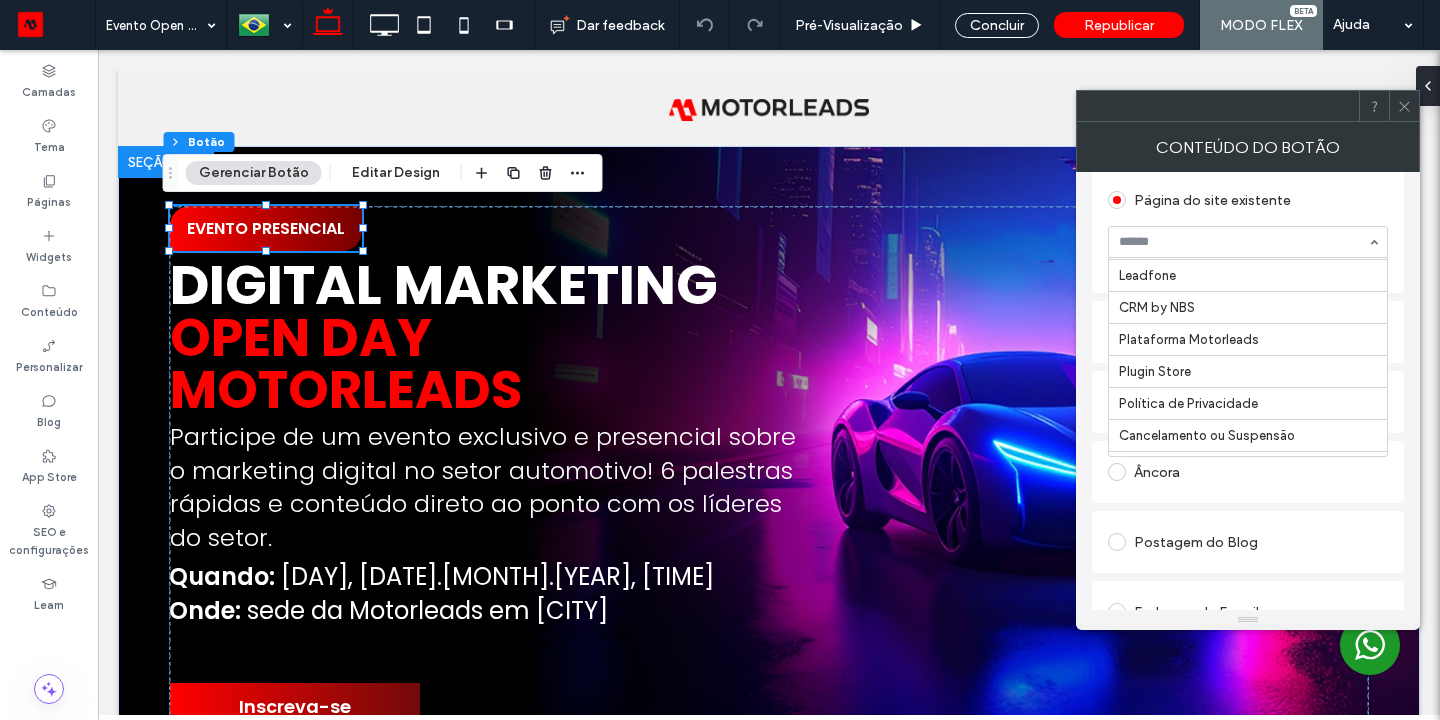 scroll, scrollTop: 692, scrollLeft: 0, axis: vertical 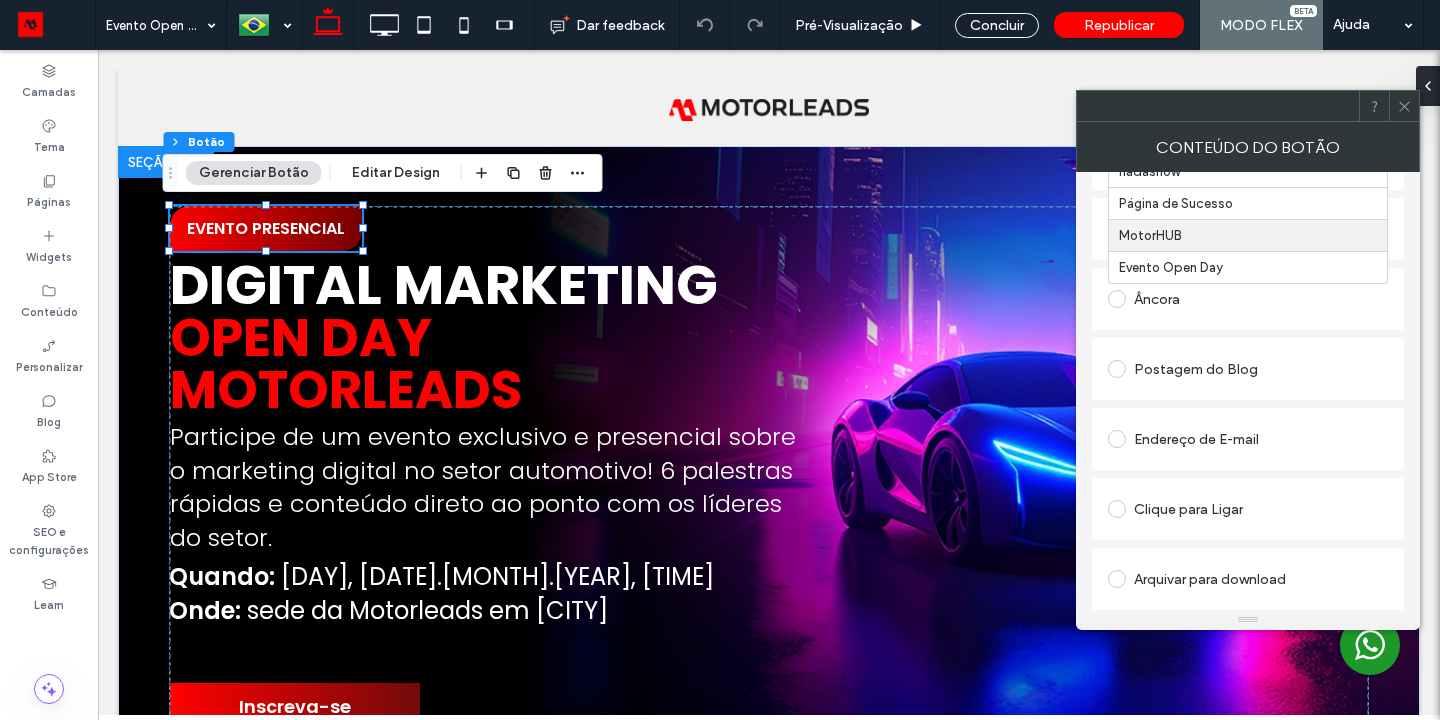 click at bounding box center (1117, 299) 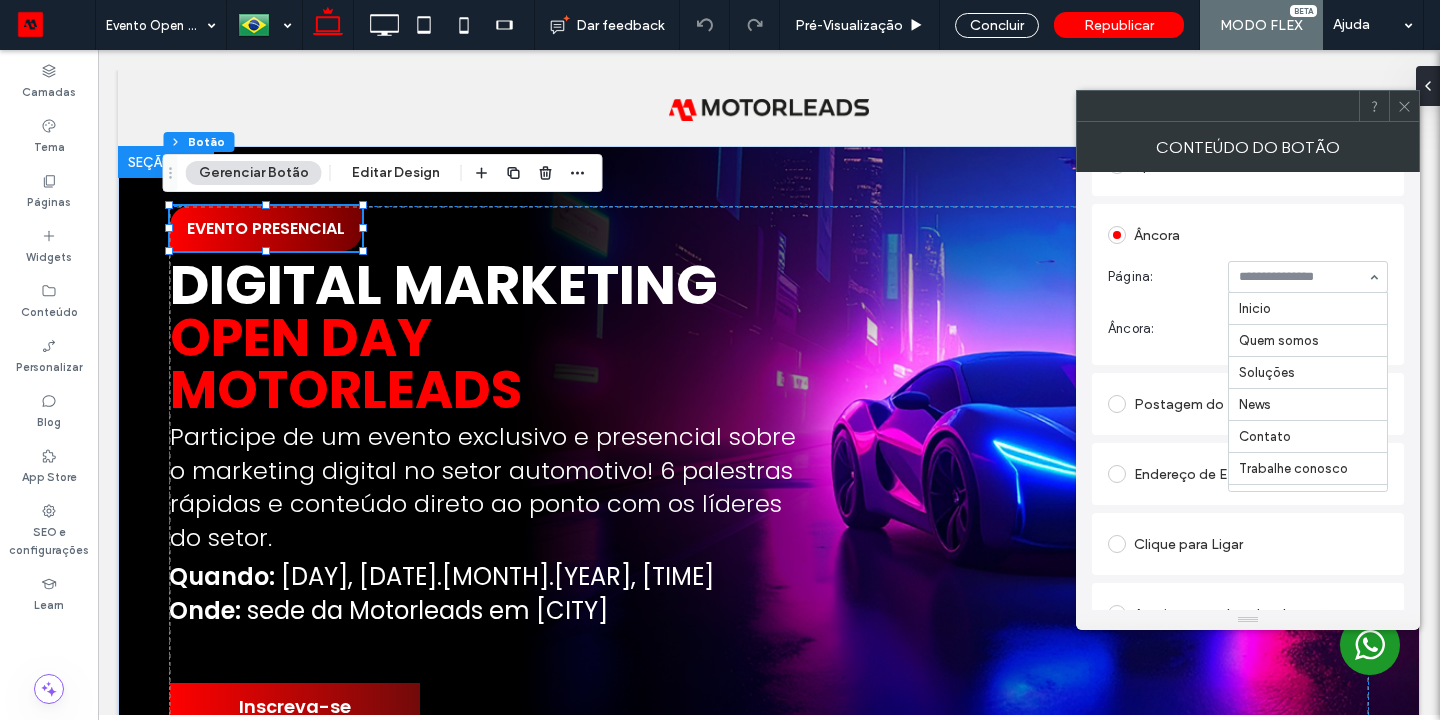 scroll, scrollTop: 788, scrollLeft: 0, axis: vertical 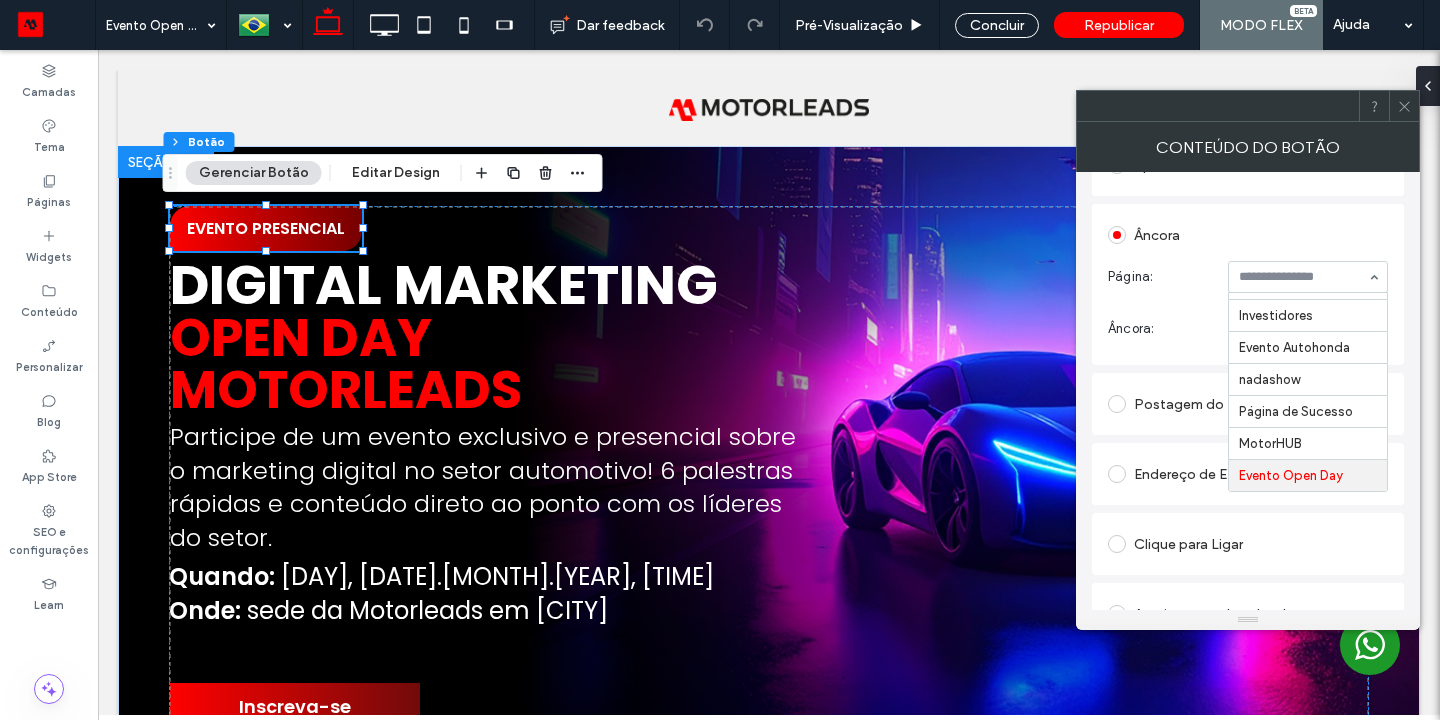 click on "Âncora: Select..." at bounding box center (1248, 329) 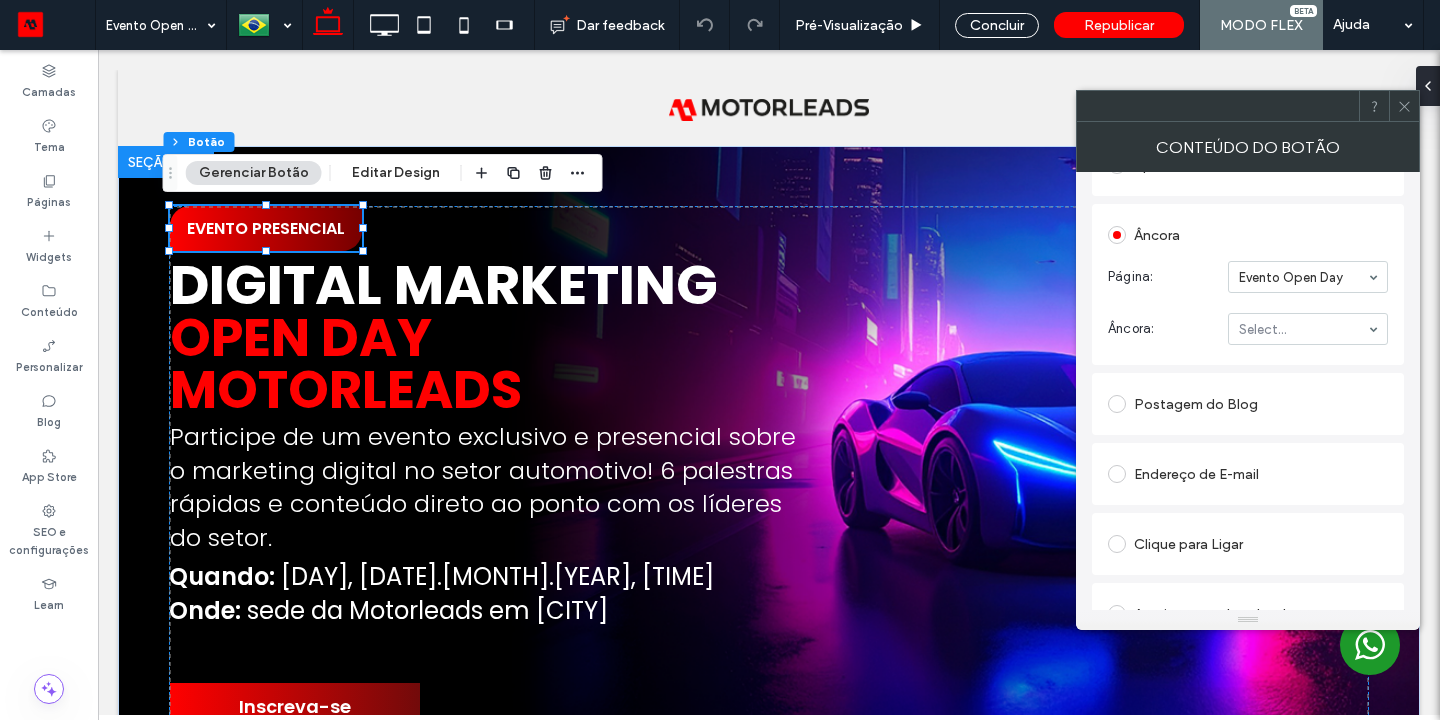 drag, startPoint x: 1213, startPoint y: 241, endPoint x: 1282, endPoint y: 323, distance: 107.16809 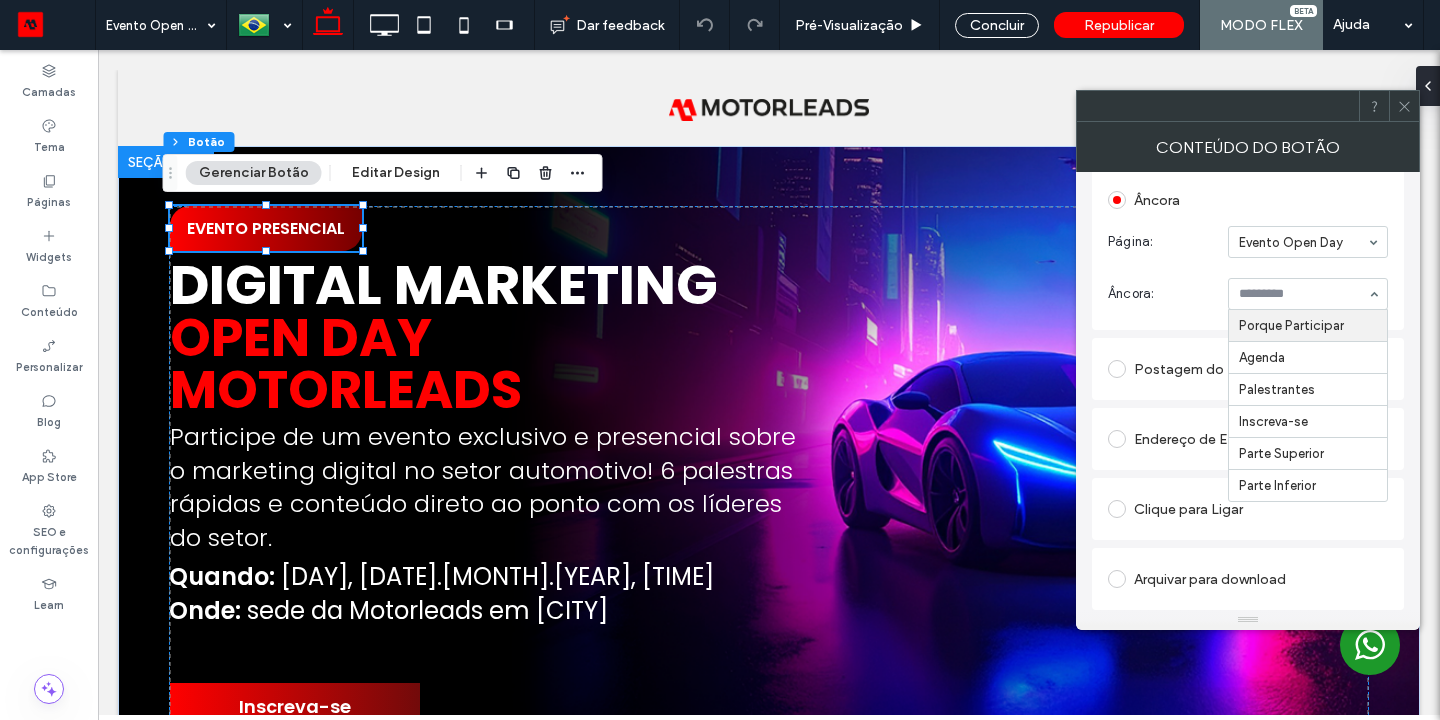 scroll, scrollTop: 435, scrollLeft: 0, axis: vertical 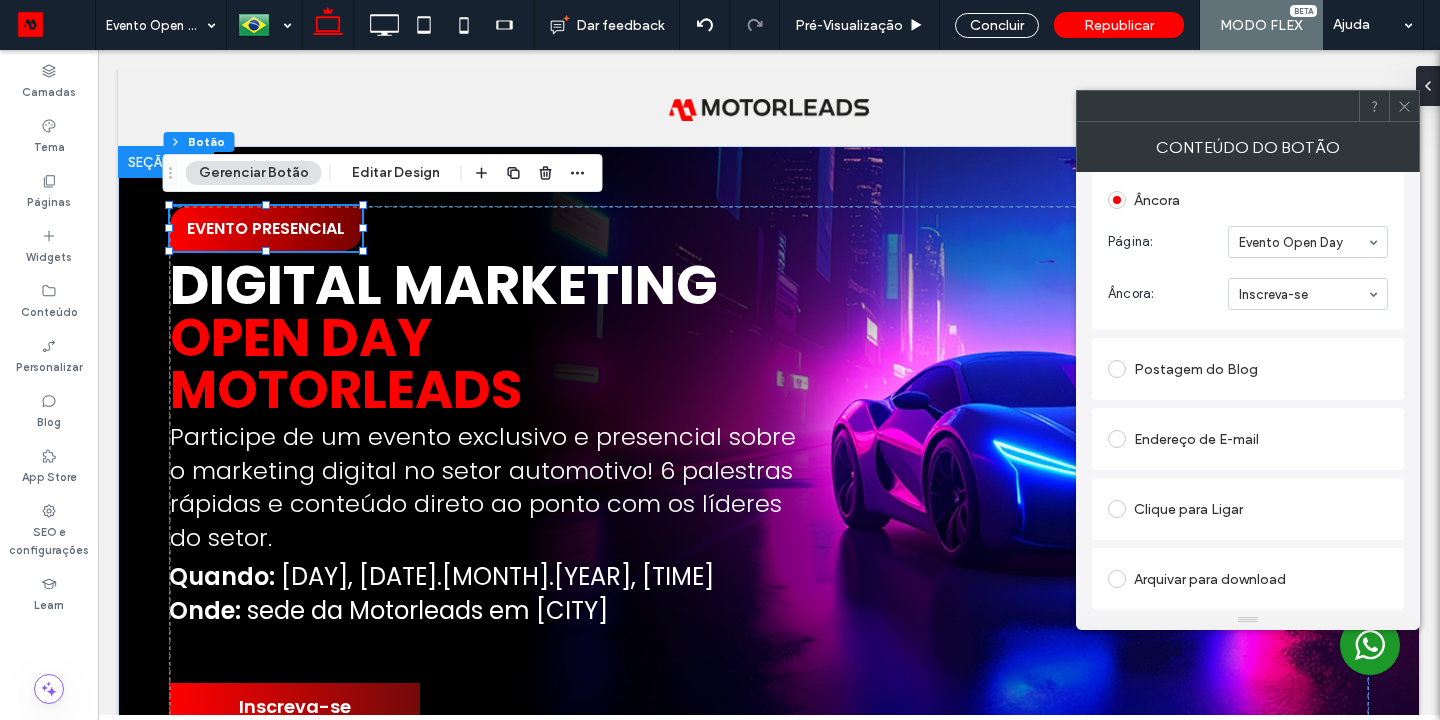 click 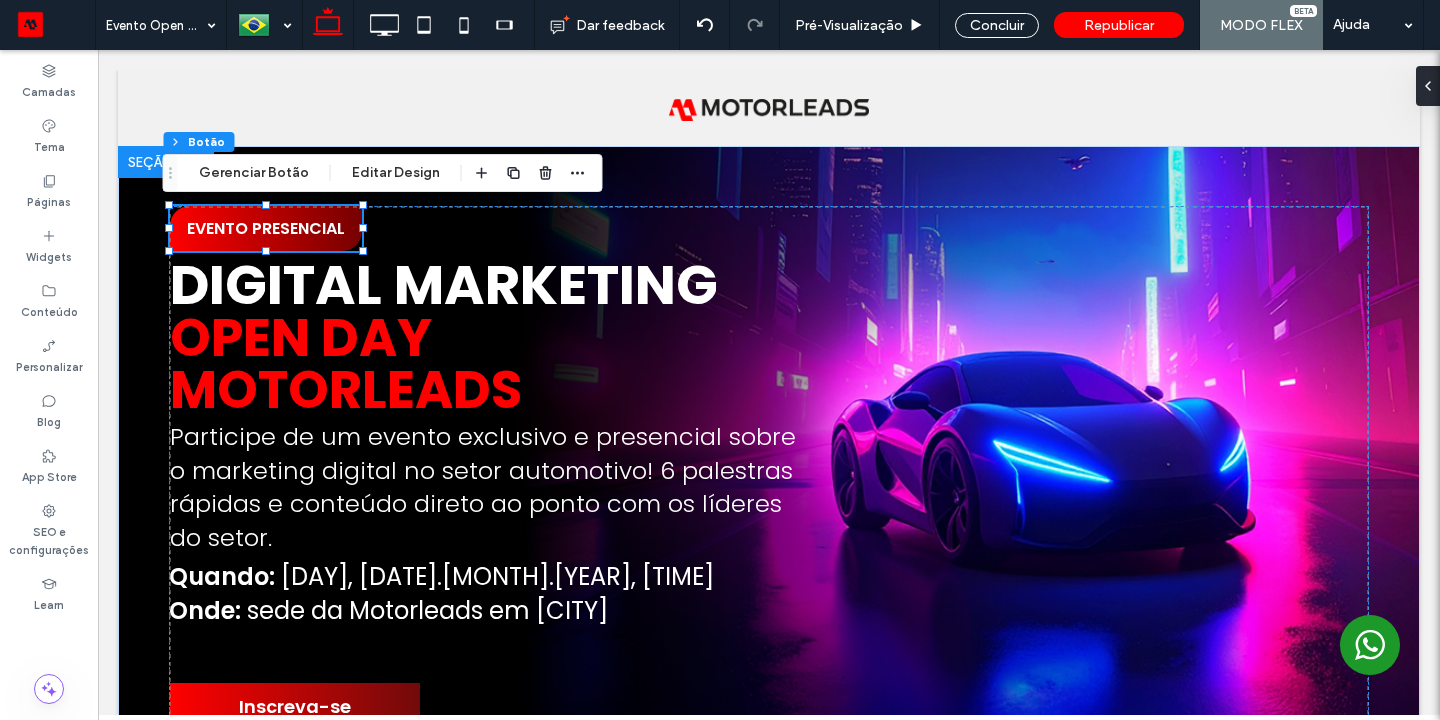 click on "Editar Design" at bounding box center (396, 173) 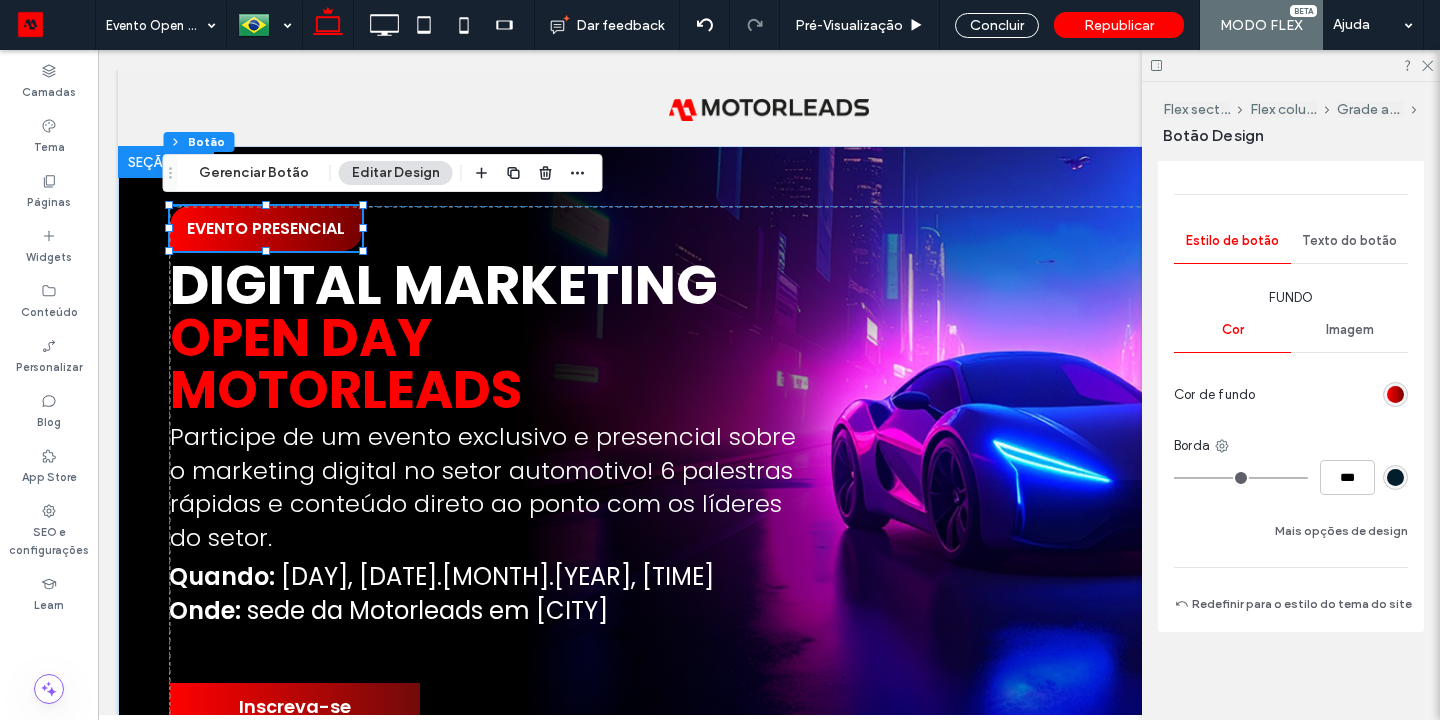 scroll, scrollTop: 412, scrollLeft: 0, axis: vertical 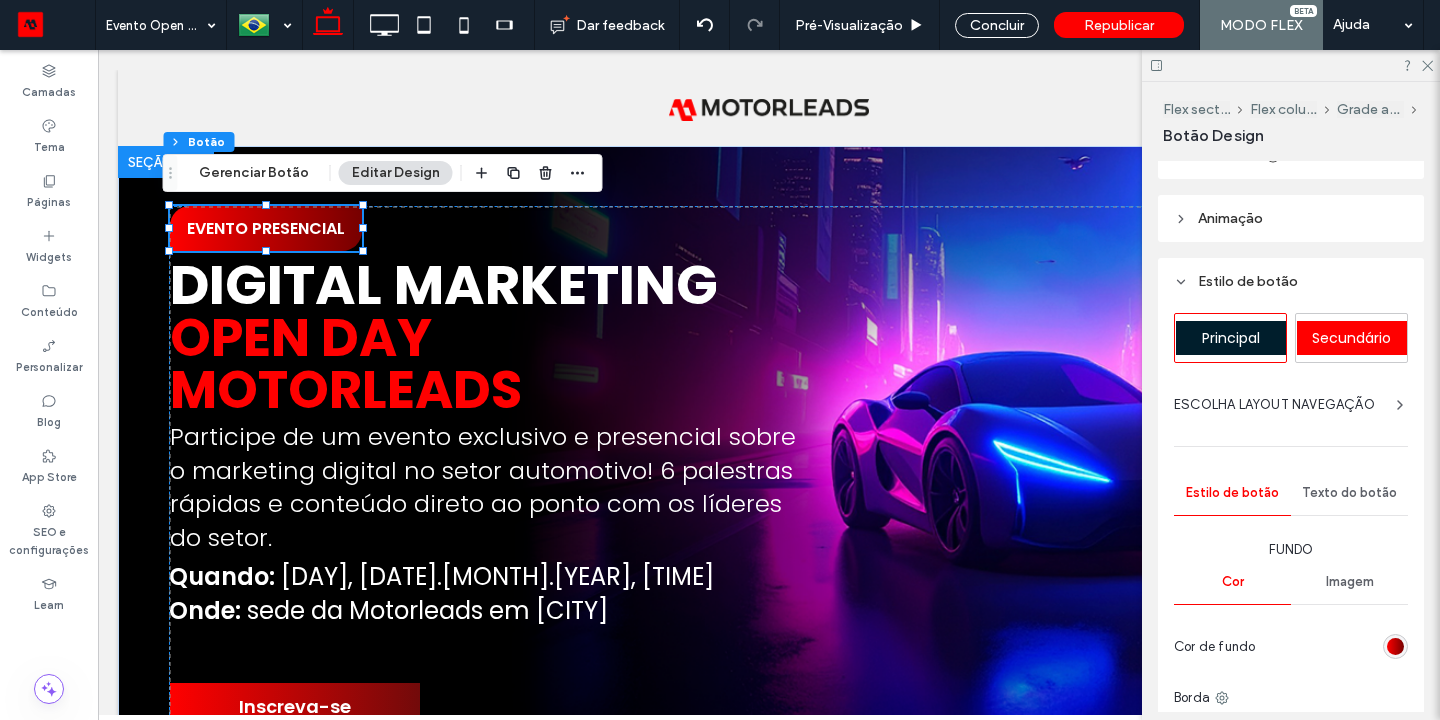 click on "Texto do botão" at bounding box center [1349, 493] 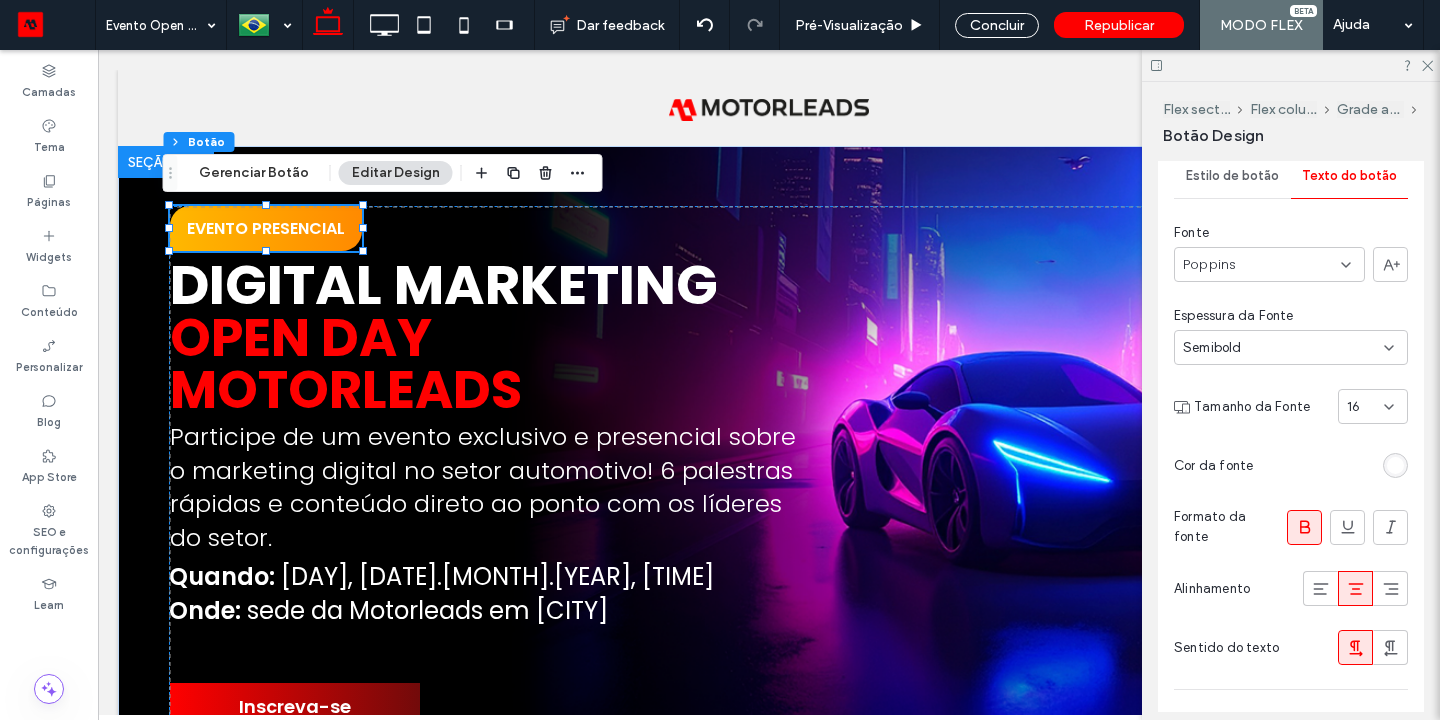 scroll, scrollTop: 359, scrollLeft: 0, axis: vertical 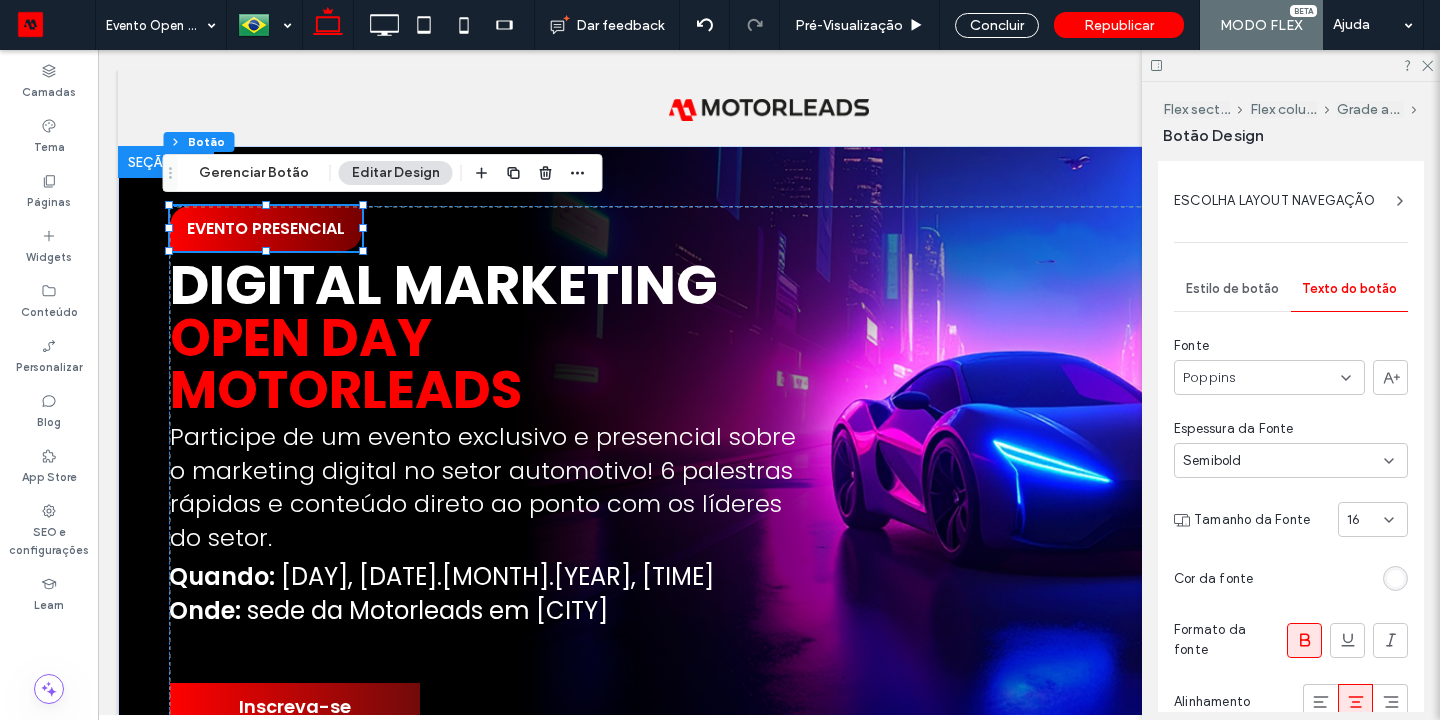 drag, startPoint x: 1282, startPoint y: 323, endPoint x: 1232, endPoint y: 286, distance: 62.201286 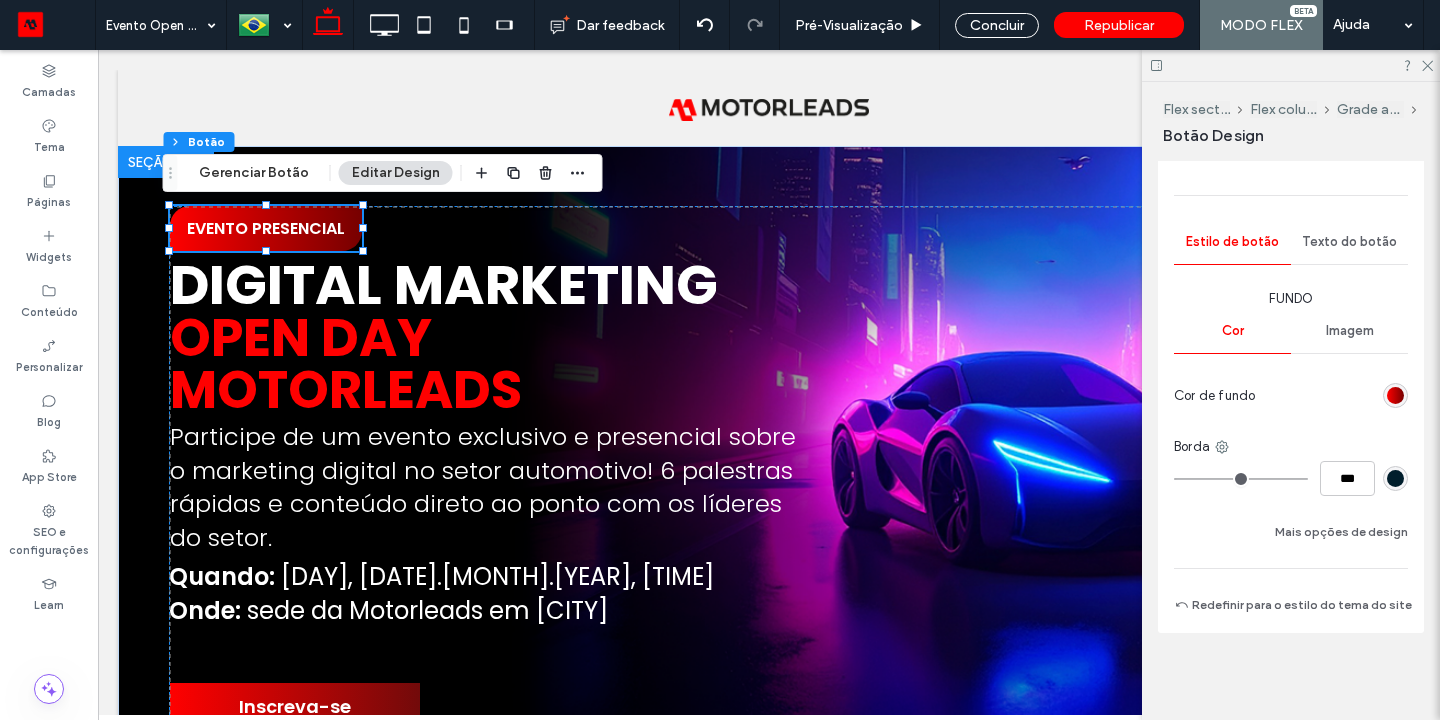 scroll, scrollTop: 412, scrollLeft: 0, axis: vertical 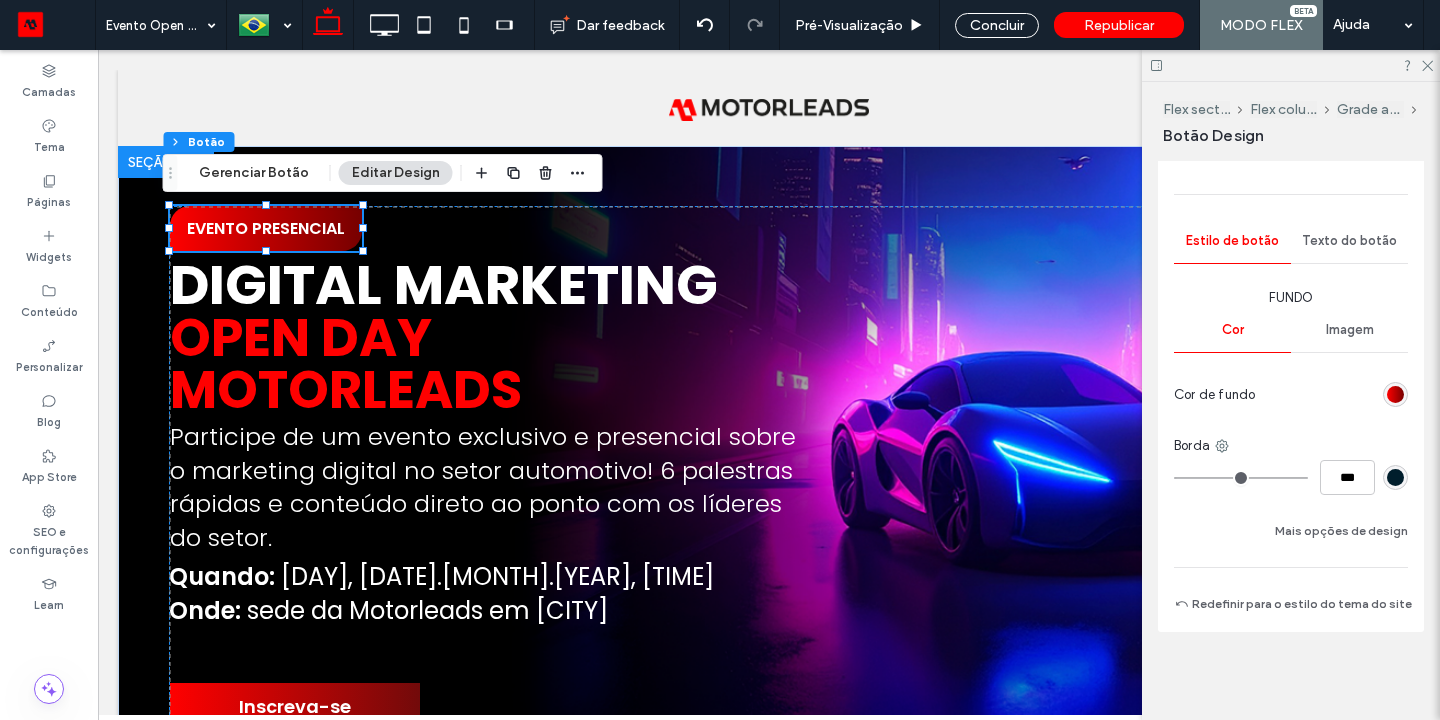 click on "Mais opções de design" at bounding box center [1341, 531] 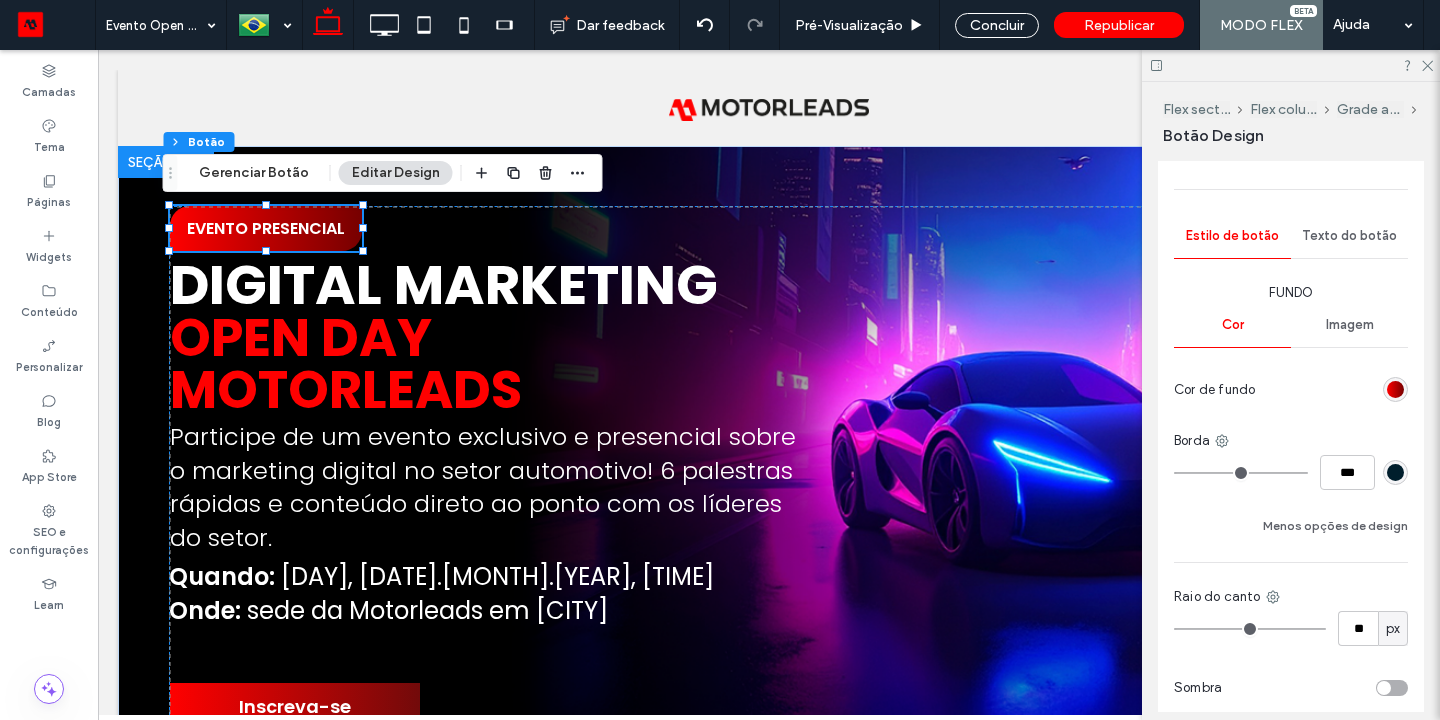 scroll, scrollTop: 732, scrollLeft: 0, axis: vertical 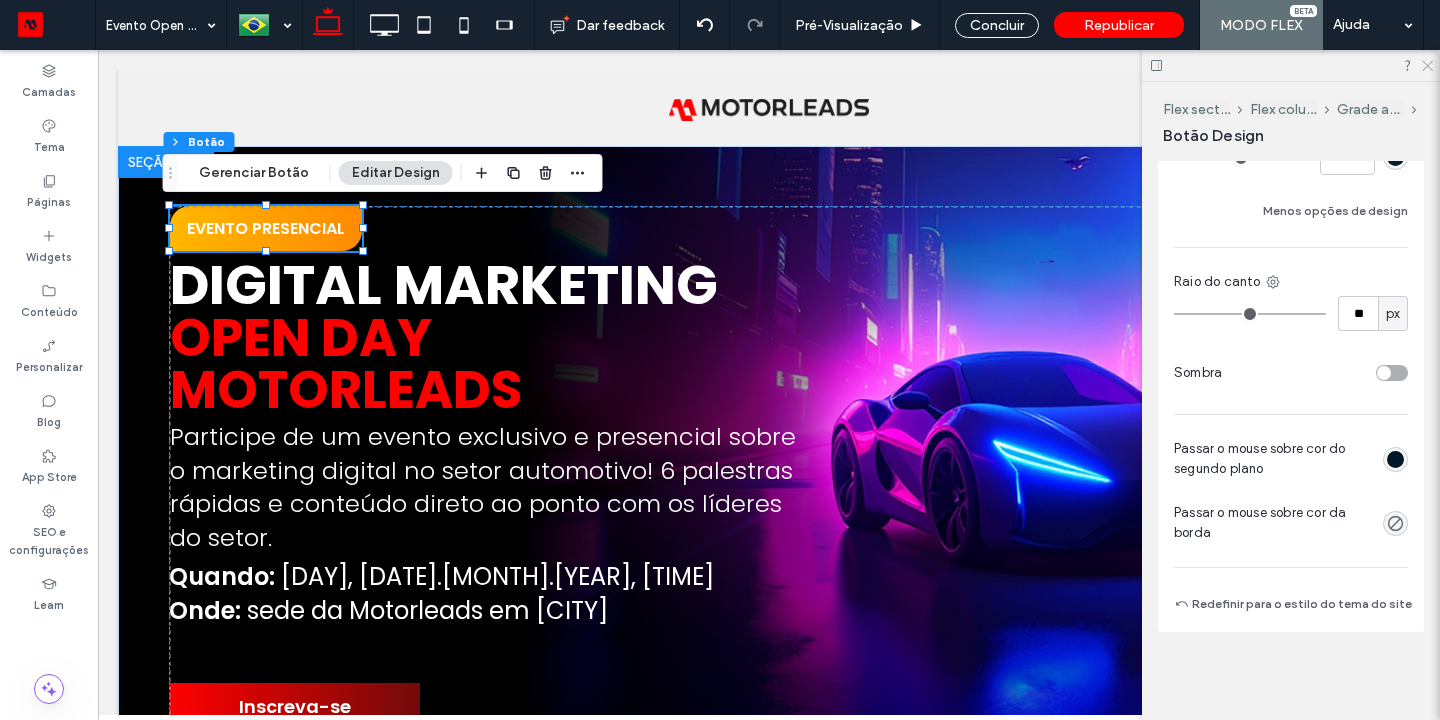 drag, startPoint x: 1232, startPoint y: 286, endPoint x: 1423, endPoint y: 70, distance: 288.33487 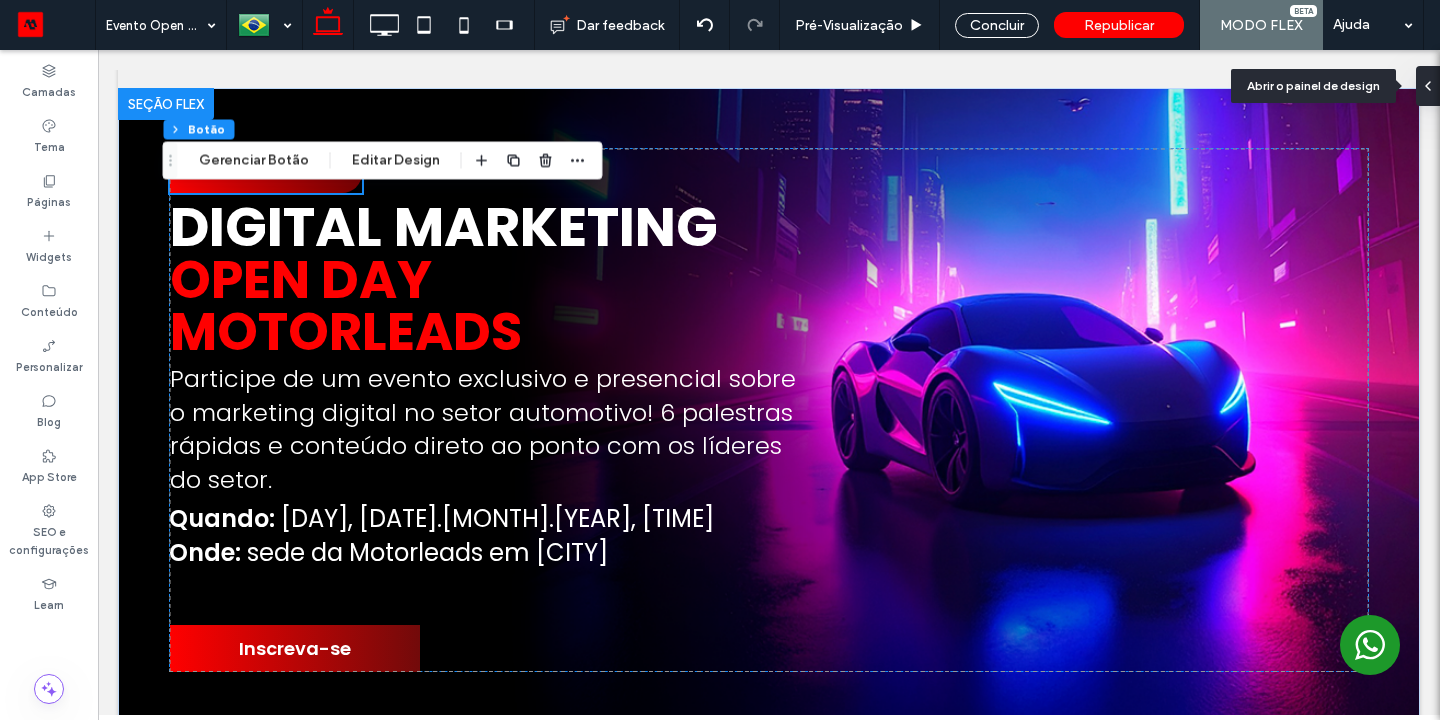 scroll, scrollTop: 176, scrollLeft: 0, axis: vertical 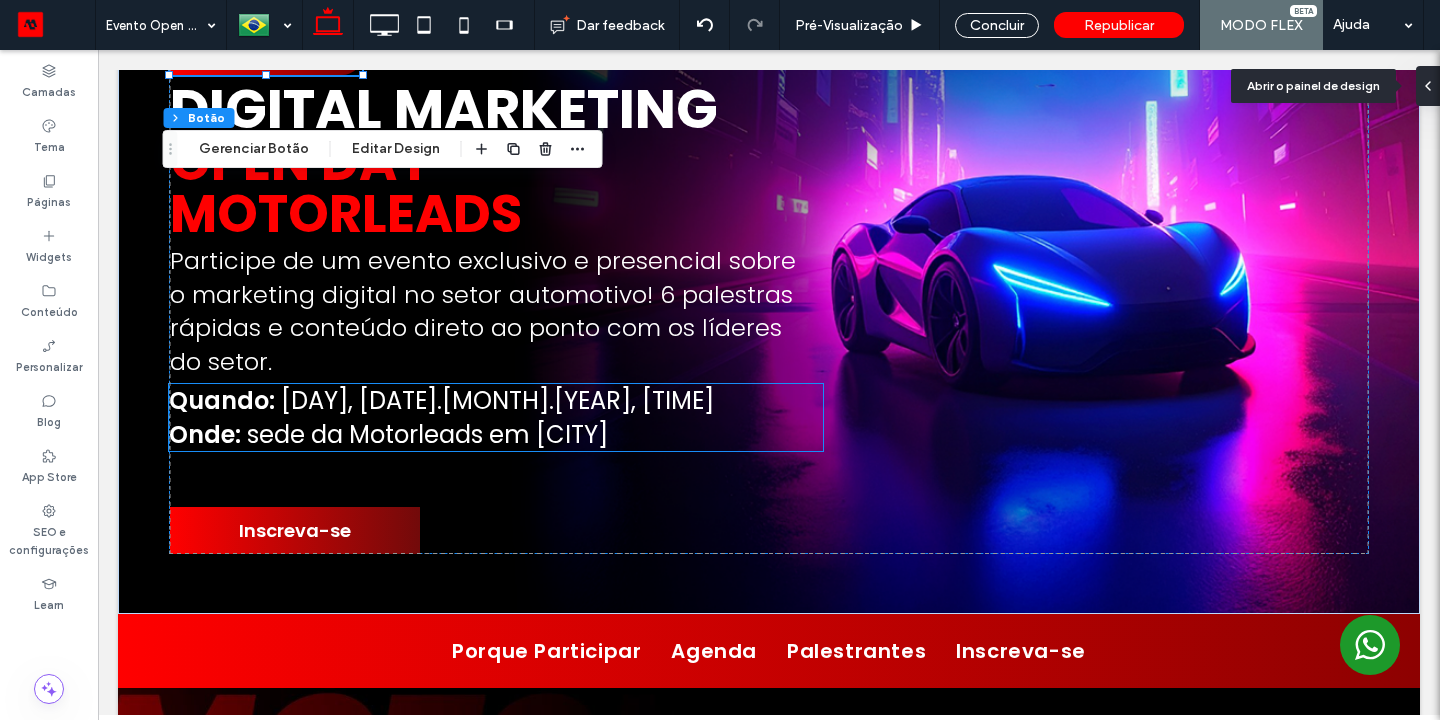 click on "[DAY], [DATE].[MONTH].[YEAR], [TIME]" at bounding box center [497, 400] 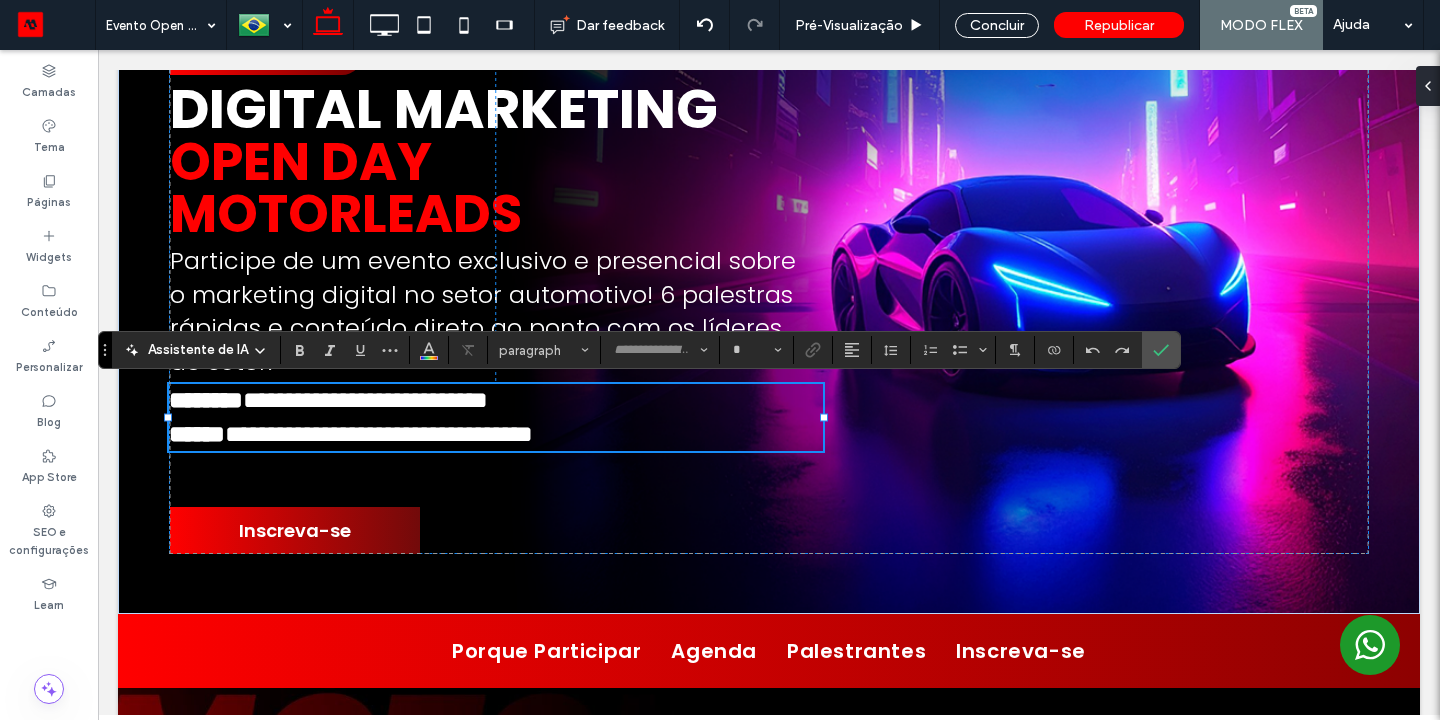type on "*******" 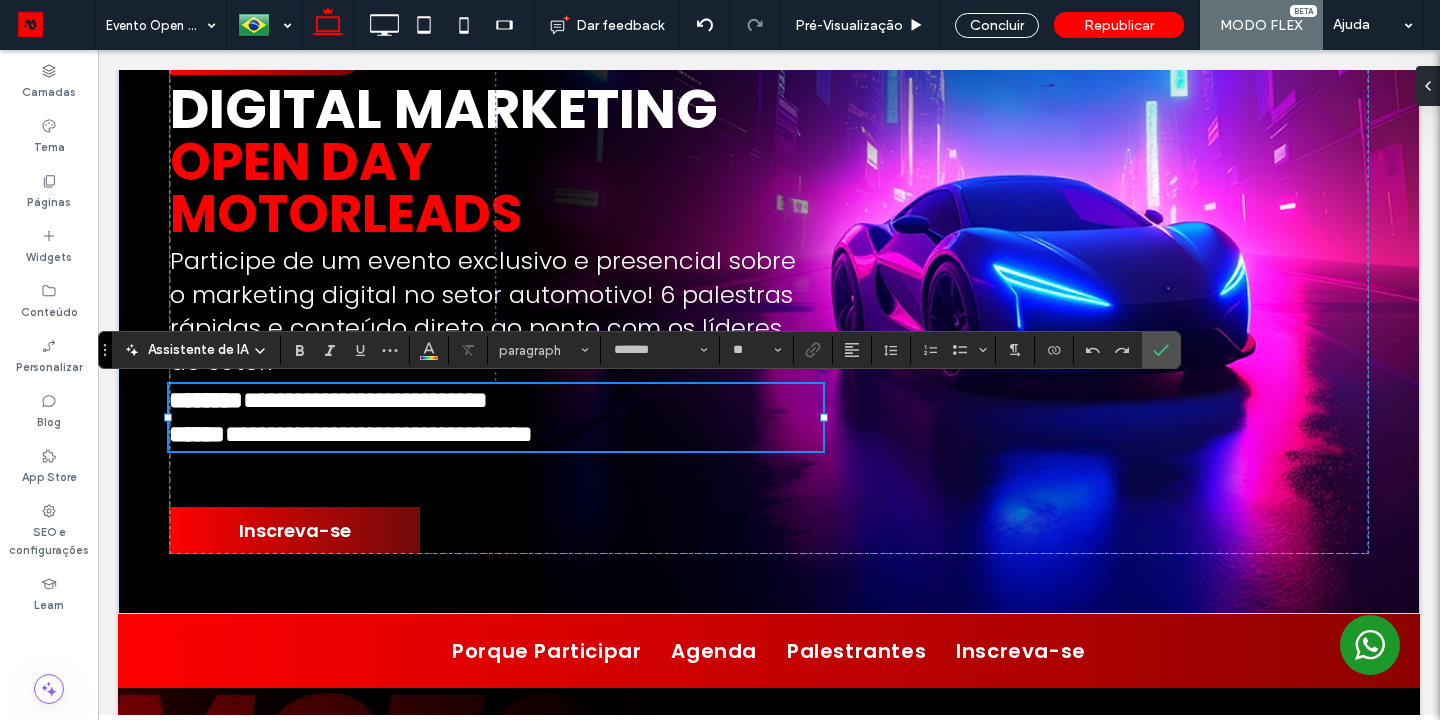 click on "**********" at bounding box center [365, 400] 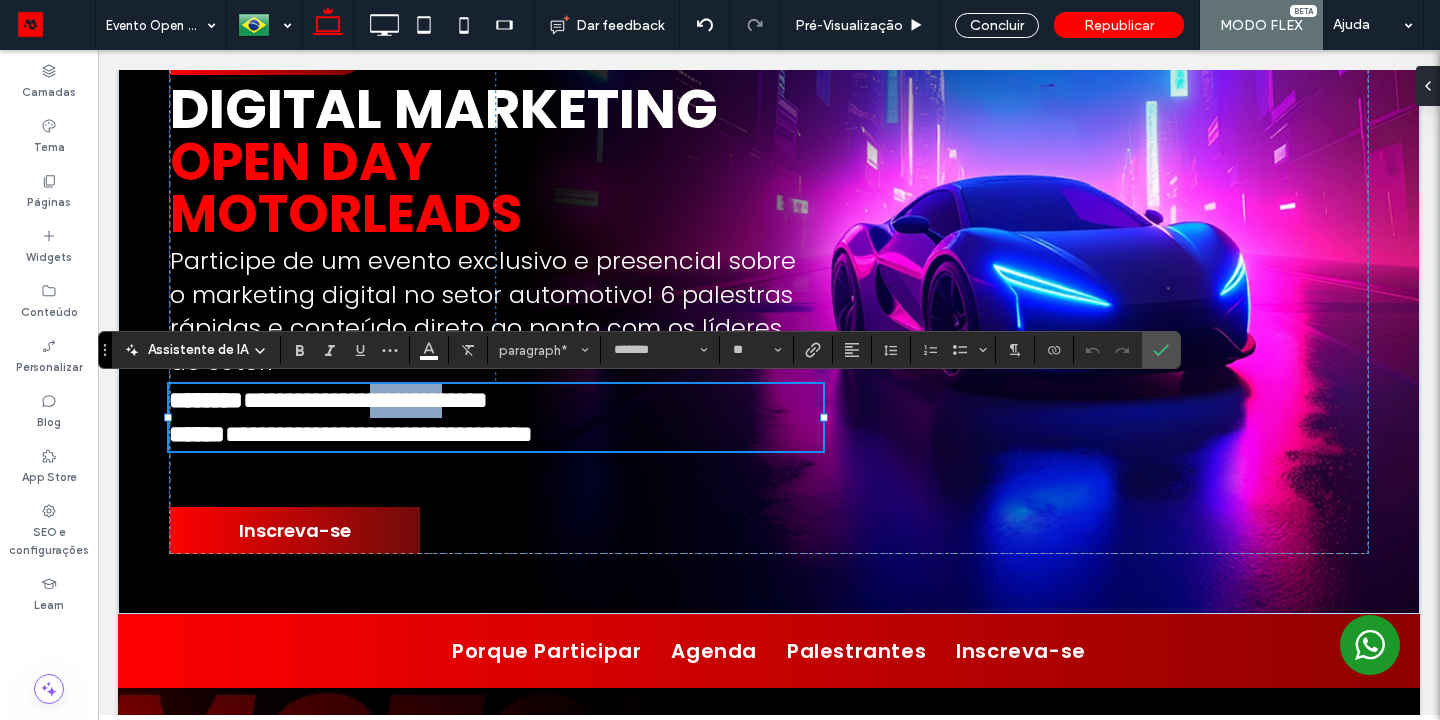 click on "**********" at bounding box center [365, 400] 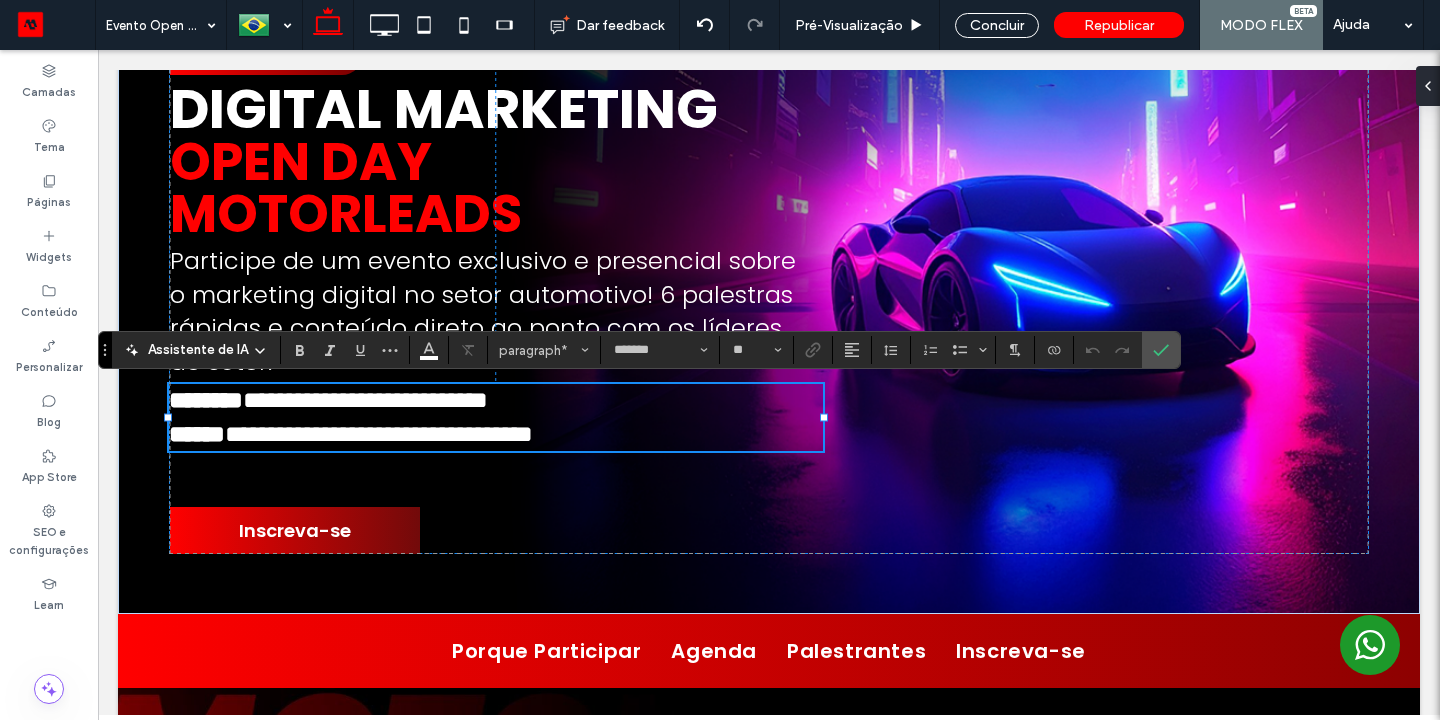 click on "**********" at bounding box center (365, 400) 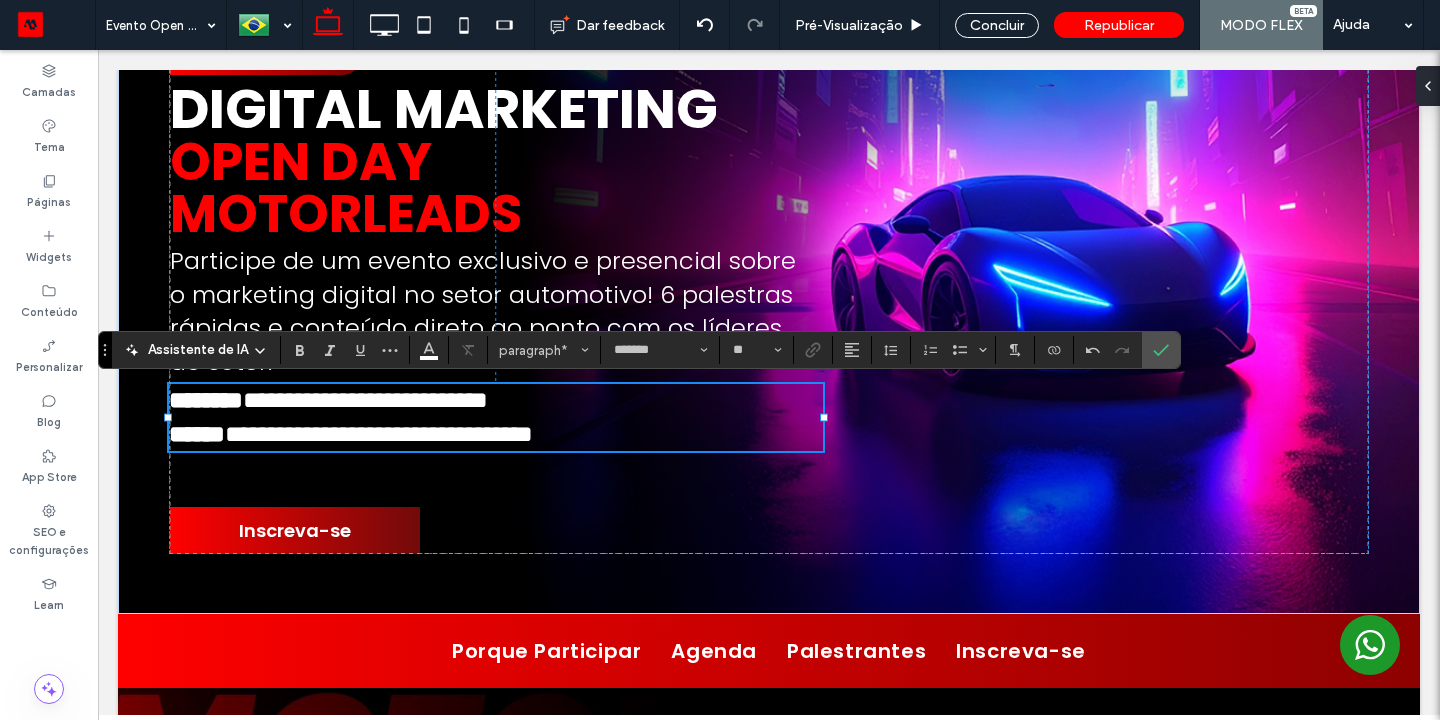 click on "**********" at bounding box center (365, 400) 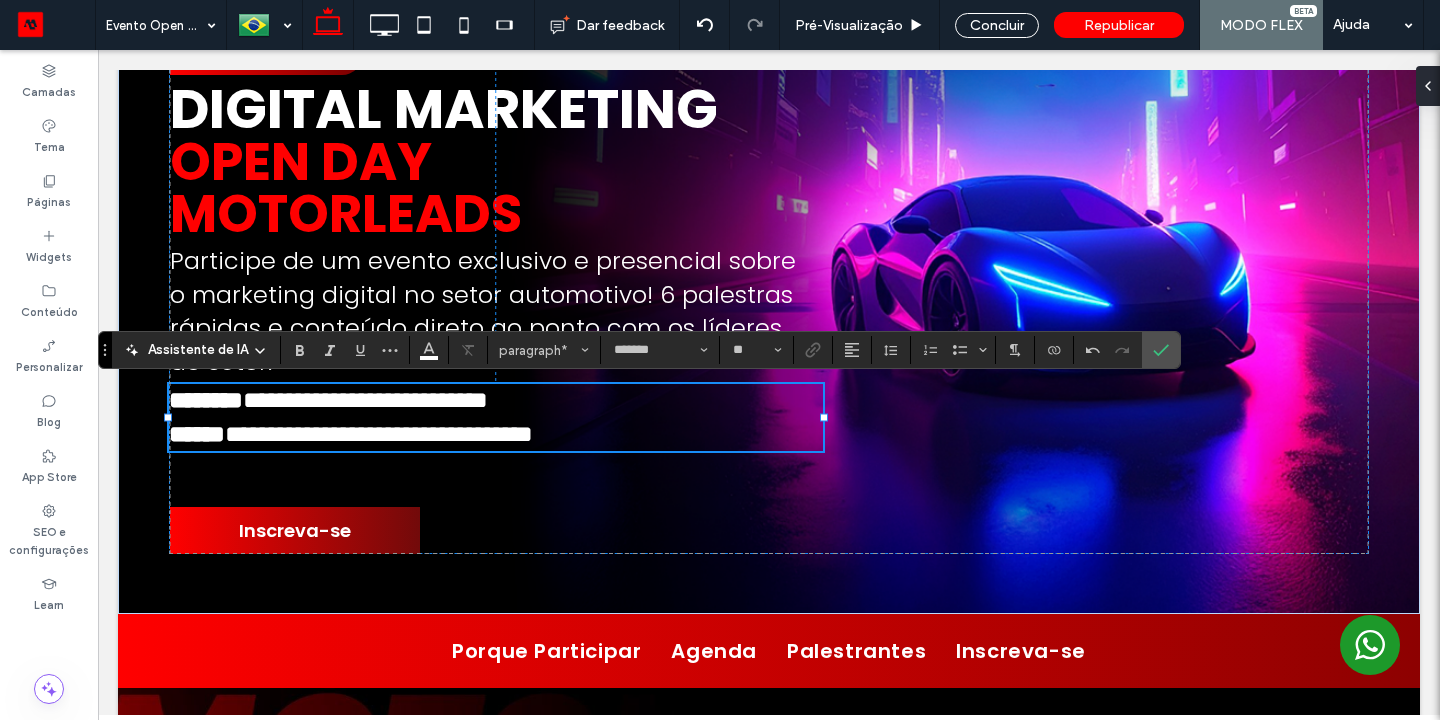 click on "**********" at bounding box center (769, 292) 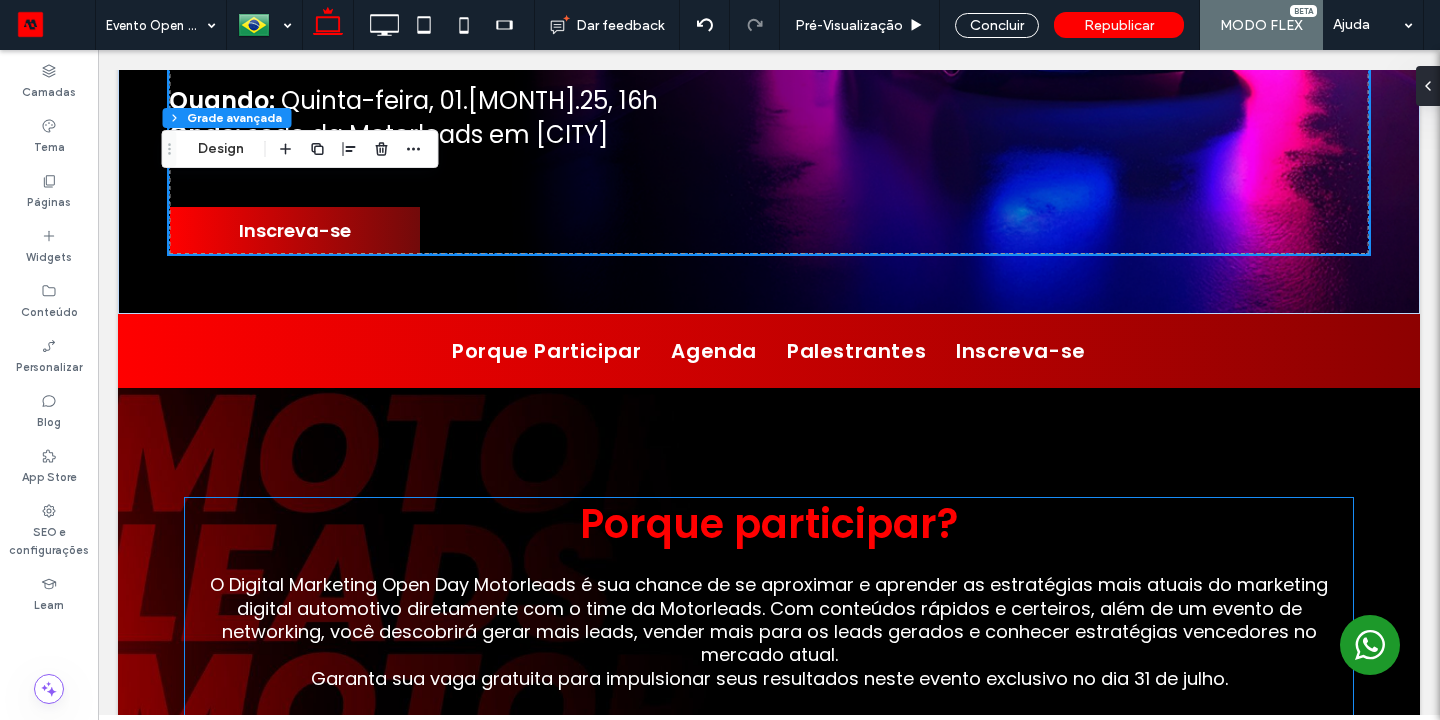 scroll, scrollTop: 245, scrollLeft: 0, axis: vertical 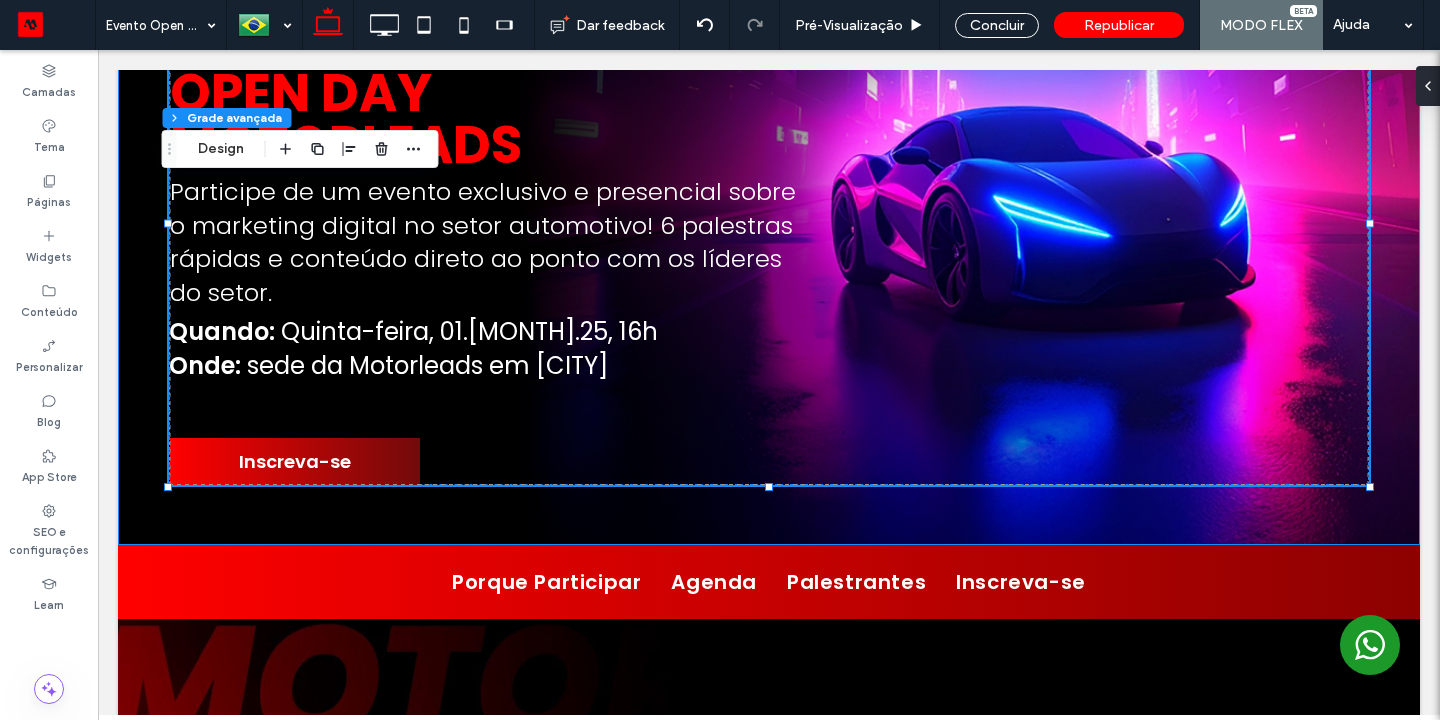 click on "Participe de um evento exclusivo e presencial sobre o marketing digital no setor automotivo! 6 palestras rápidas e conteúdo direto ao ponto com os líderes do setor." at bounding box center [483, 242] 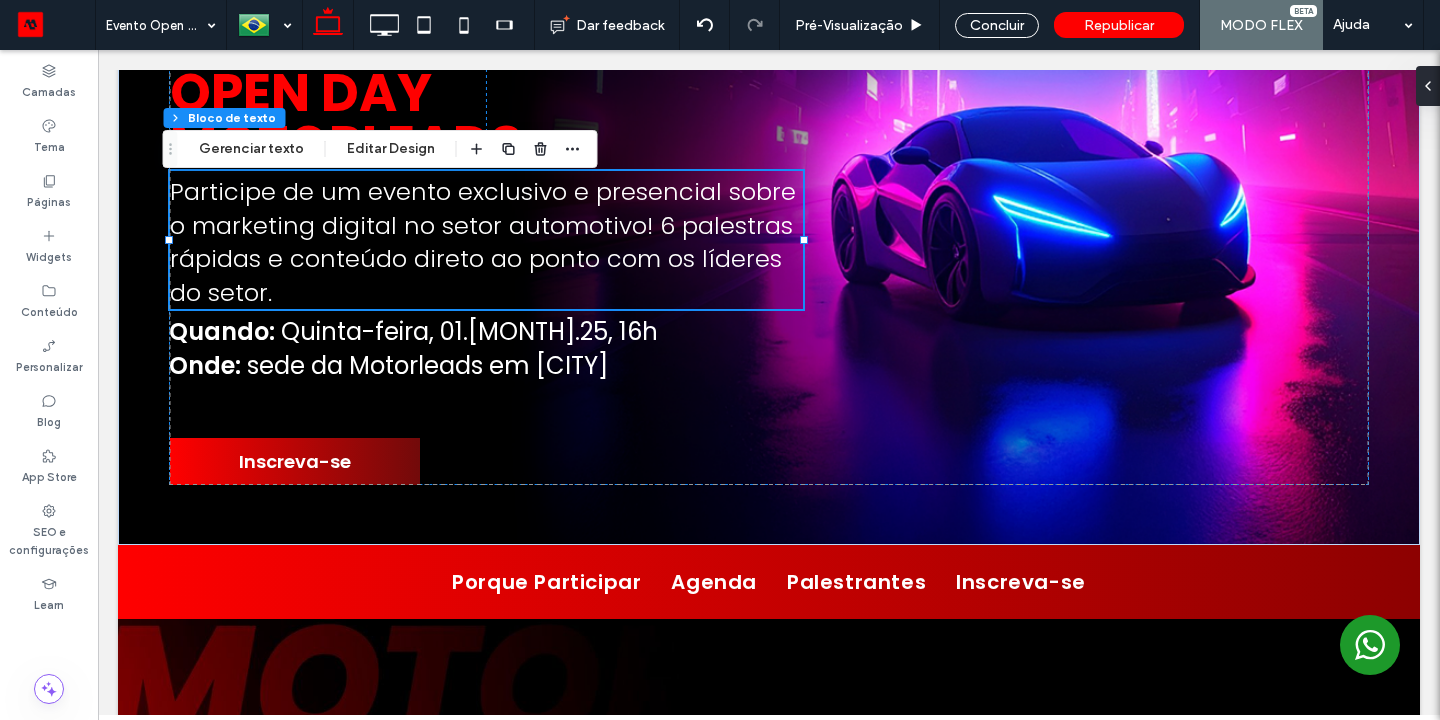 click on "Participe de um evento exclusivo e presencial sobre o marketing digital no setor automotivo! 6 palestras rápidas e conteúdo direto ao ponto com os líderes do setor." at bounding box center (483, 242) 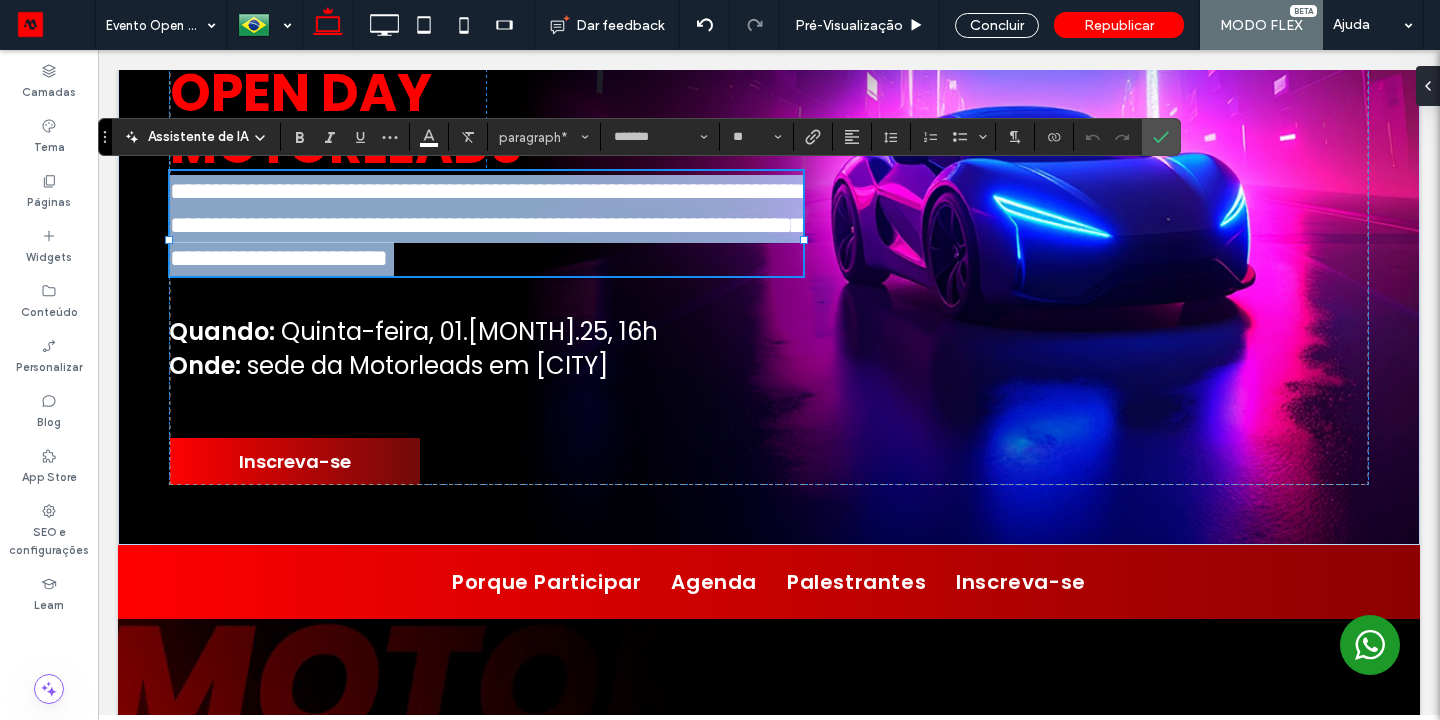 click on "**********" at bounding box center [486, 224] 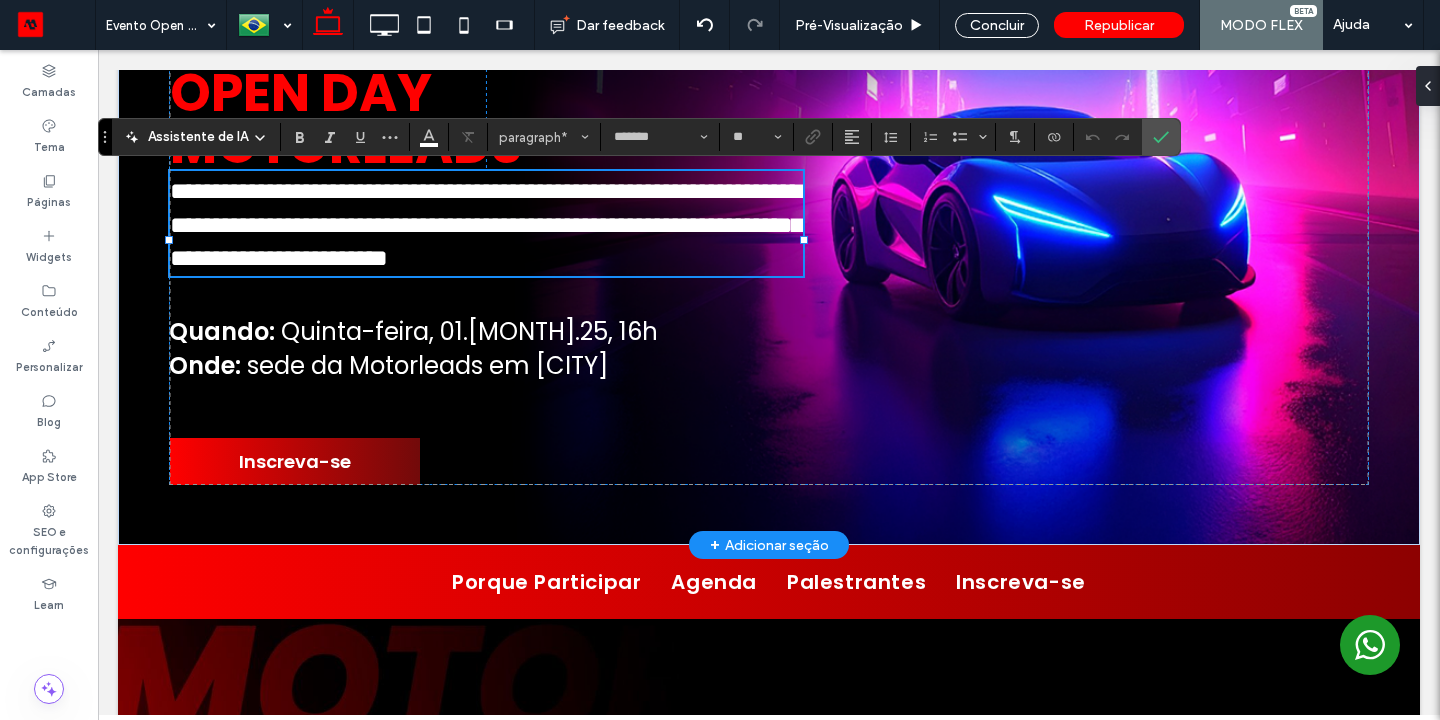 drag, startPoint x: 1521, startPoint y: 120, endPoint x: 650, endPoint y: 267, distance: 883.3176 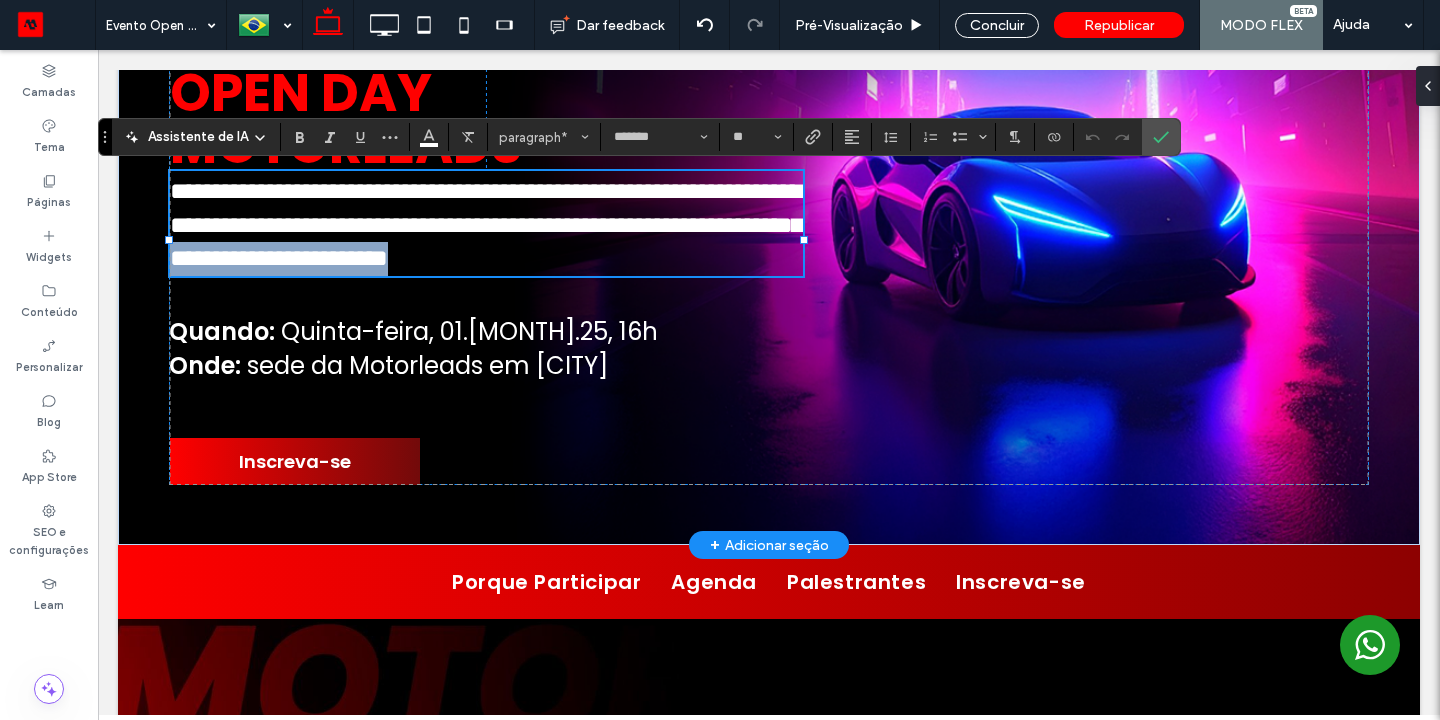 drag, startPoint x: 650, startPoint y: 267, endPoint x: 710, endPoint y: 288, distance: 63.56886 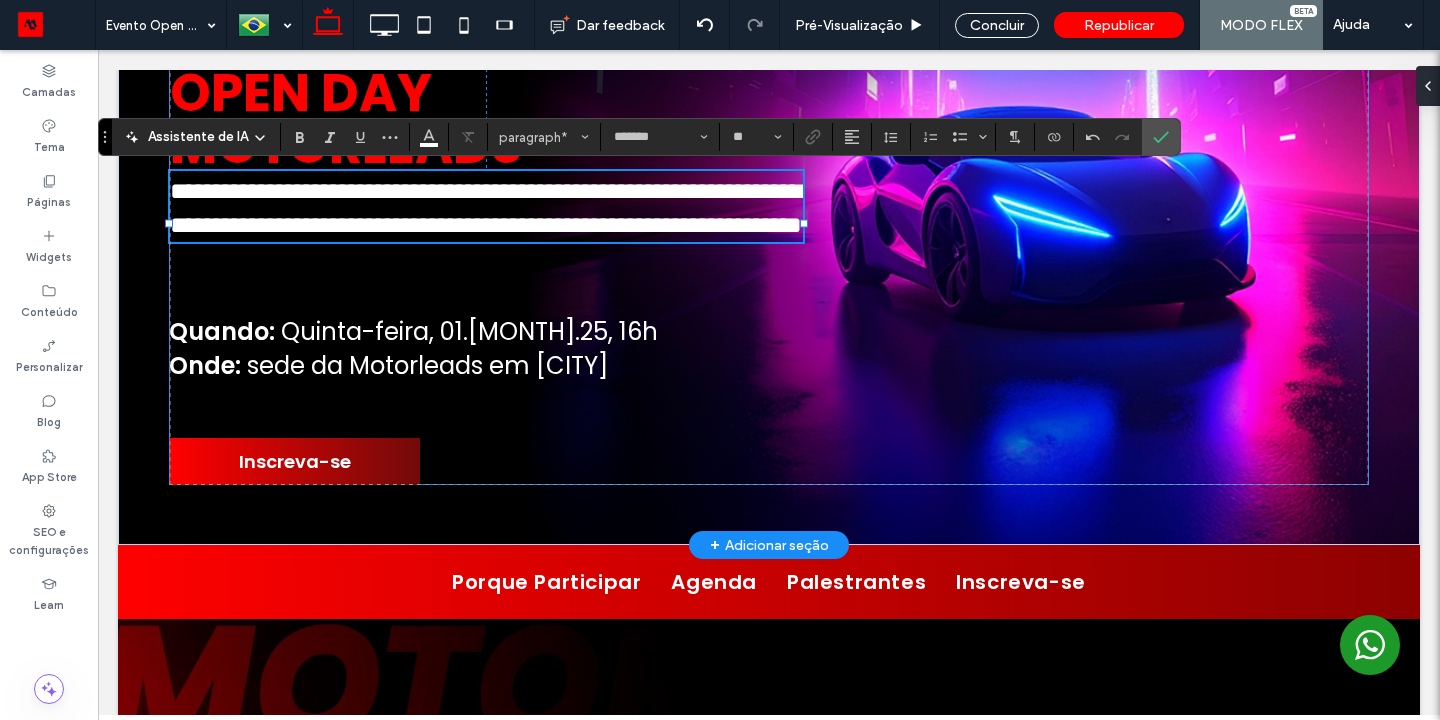 type 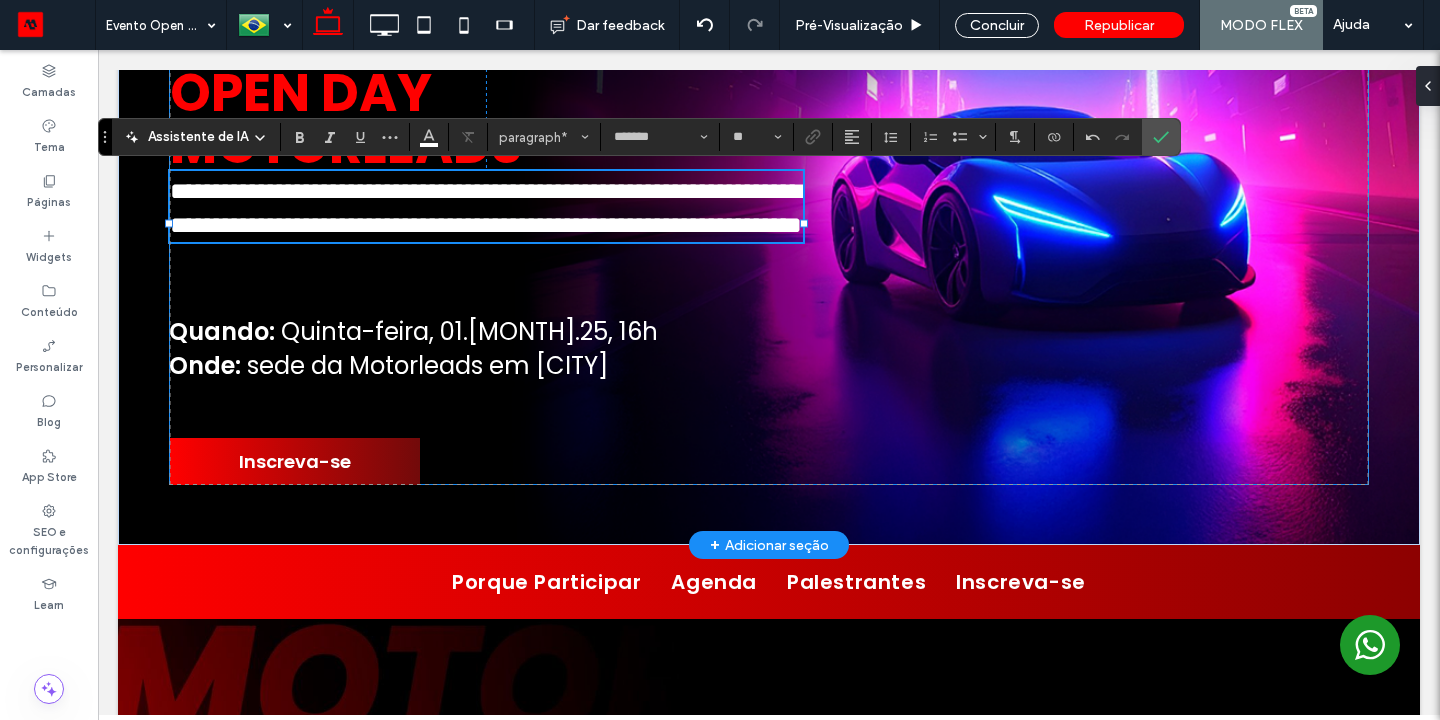 click on "**********" at bounding box center (769, 223) 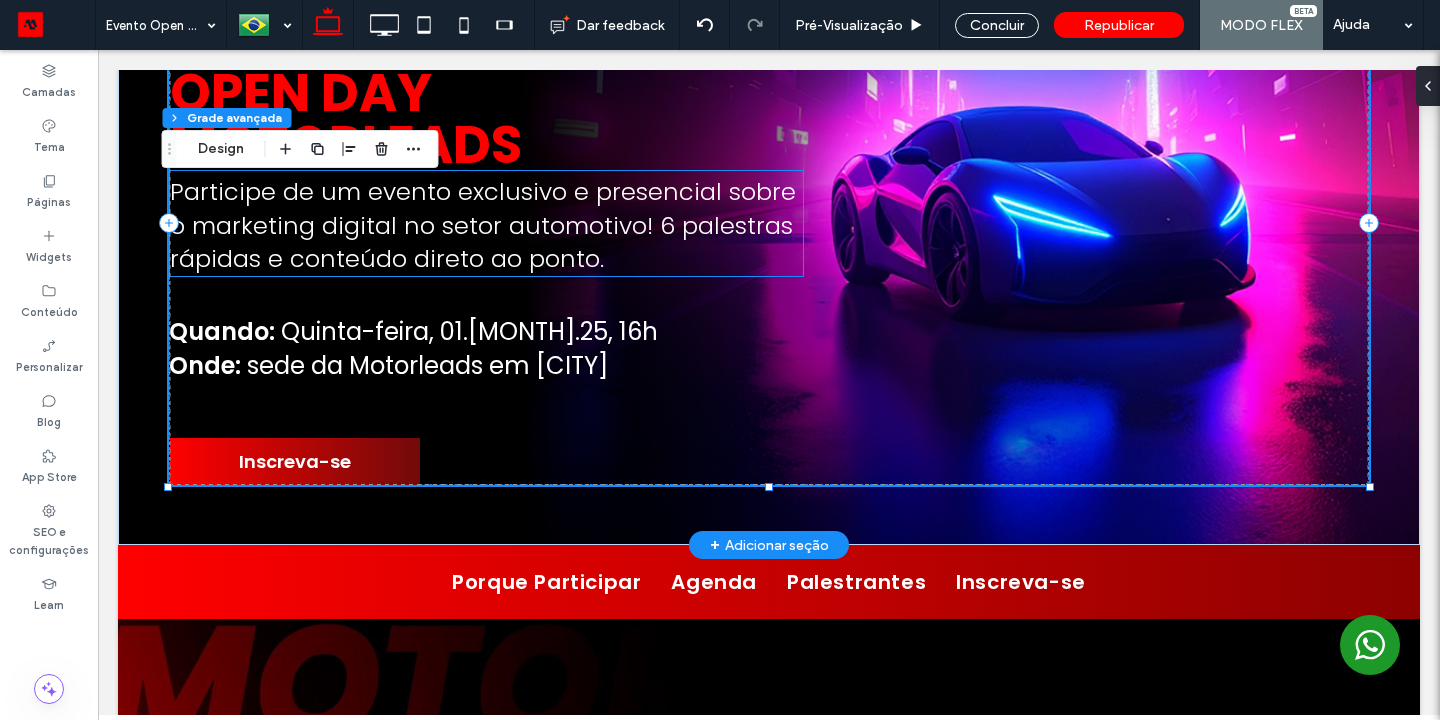 click on "Participe de um evento exclusivo e presencial sobre o marketing digital no setor automotivo! 6 palestras rápidas e conteúdo direto ao ponto." at bounding box center [483, 225] 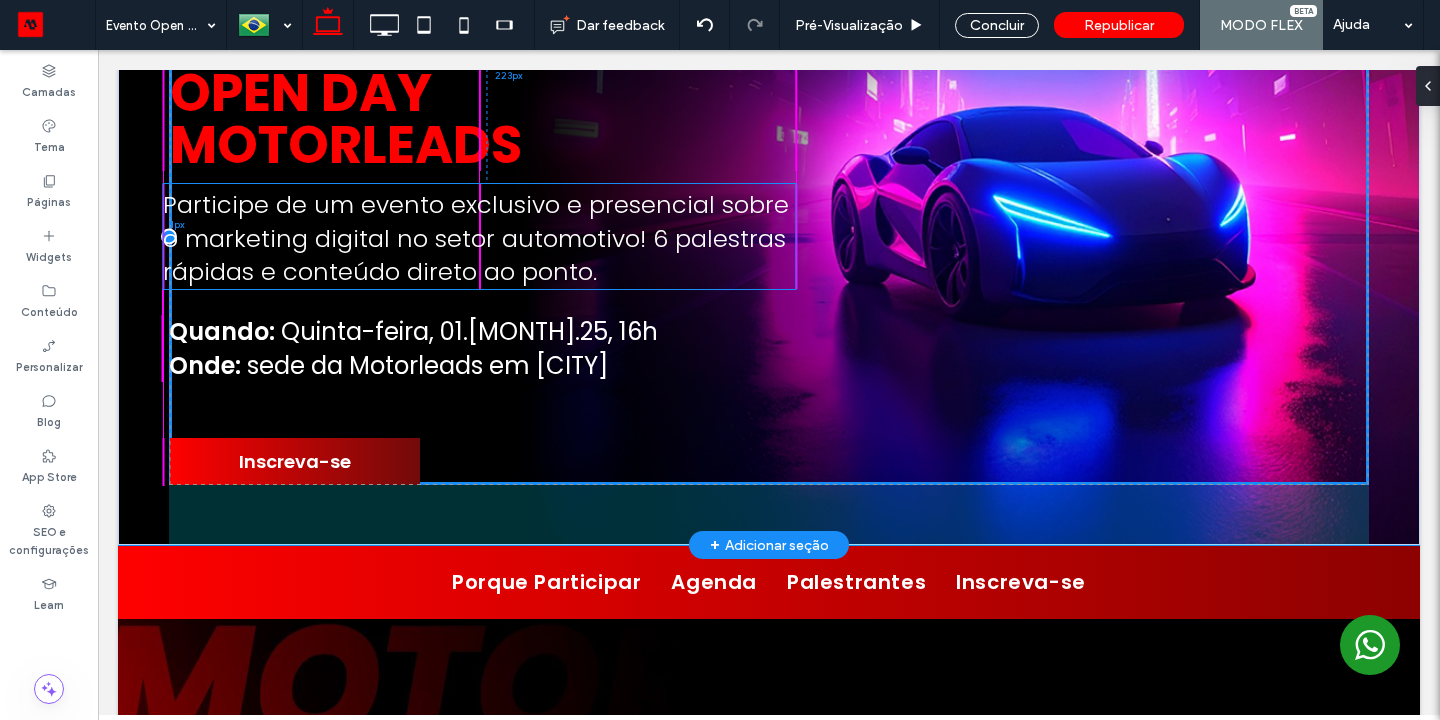 drag, startPoint x: 710, startPoint y: 288, endPoint x: 563, endPoint y: 243, distance: 153.73354 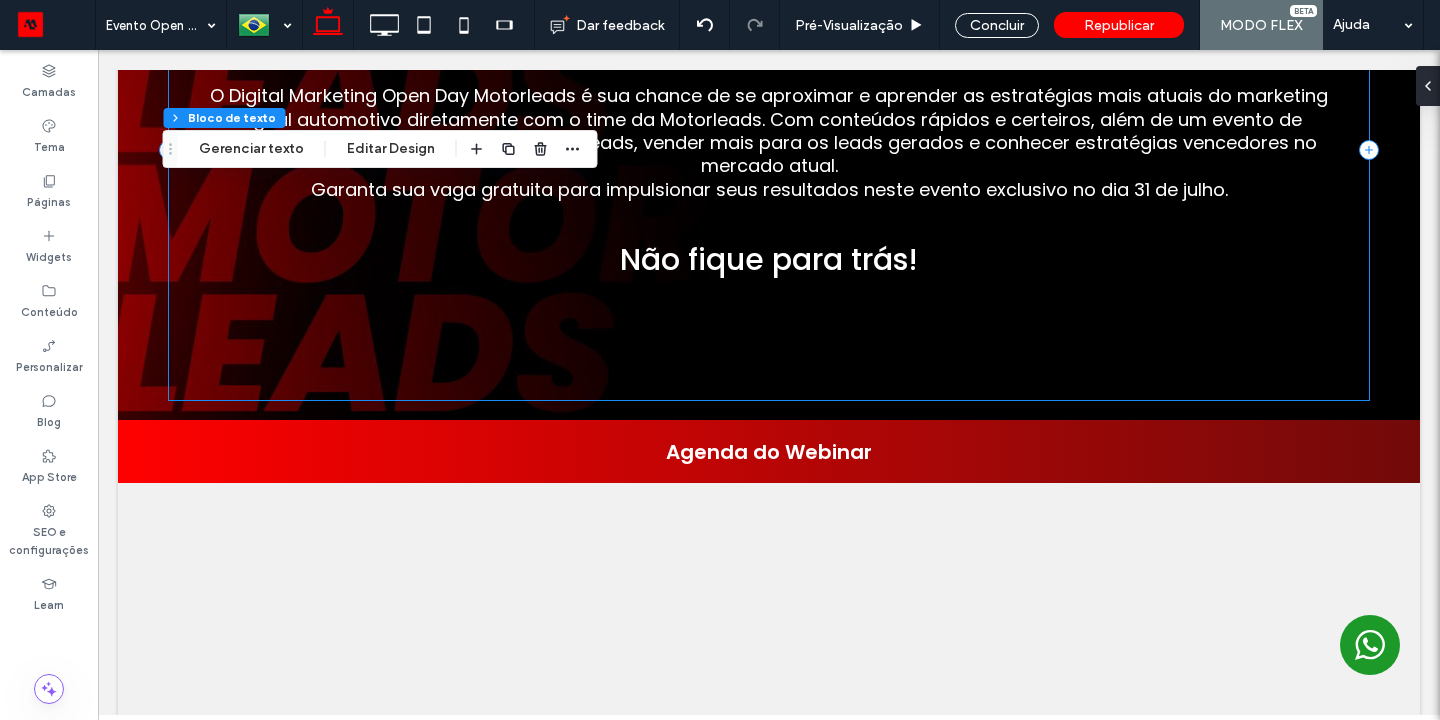 scroll, scrollTop: 1041, scrollLeft: 0, axis: vertical 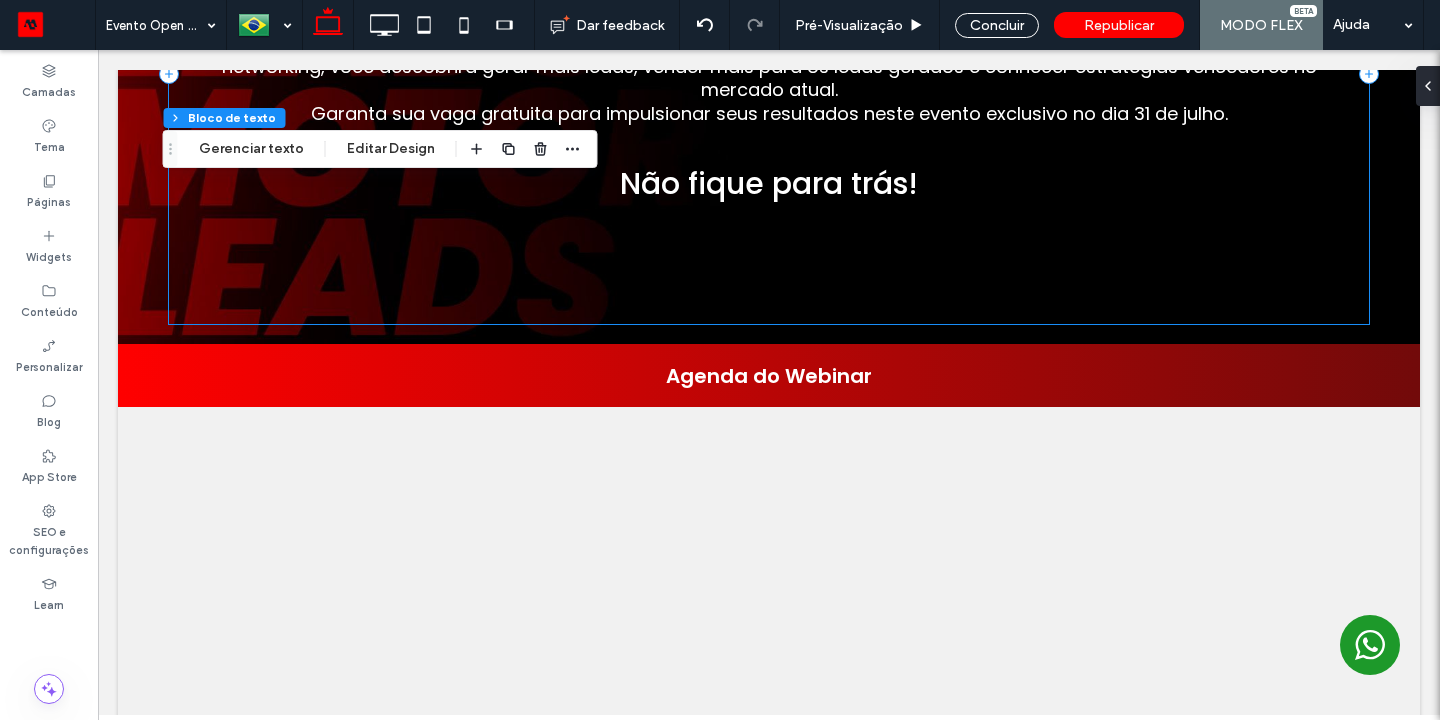 click on "Agenda do Webinar" at bounding box center [769, 376] 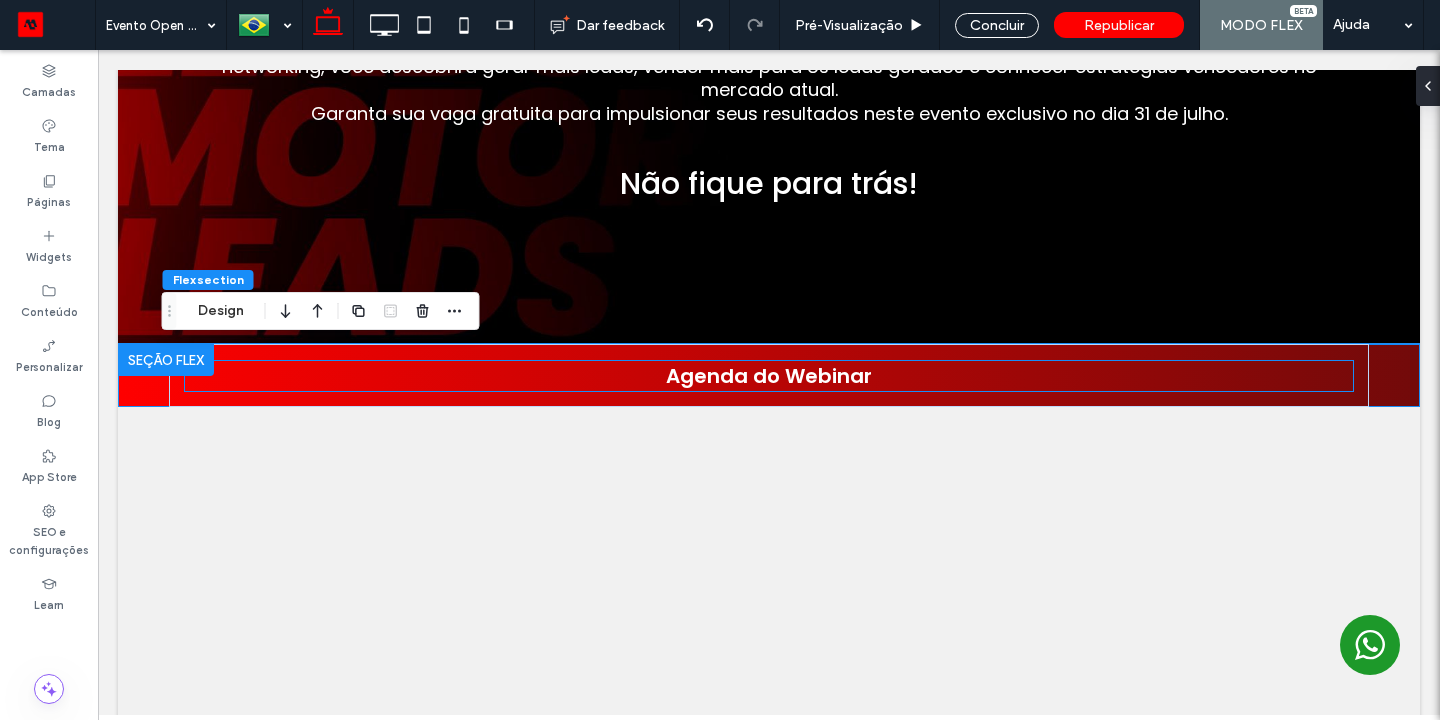 click on "Agenda do Webinar" at bounding box center [769, 376] 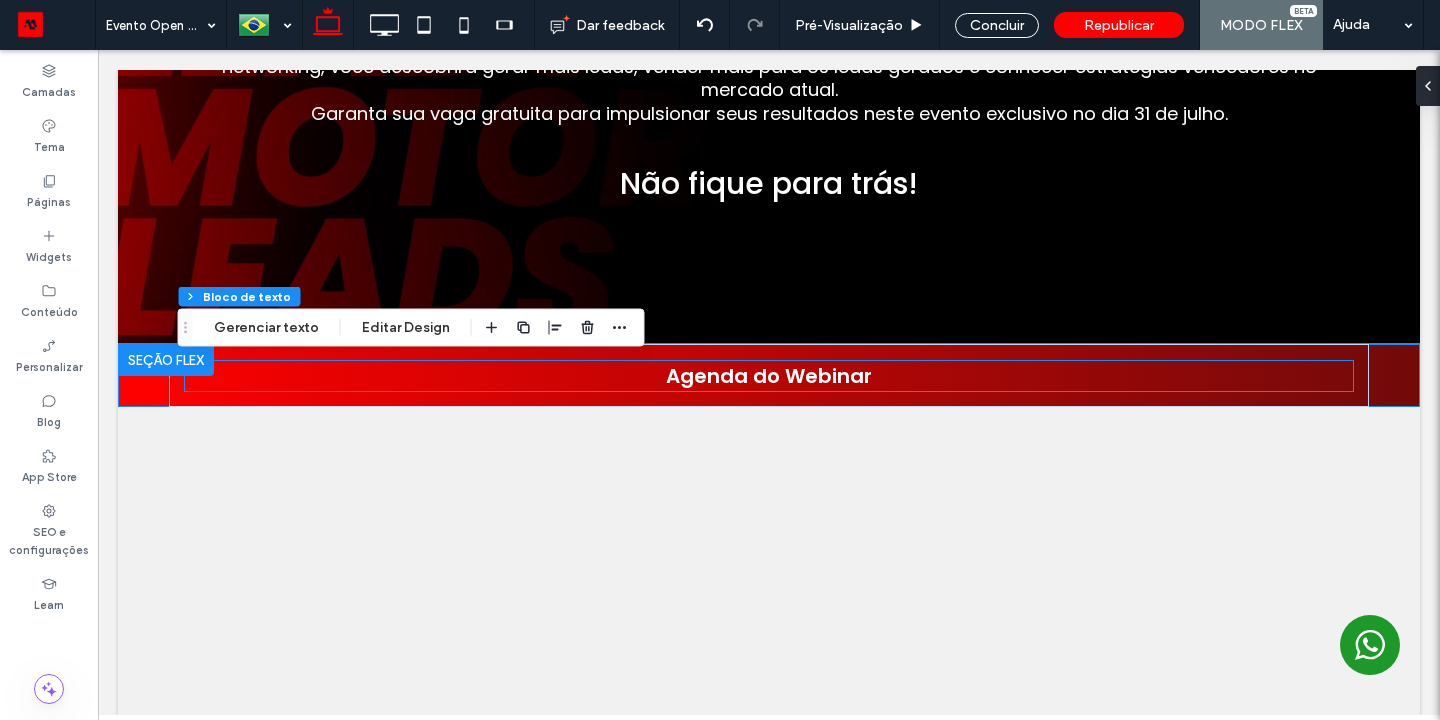 click on "Agenda do Webinar" at bounding box center (769, 376) 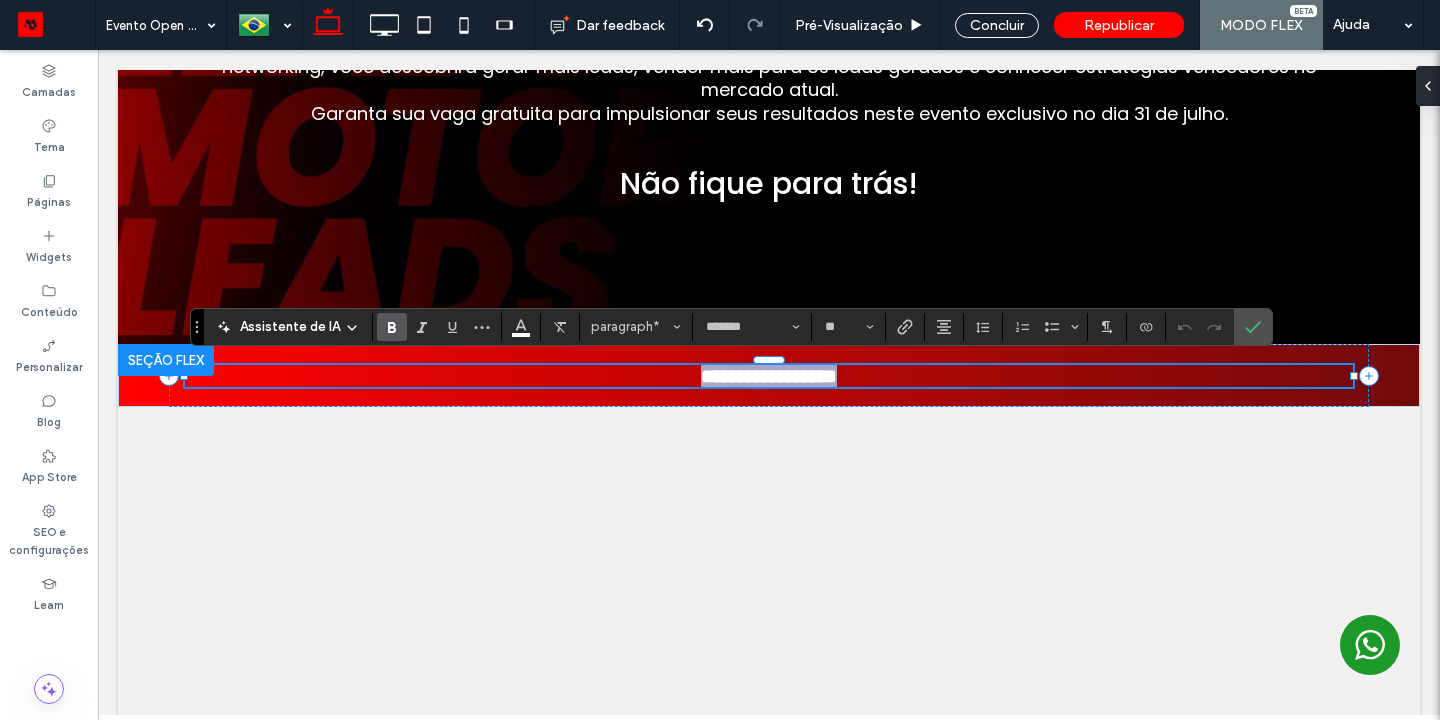 click on "**********" at bounding box center (769, 376) 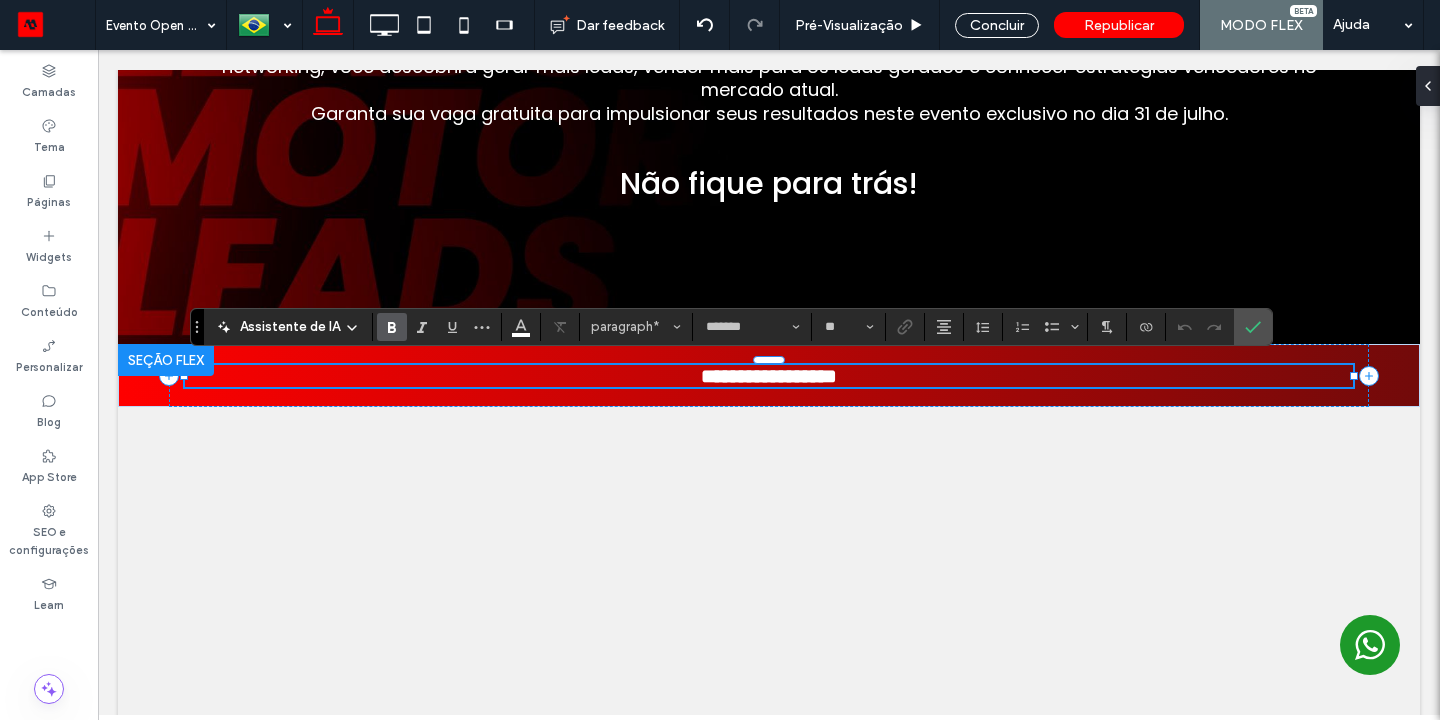 type 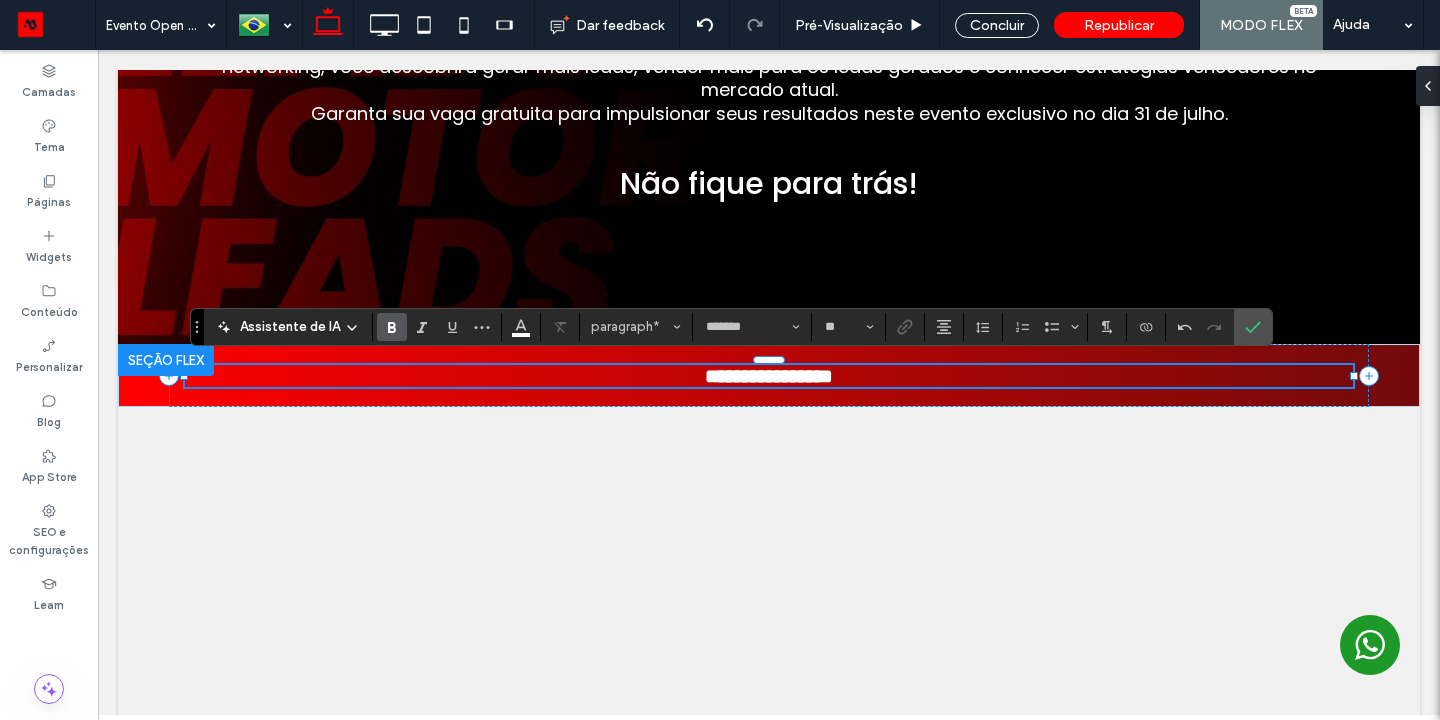 click on "Clique duas vezes para sair do Modo Flex" at bounding box center (769, 1495) 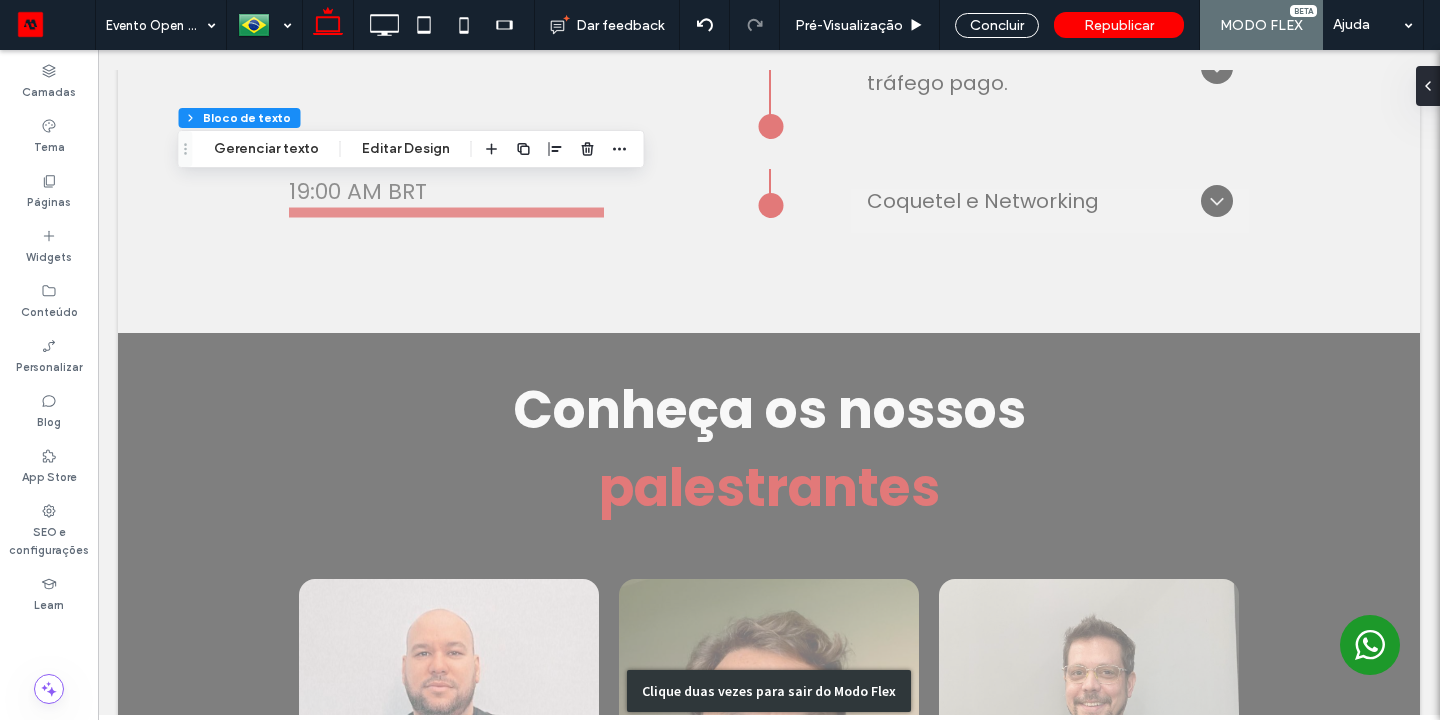 scroll, scrollTop: 3302, scrollLeft: 0, axis: vertical 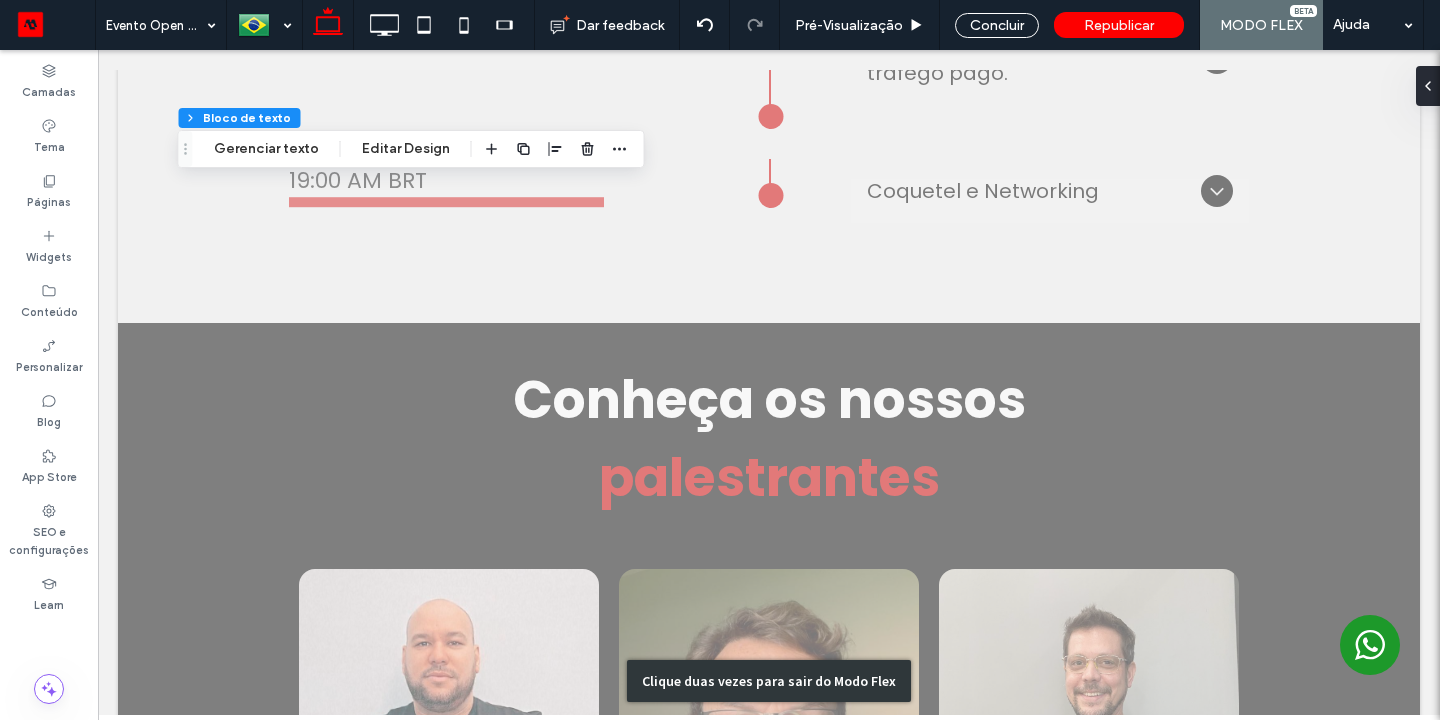 click on "Clique duas vezes para sair do Modo Flex" at bounding box center (769, -766) 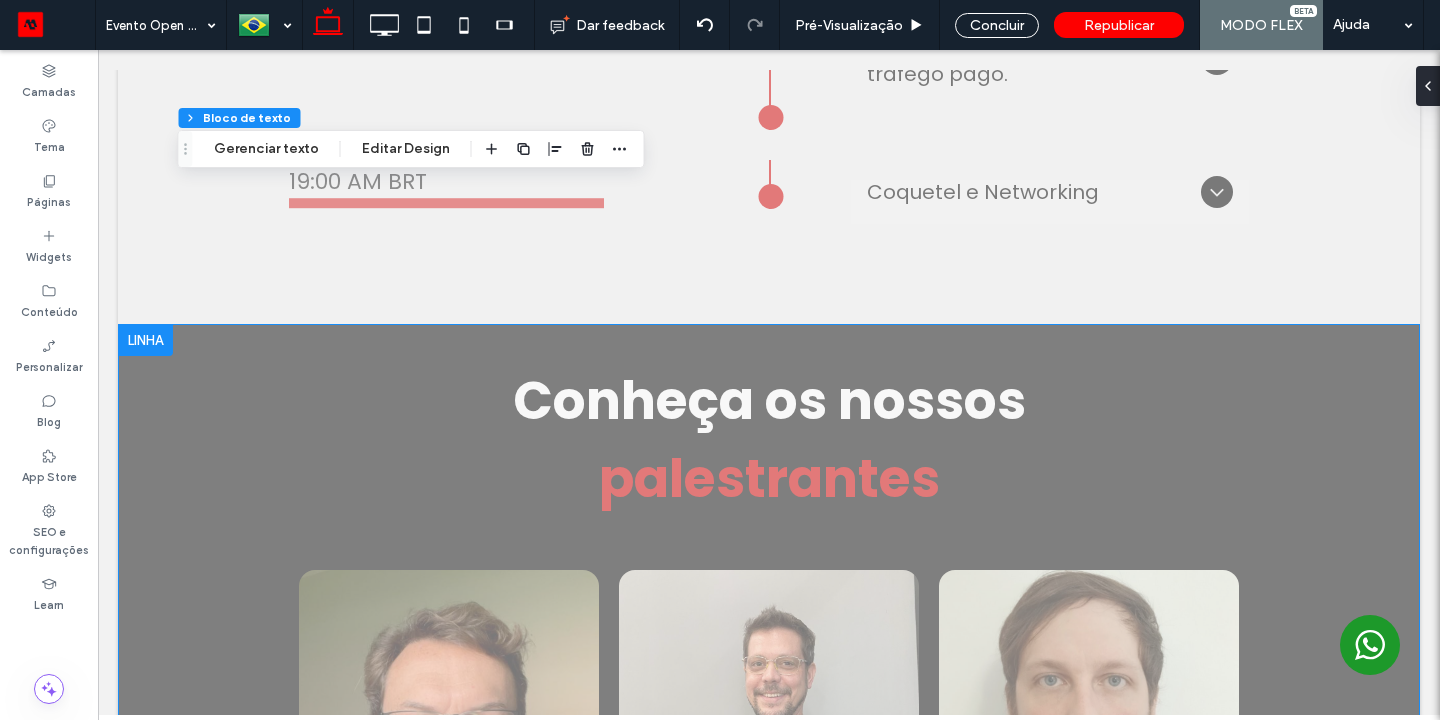 scroll, scrollTop: 2657, scrollLeft: 0, axis: vertical 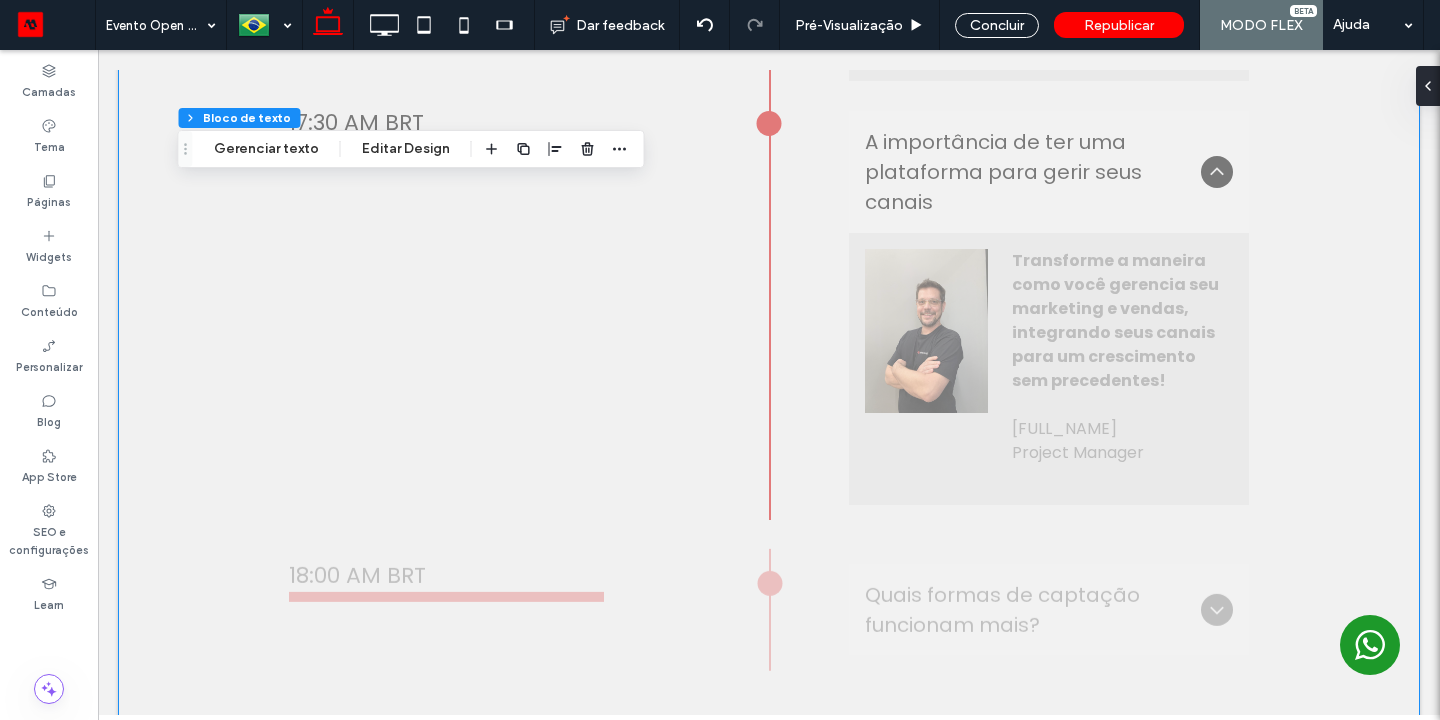 click on "Clique duas vezes para sair do Modo Flex" at bounding box center [769, -121] 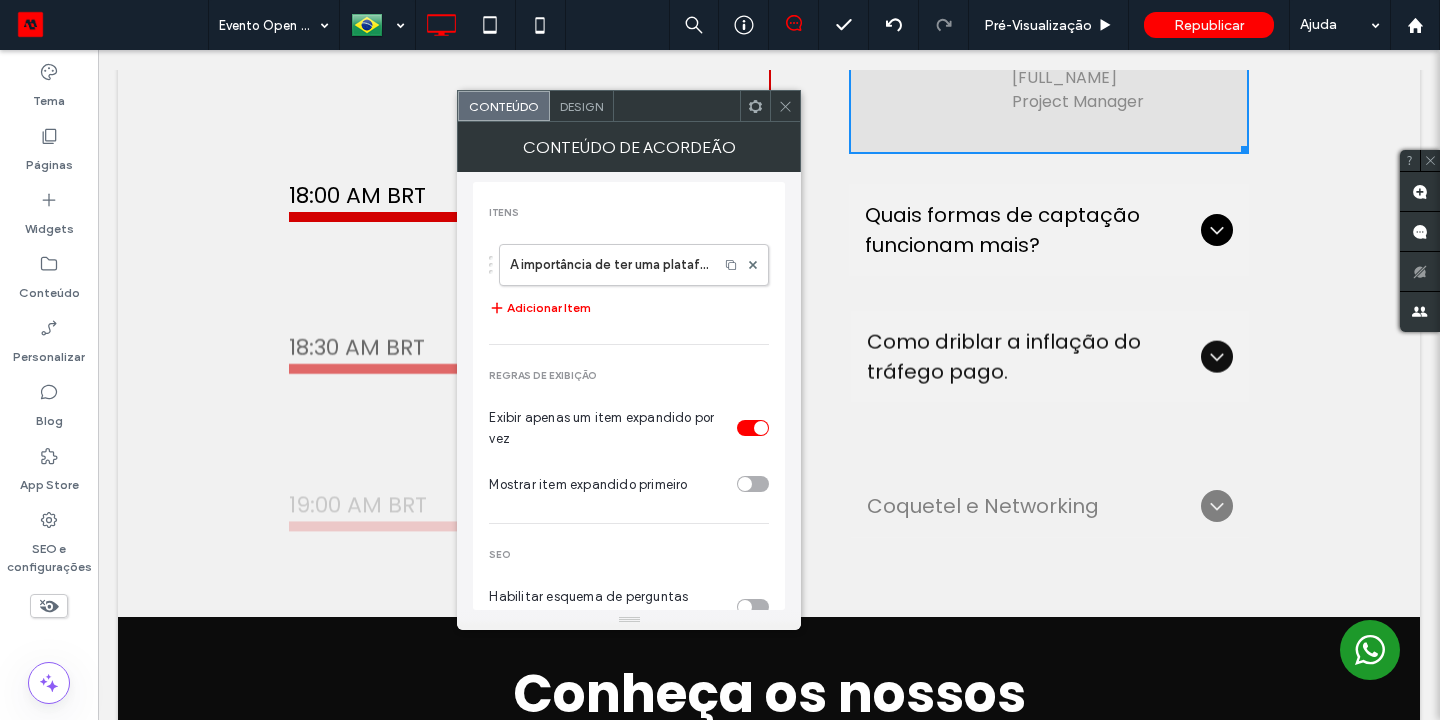 scroll, scrollTop: 3016, scrollLeft: 0, axis: vertical 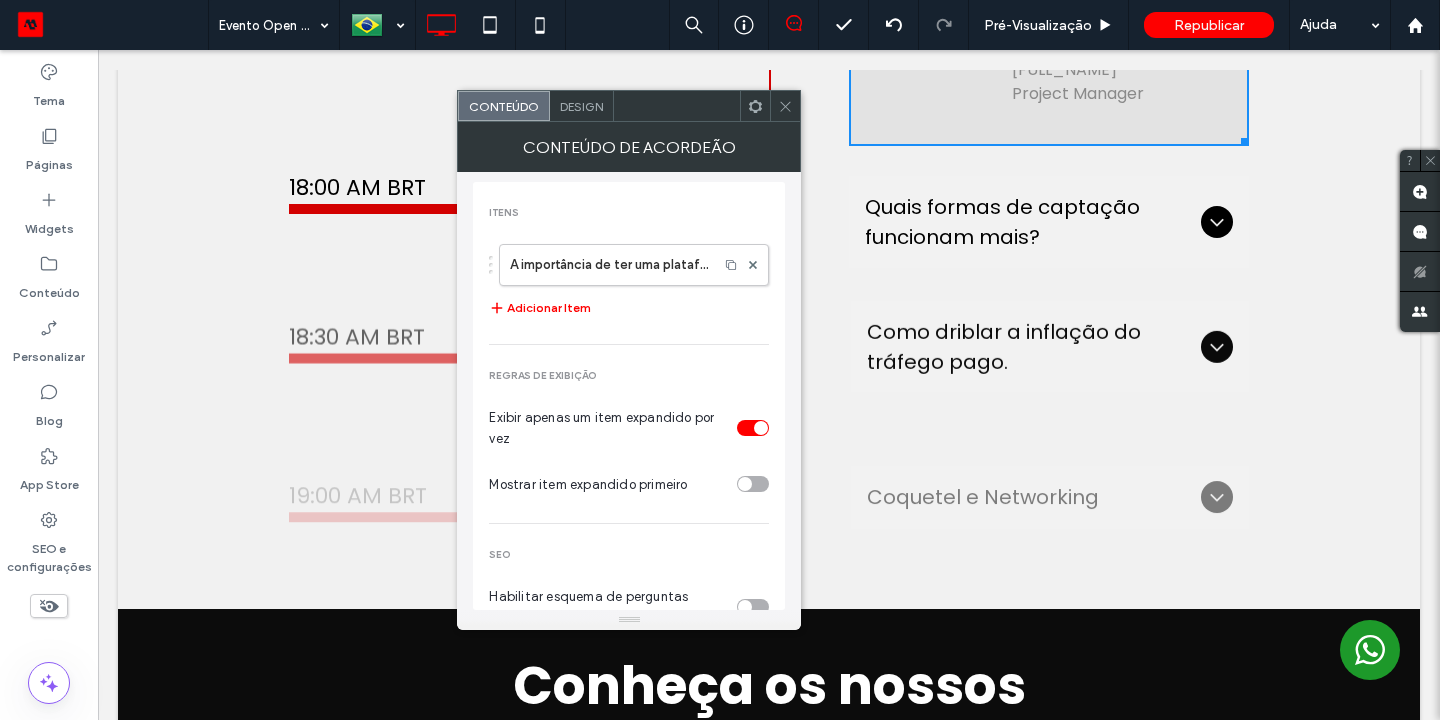 click on "Quais formas de captação funcionam mais?" at bounding box center (1049, 222) 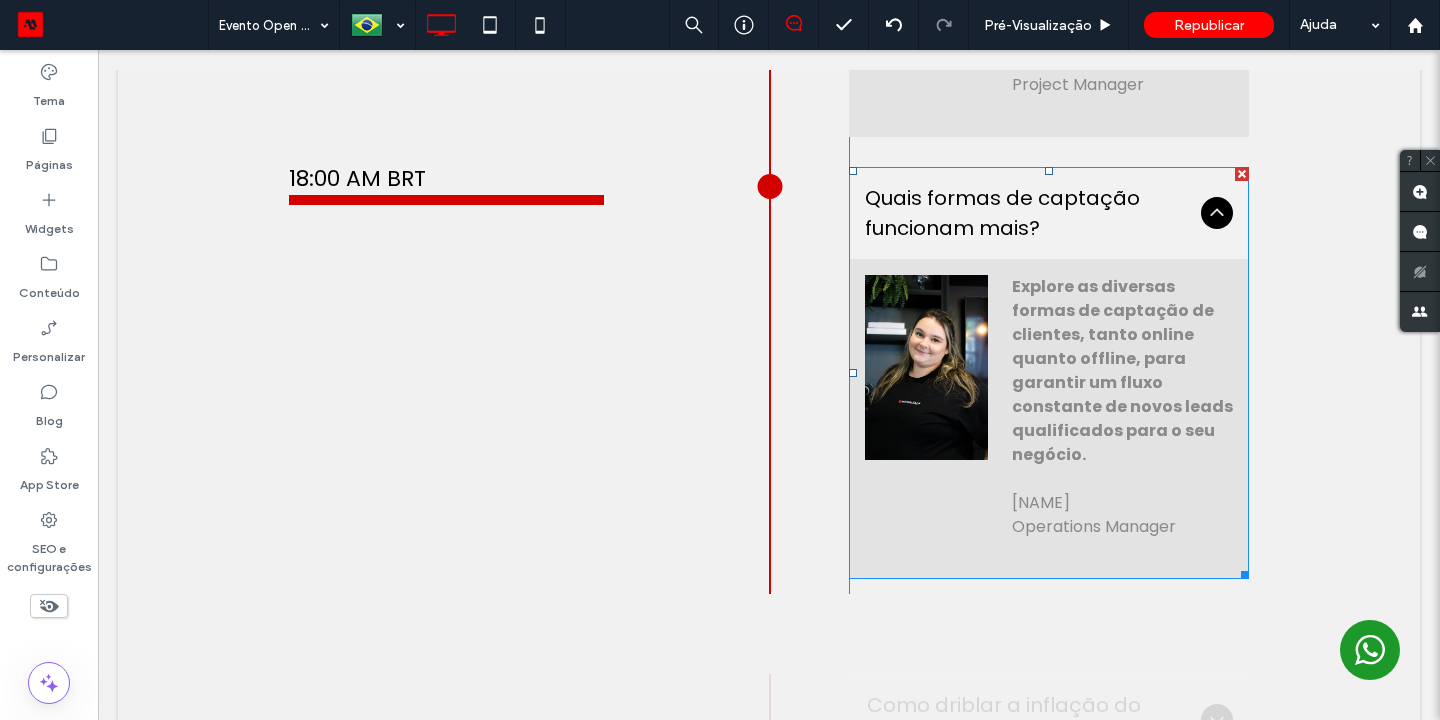 scroll, scrollTop: 3101, scrollLeft: 0, axis: vertical 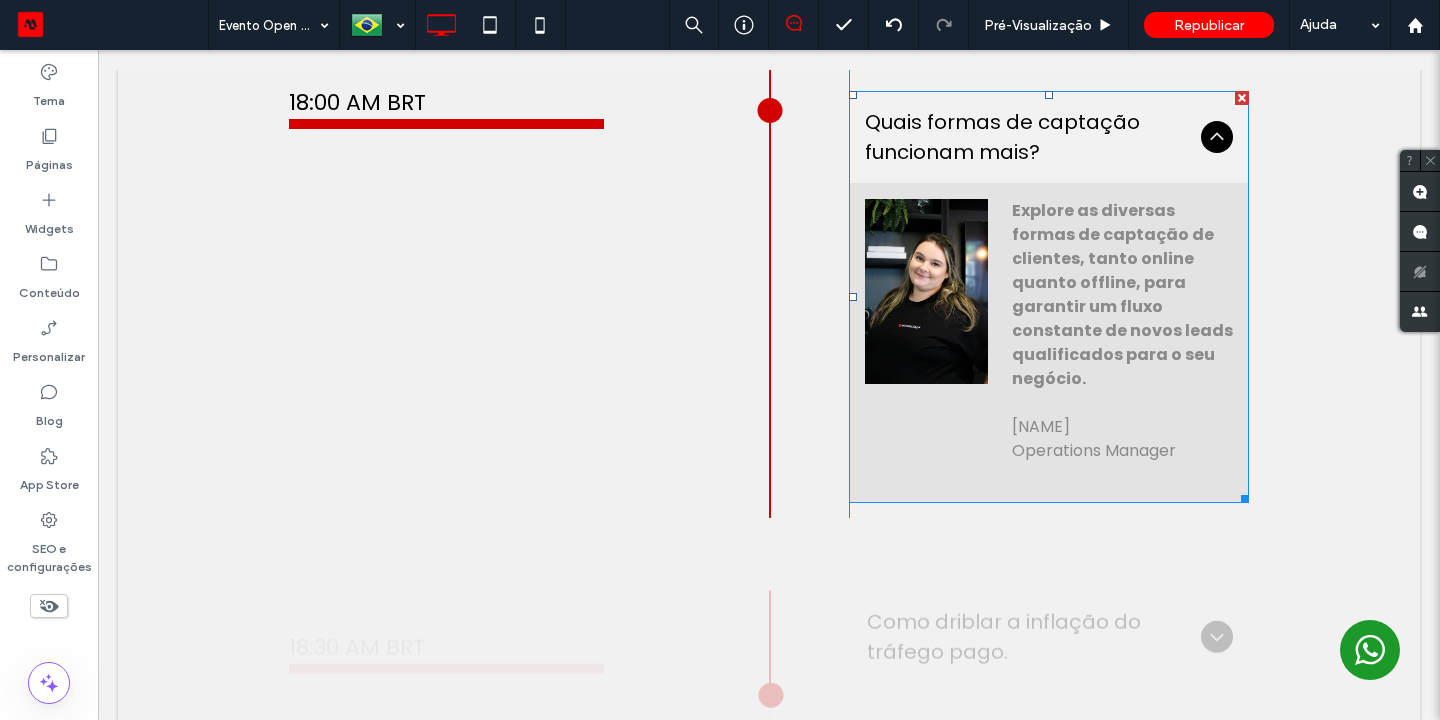 click on "Explore as diversas formas de captação de clientes, tanto online quanto offline, para garantir um fluxo constante de novos leads qualificados para o seu negócio." at bounding box center [1122, 294] 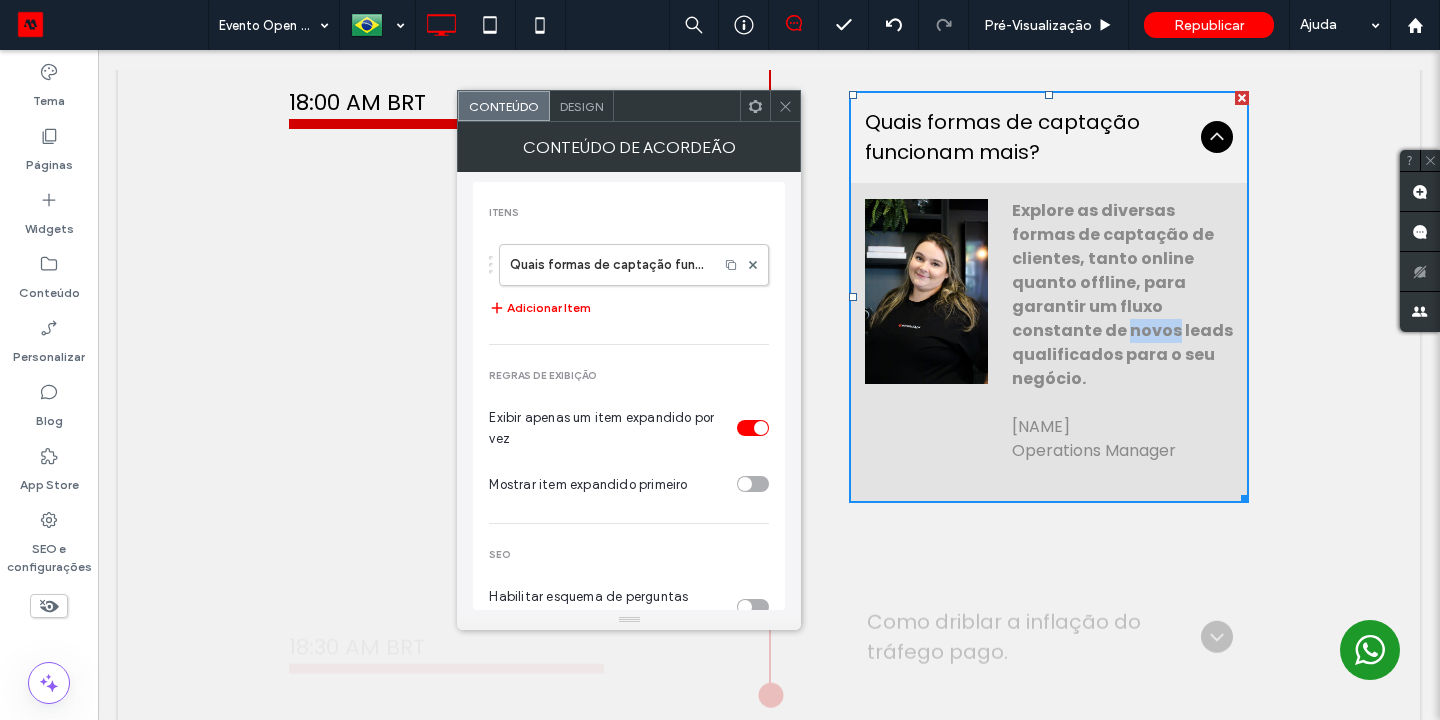 click on "Explore as diversas formas de captação de clientes, tanto online quanto offline, para garantir um fluxo constante de novos leads qualificados para o seu negócio." at bounding box center [1122, 294] 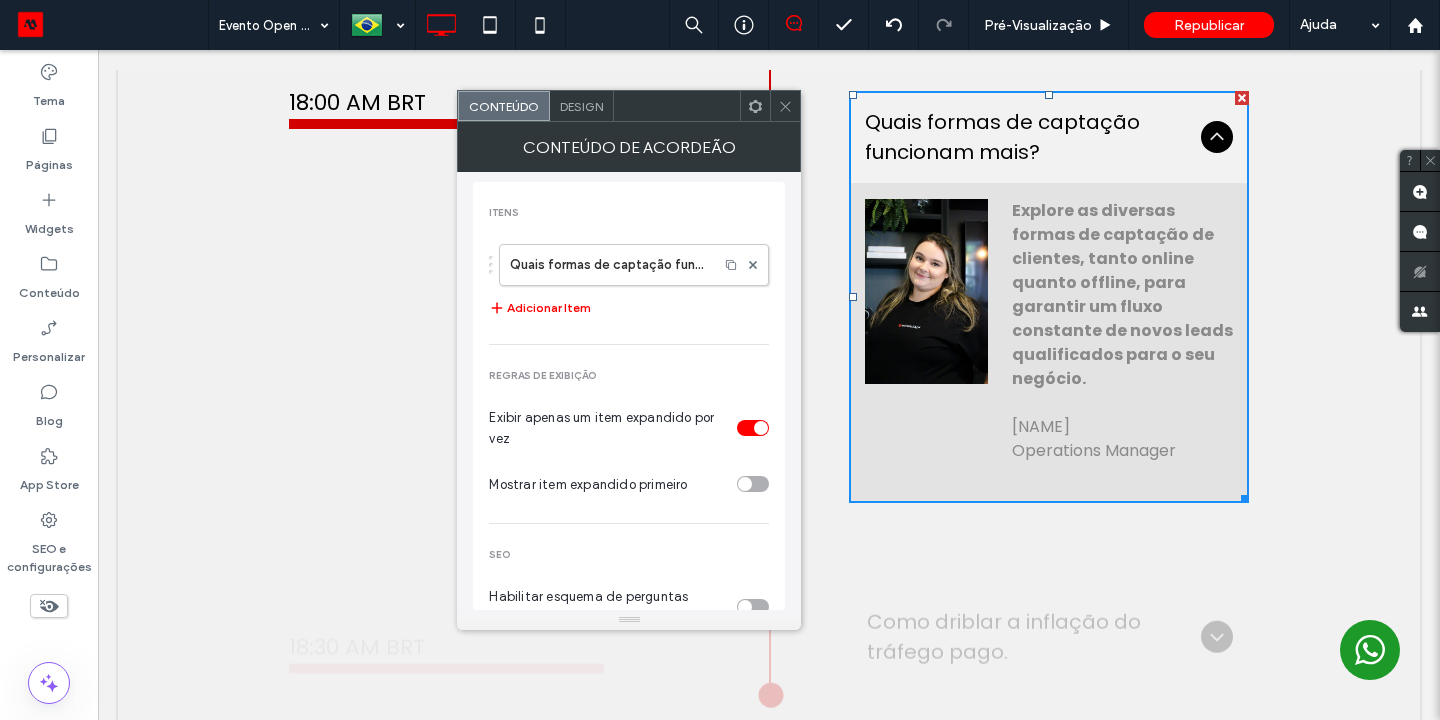 click 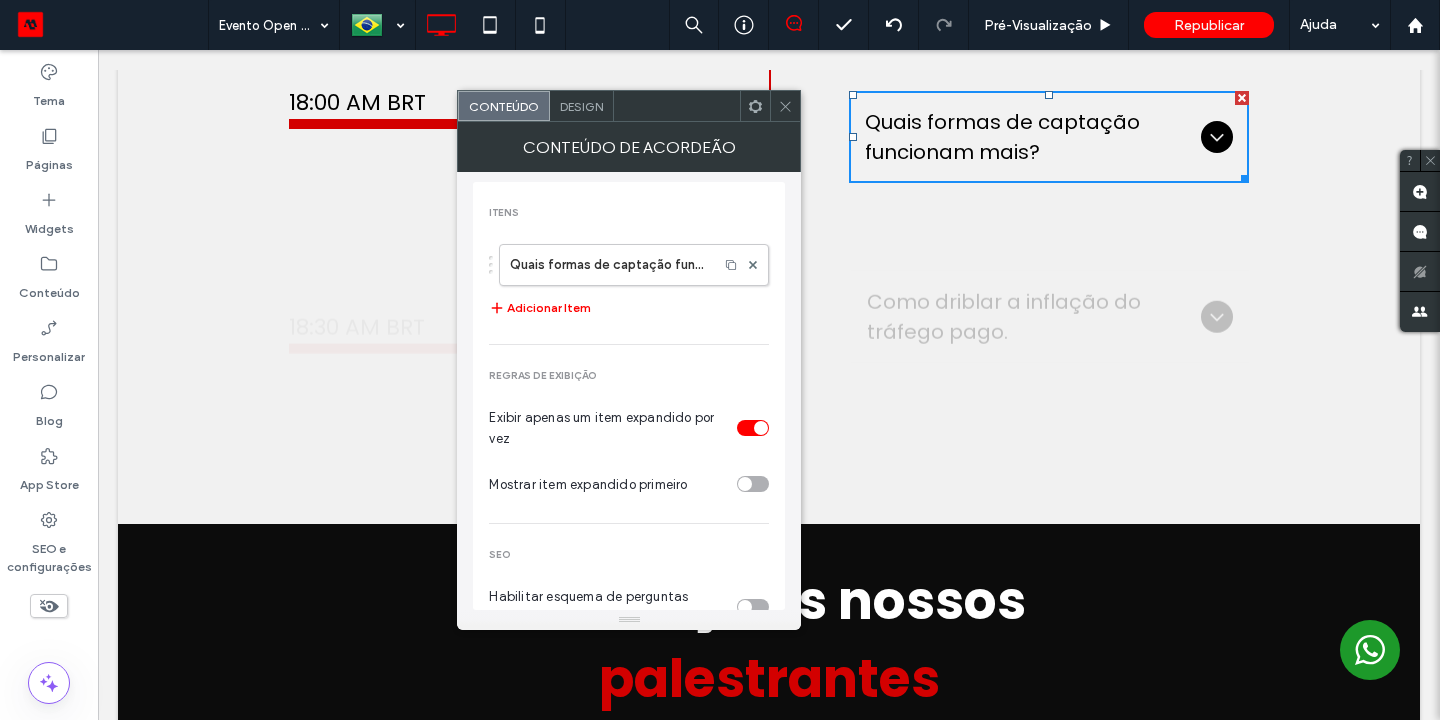 click at bounding box center [785, 106] 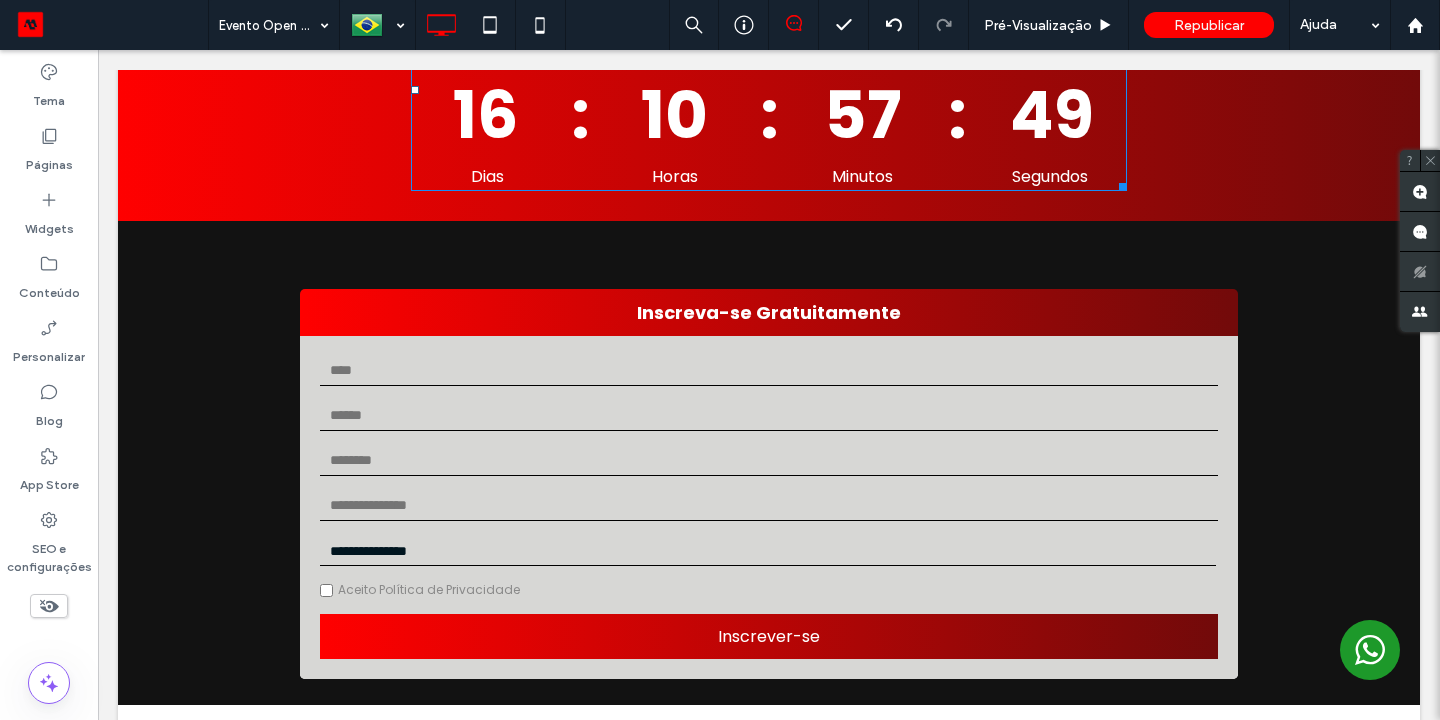 scroll, scrollTop: 4227, scrollLeft: 0, axis: vertical 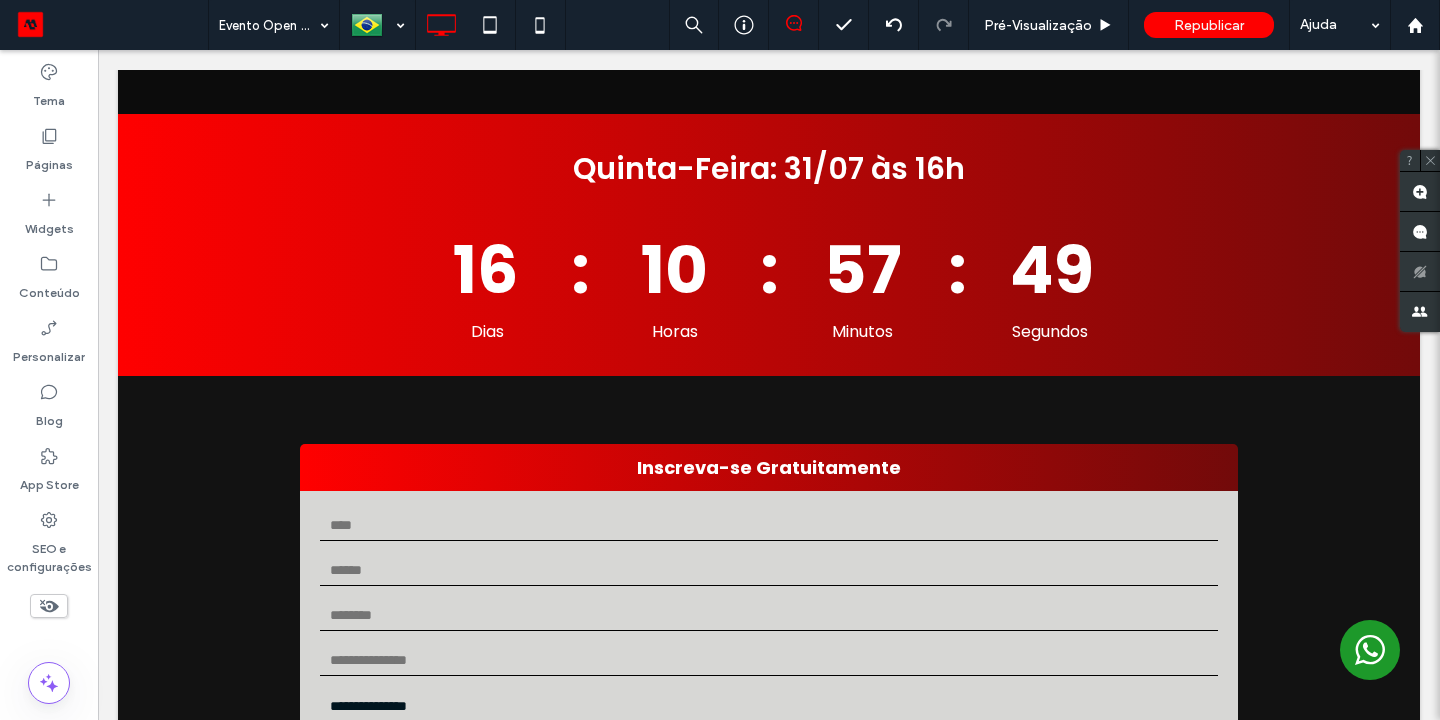 click on "Quinta-Feira: 31/07 às 16h" at bounding box center (769, 169) 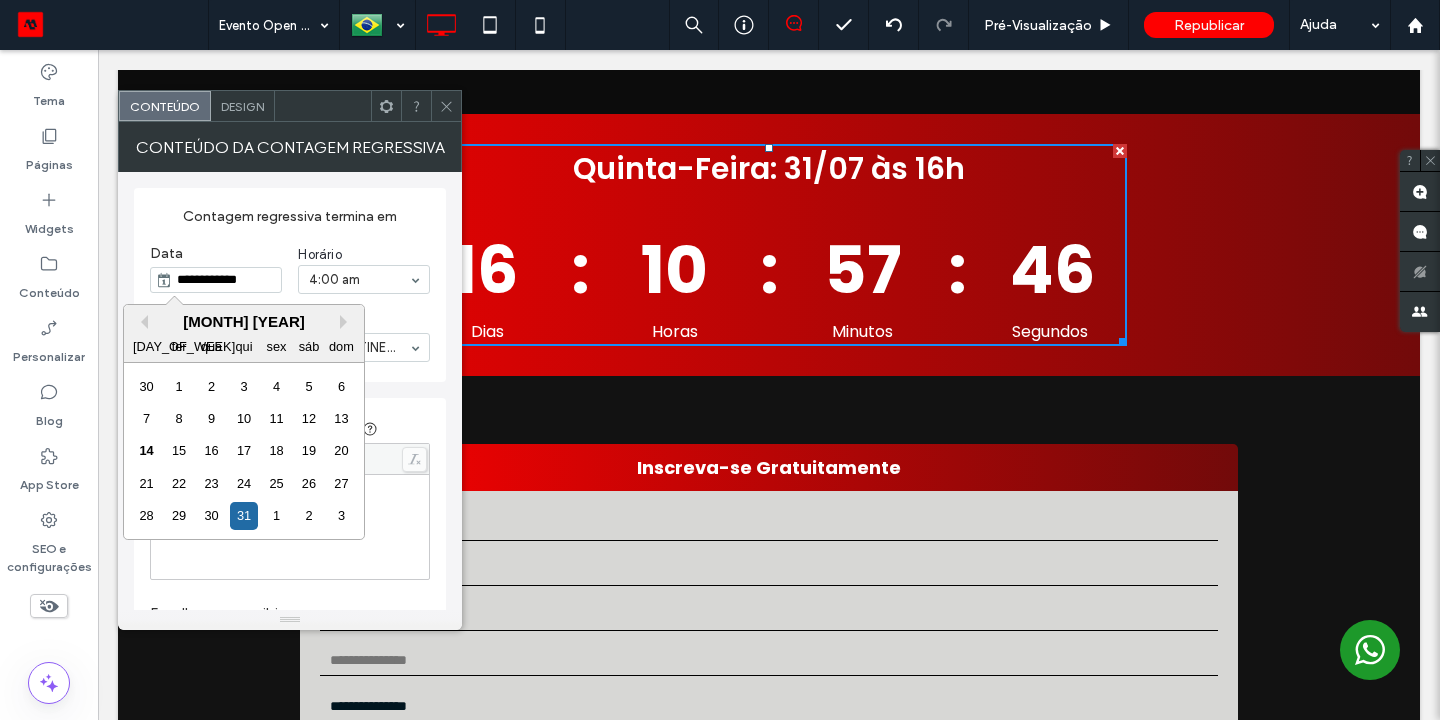 click on "**********" at bounding box center [226, 280] 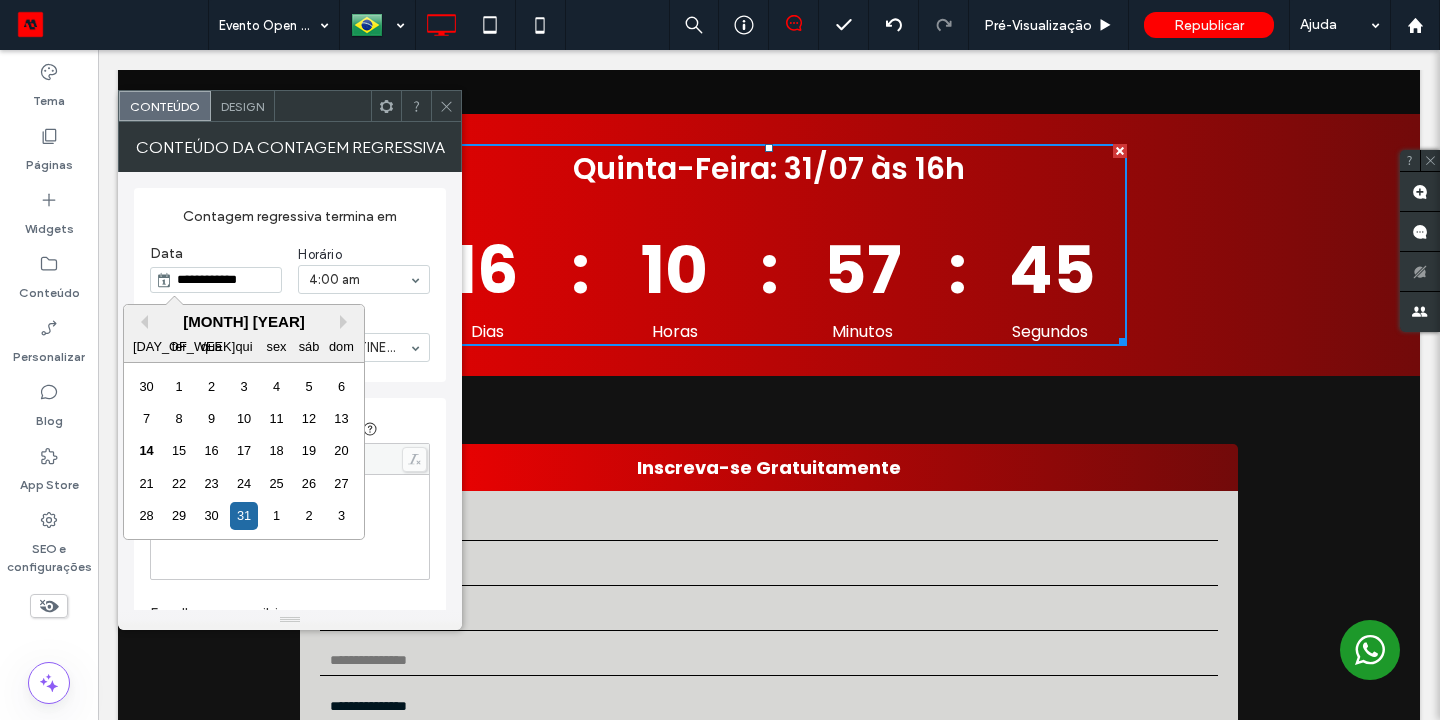 click on "[MONTH] [YEAR]" at bounding box center [244, 321] 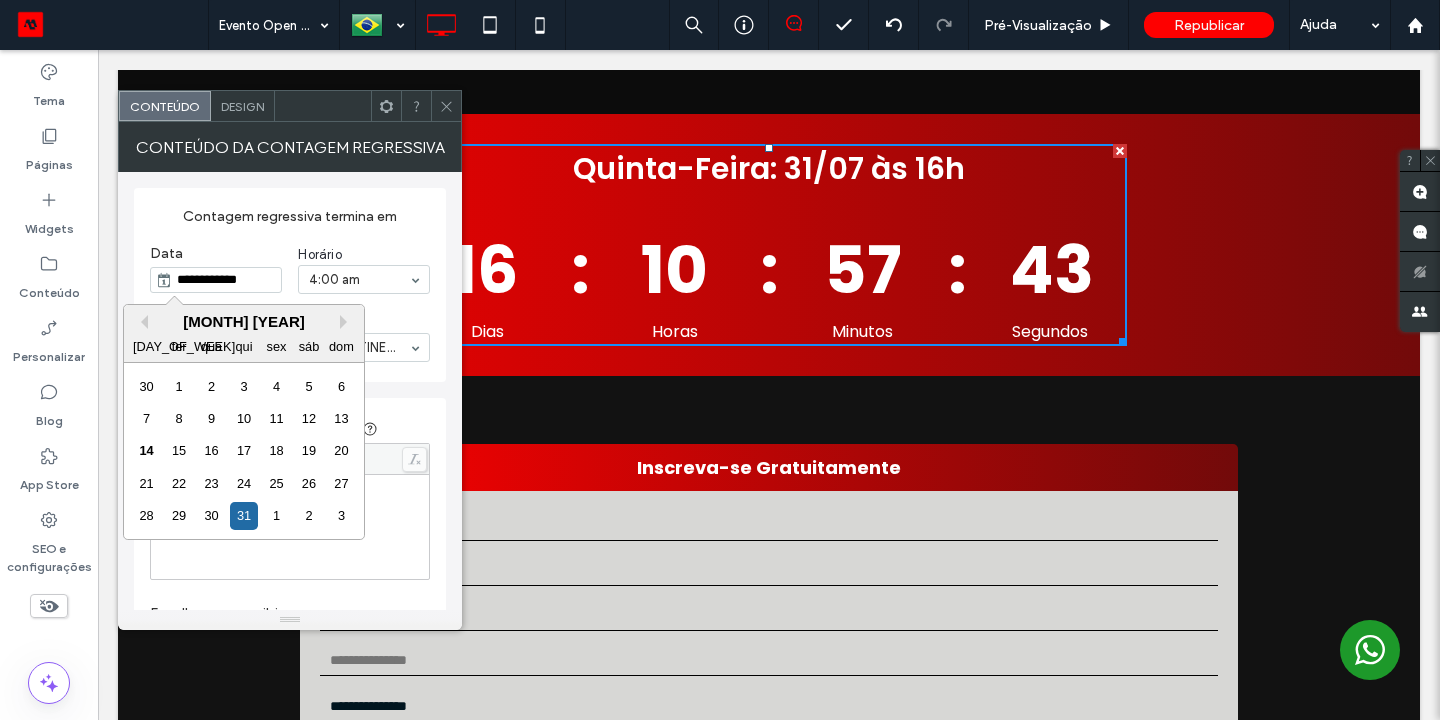 click on "[MONTH] [YEAR]" at bounding box center (244, 321) 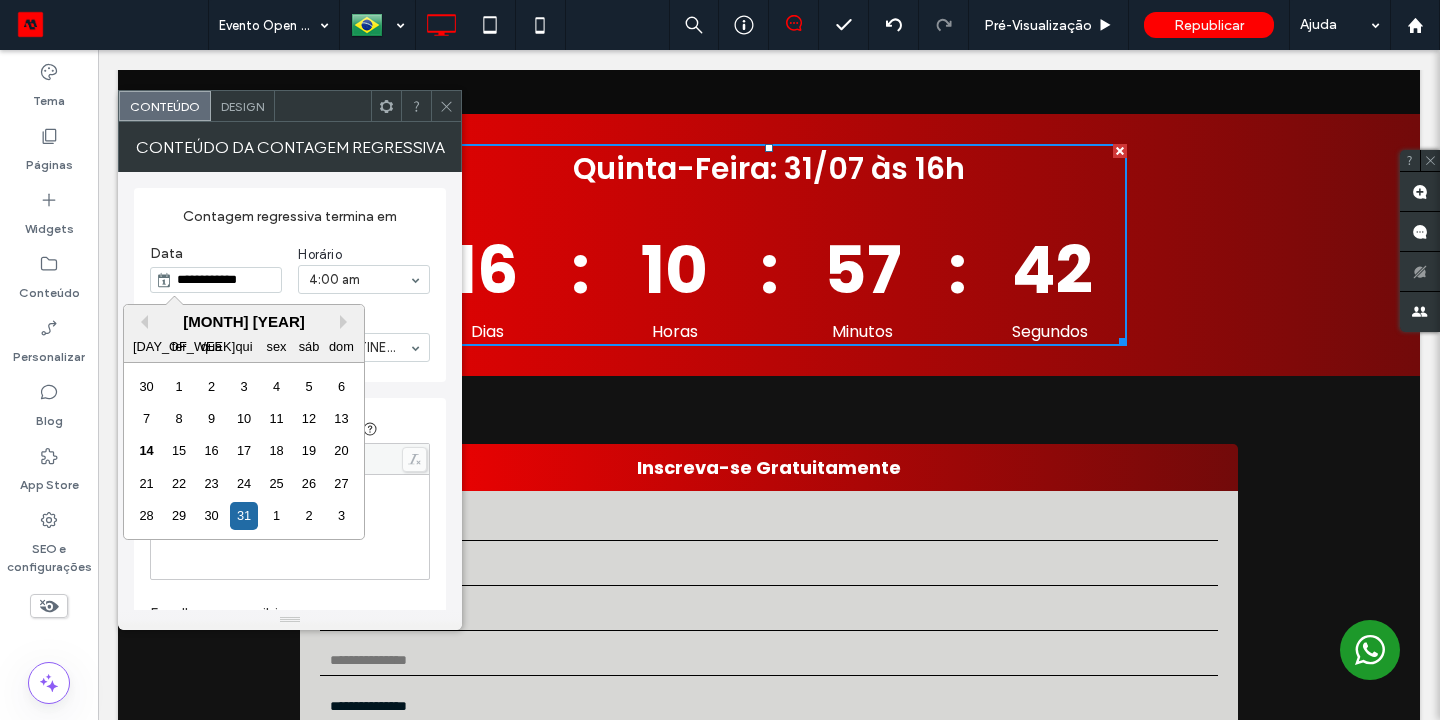 click on "1" at bounding box center (179, 386) 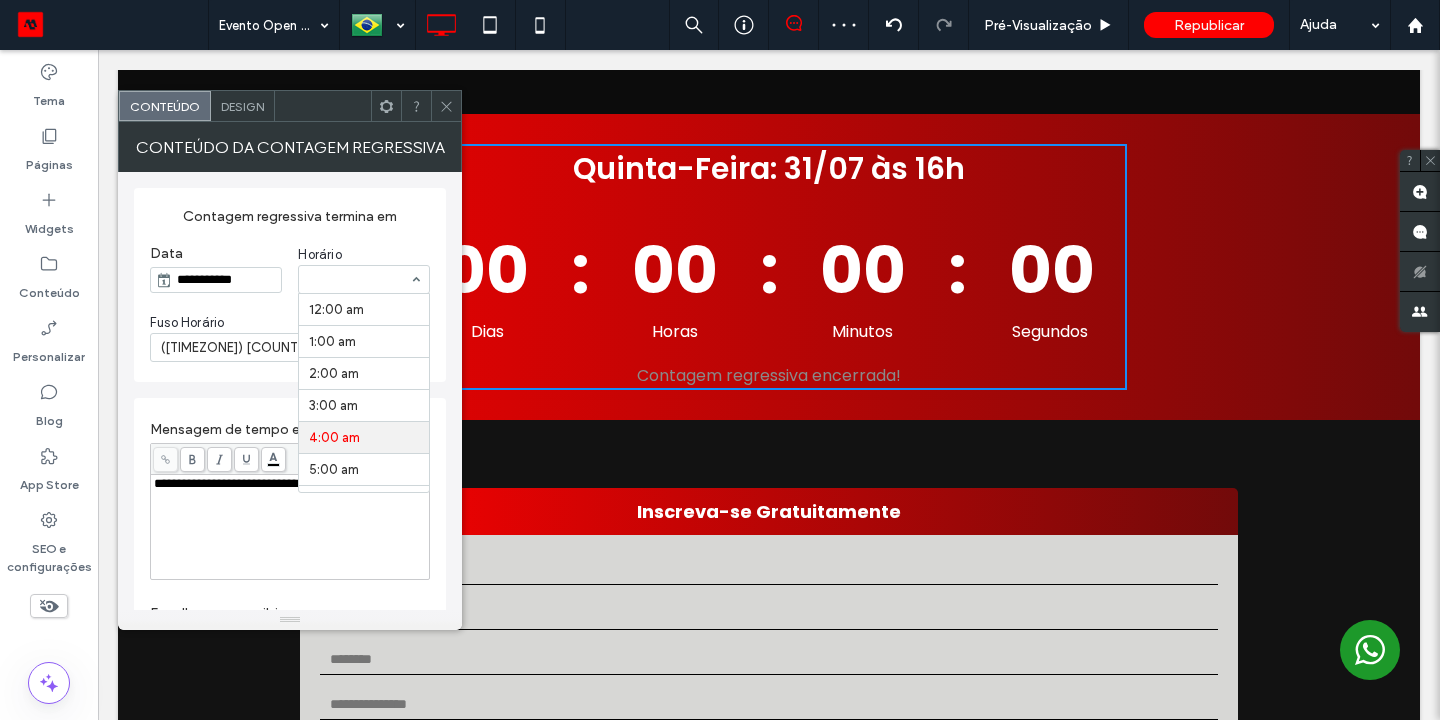 scroll, scrollTop: 132, scrollLeft: 0, axis: vertical 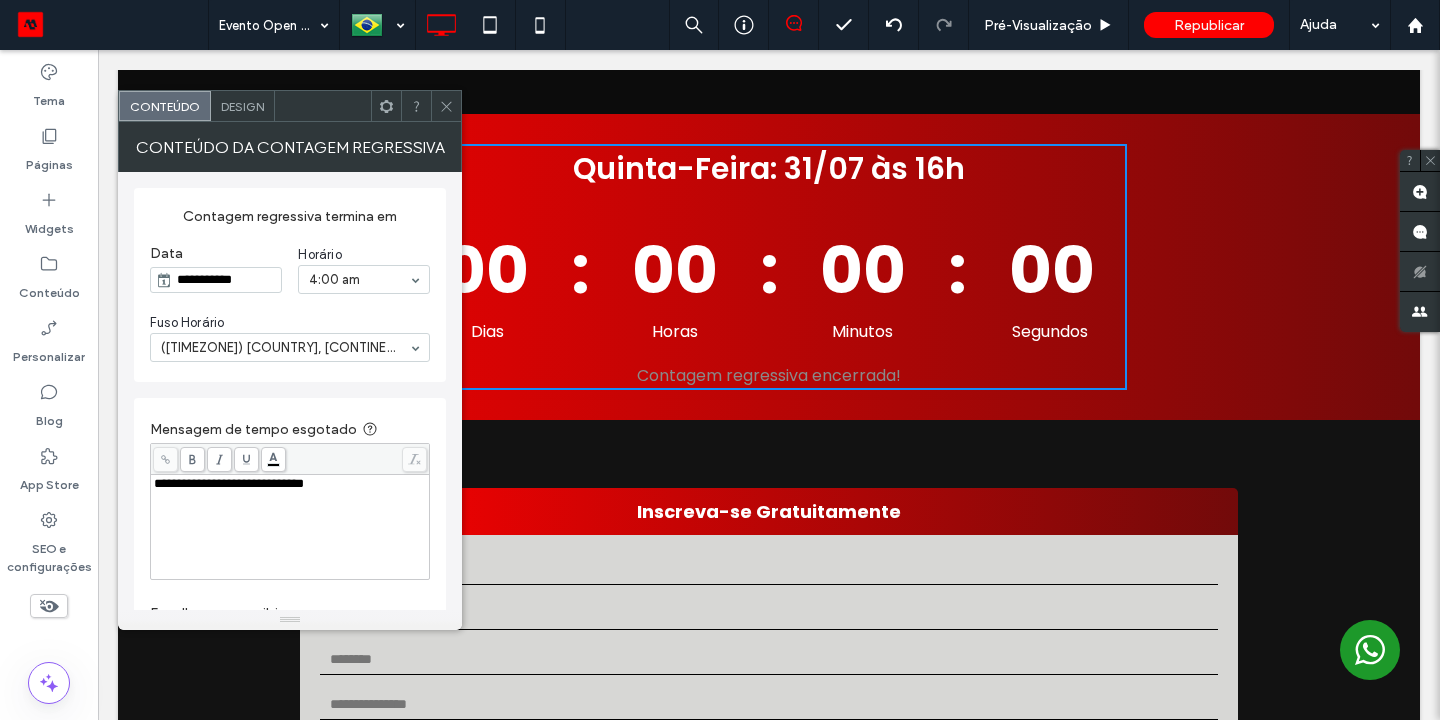 click on "**********" at bounding box center [226, 280] 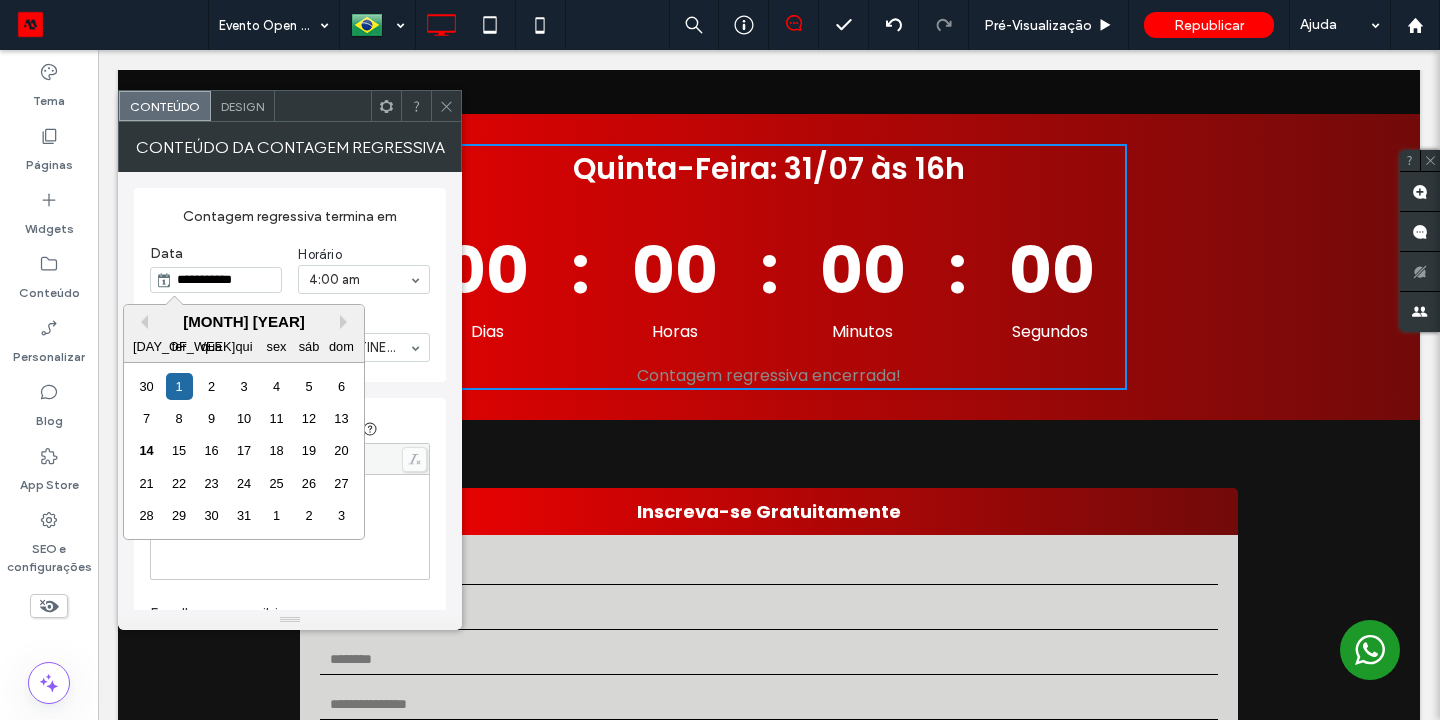 click on "[MONTH] [YEAR]" at bounding box center (244, 321) 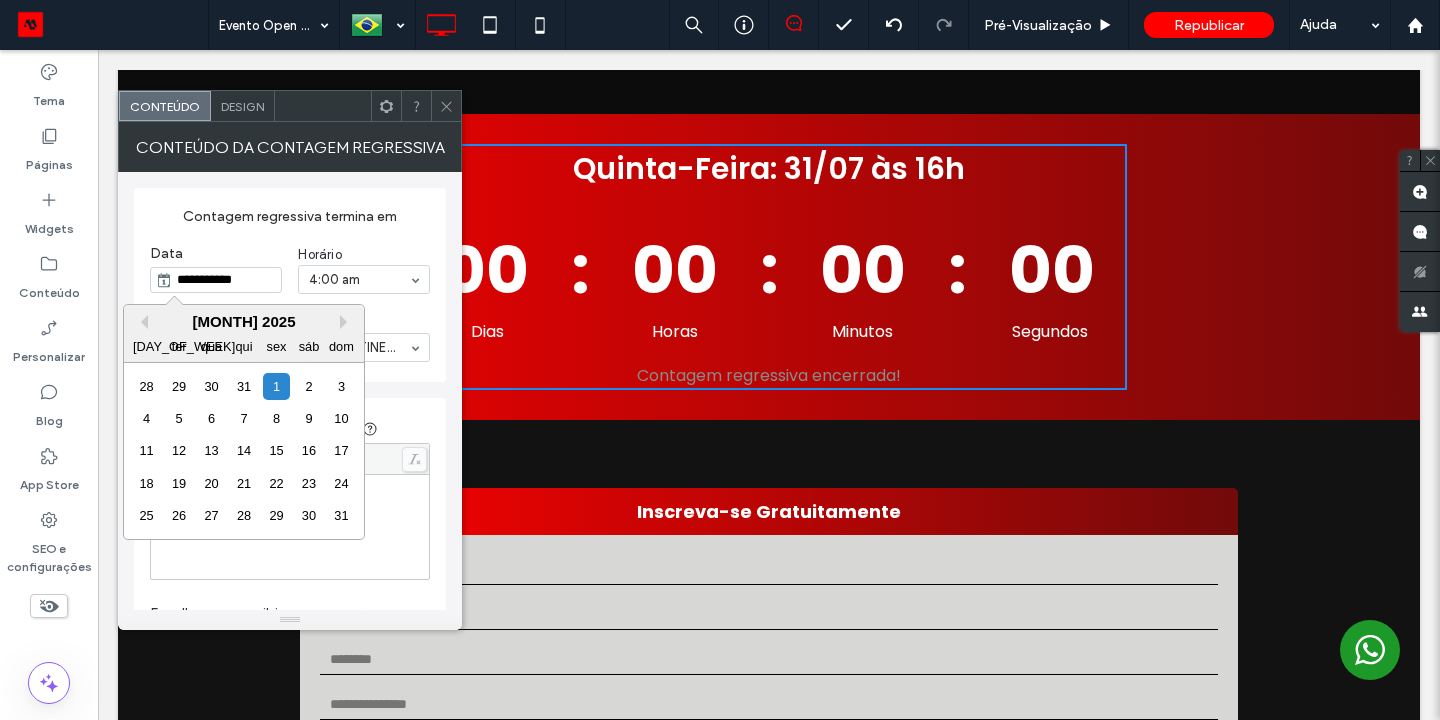 click on "1" at bounding box center [276, 386] 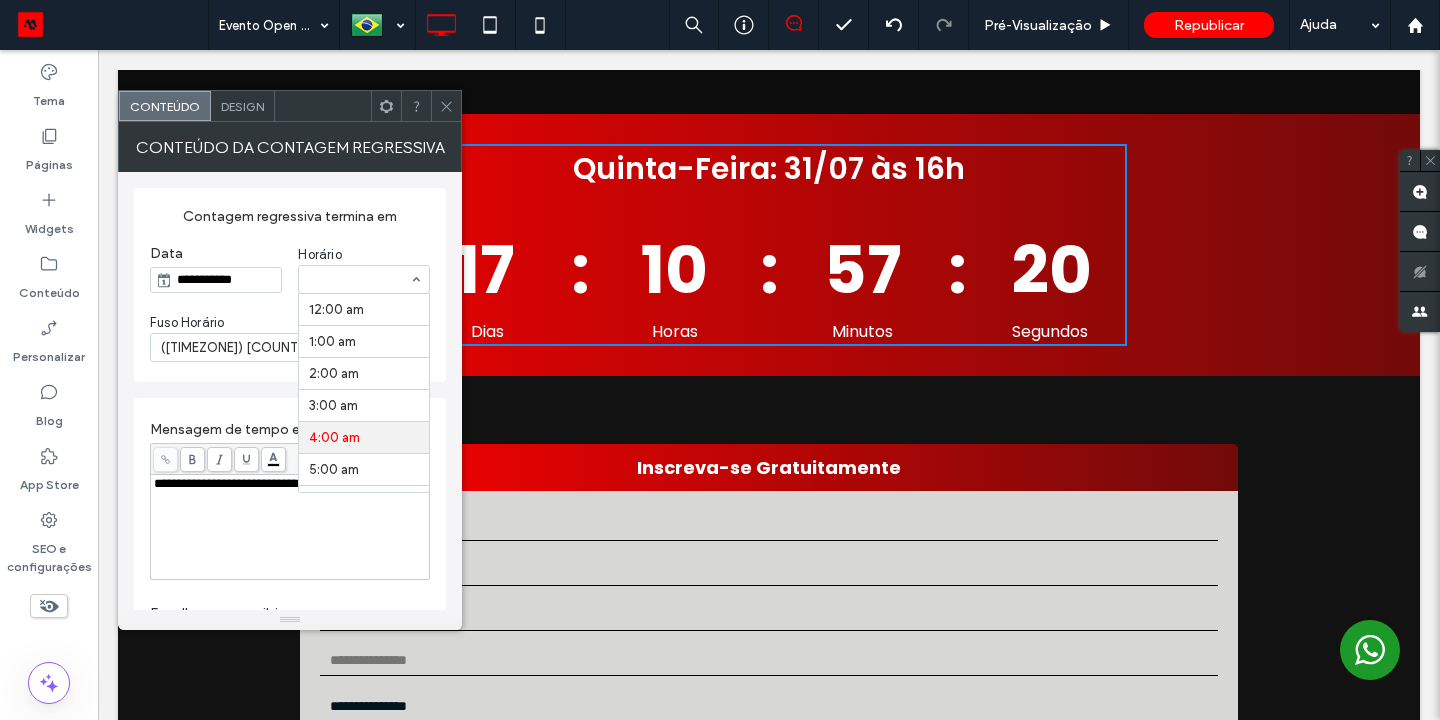 scroll, scrollTop: 132, scrollLeft: 0, axis: vertical 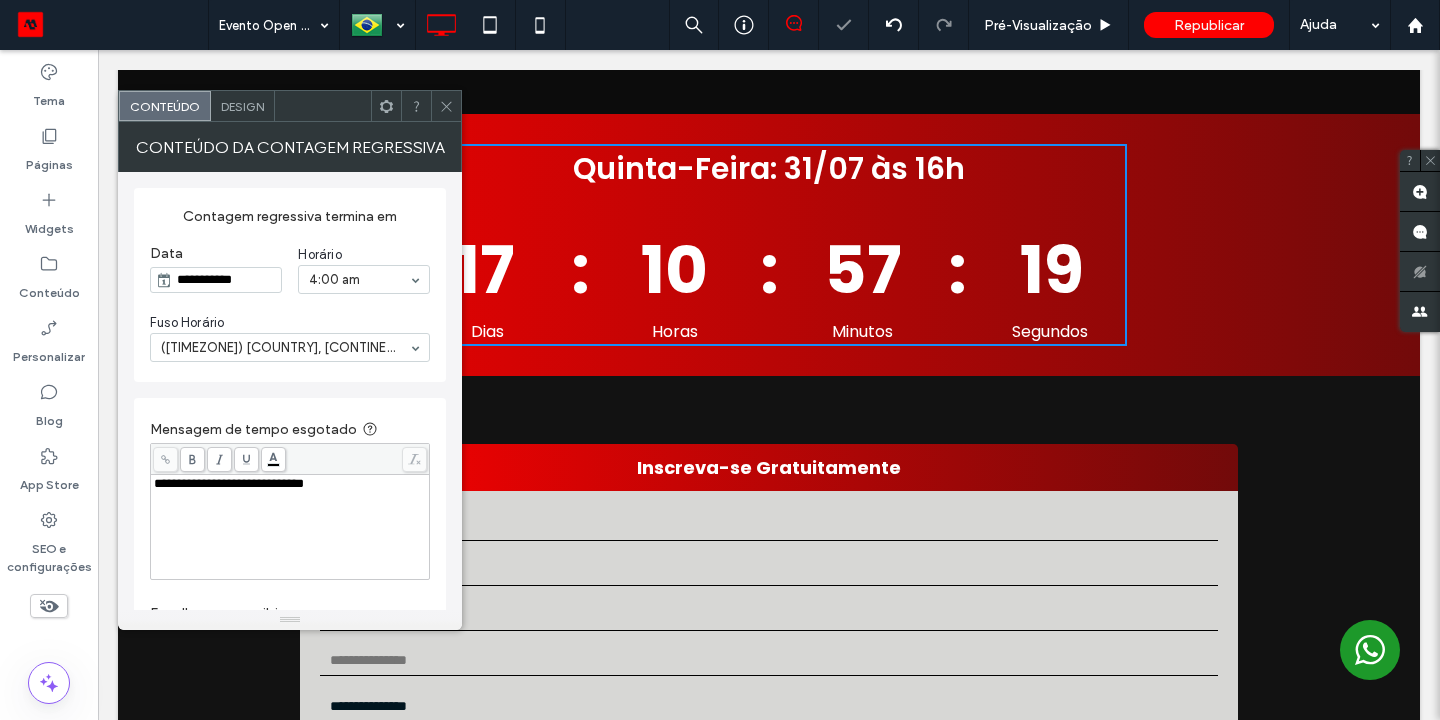 drag, startPoint x: 335, startPoint y: 323, endPoint x: 368, endPoint y: 318, distance: 33.37664 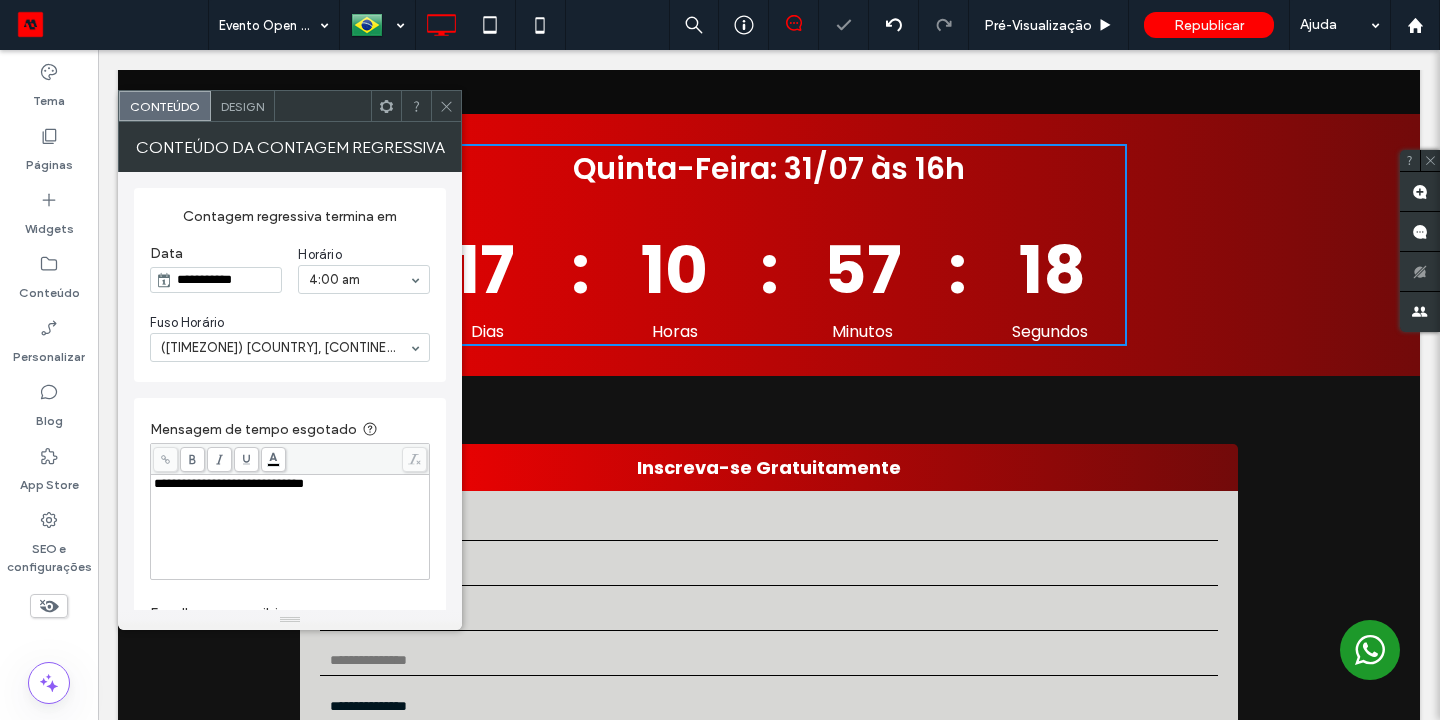 click on "**********" at bounding box center (290, 285) 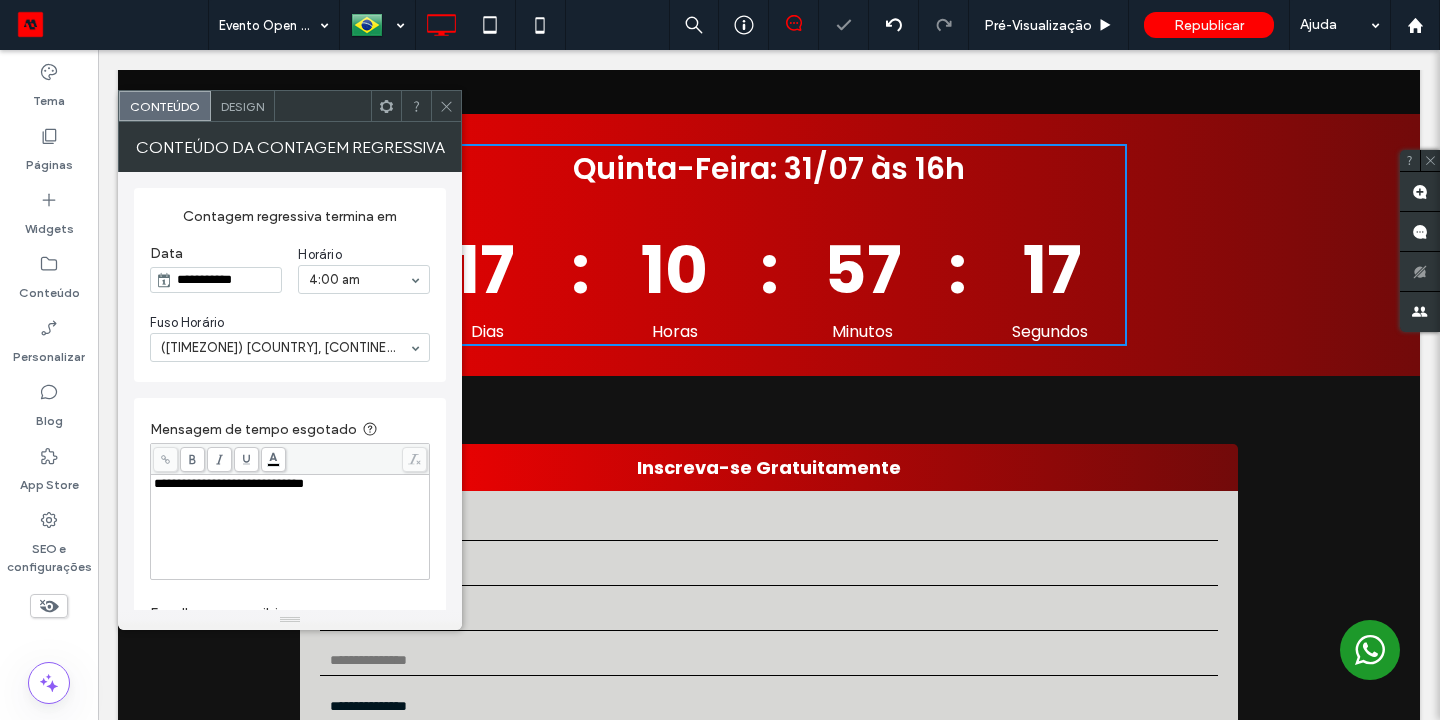 click on "[DAY]: [DATE]/[MONTH] às [TIME]" at bounding box center [769, 245] 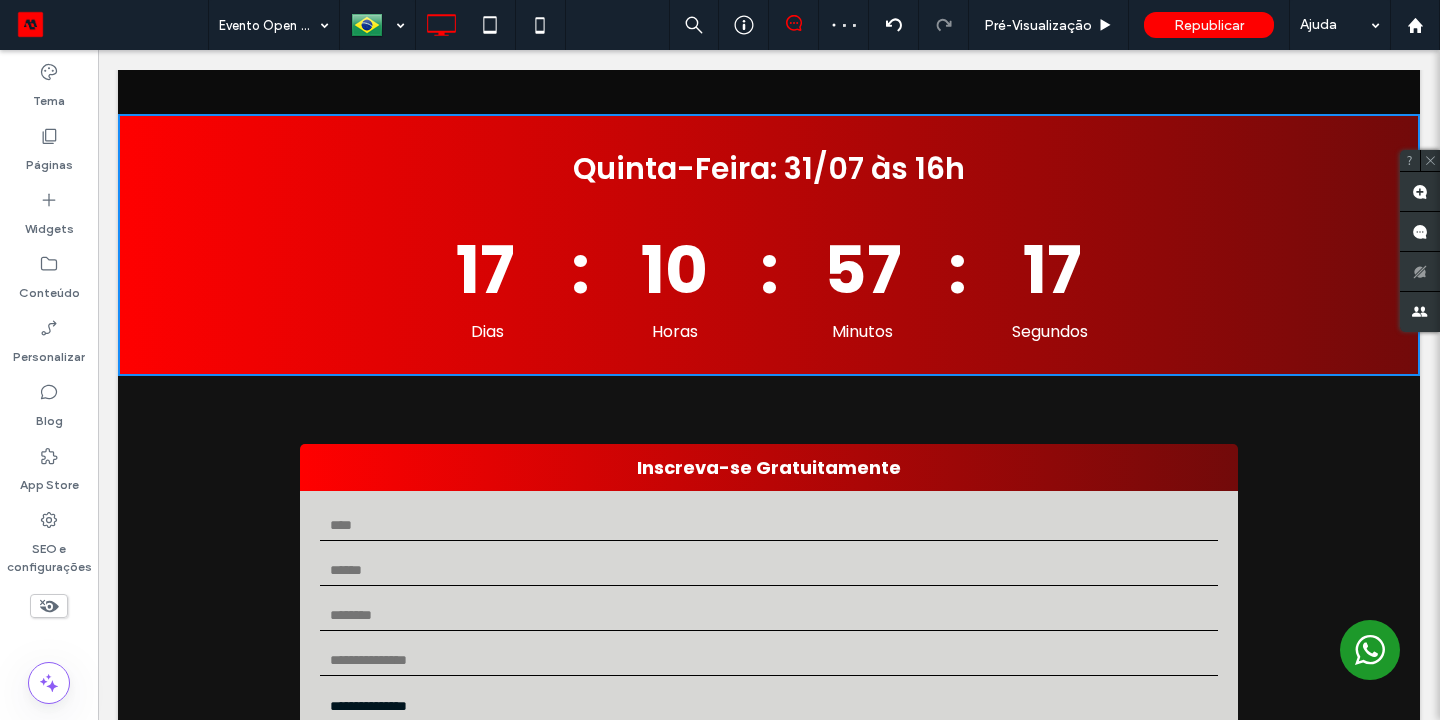 click on "Quinta-Feira: 31/07 às 16h" at bounding box center [769, 169] 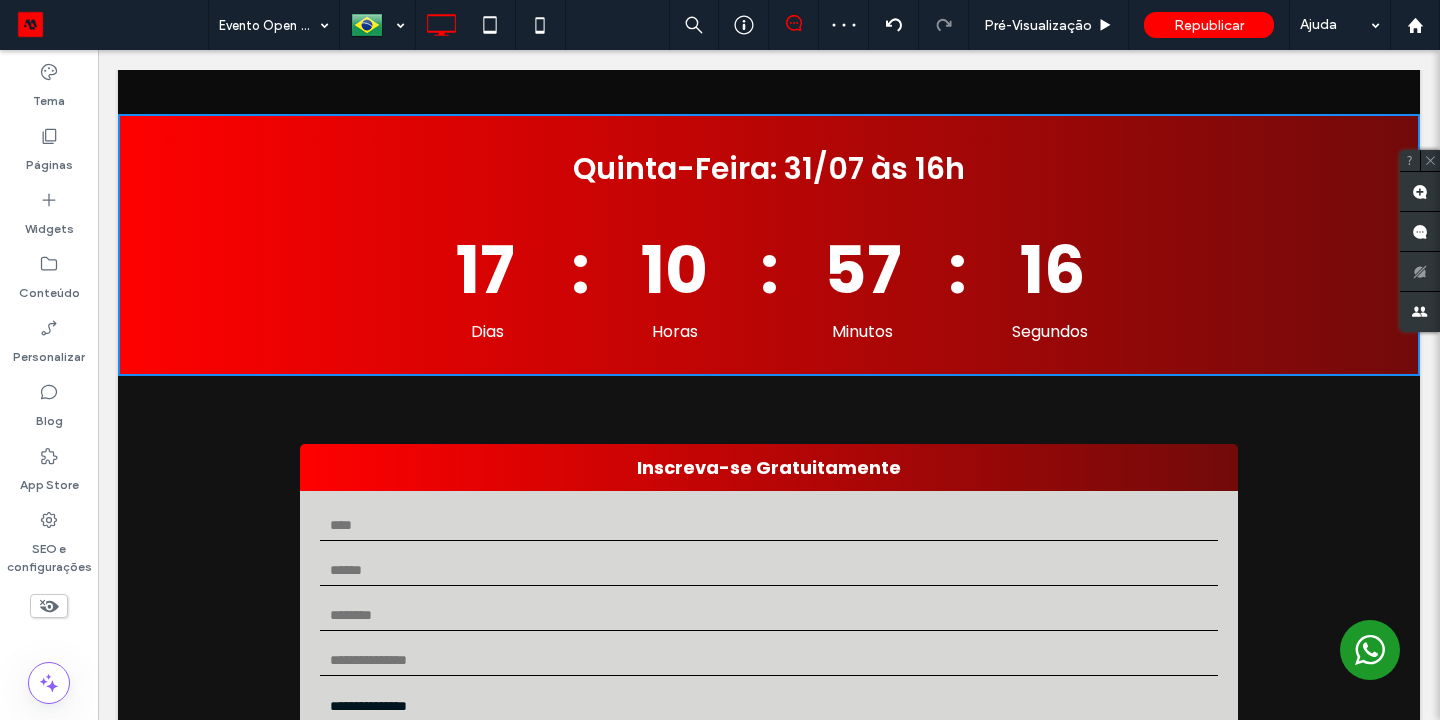 click on "Quinta-Feira: 31/07 às 16h" at bounding box center (769, 169) 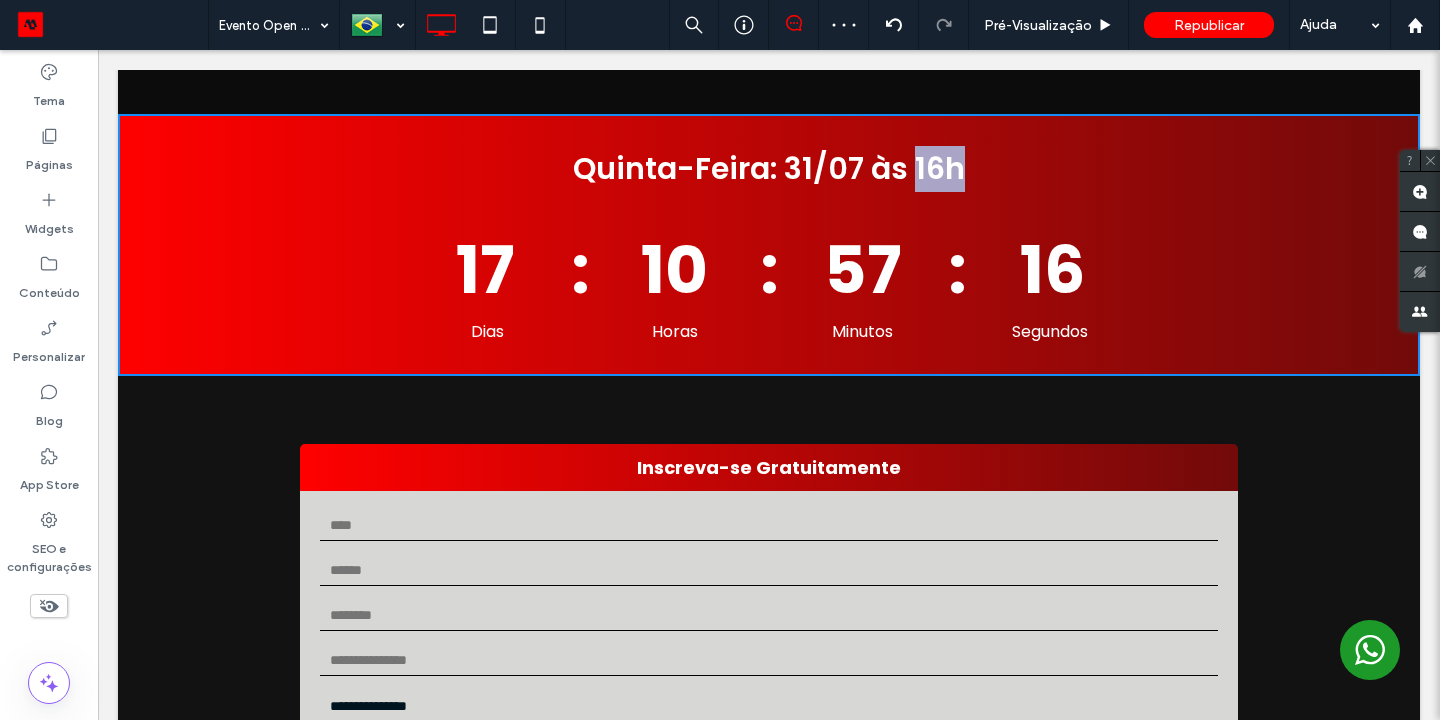 click on "Quinta-Feira: 31/07 às 16h" at bounding box center (769, 169) 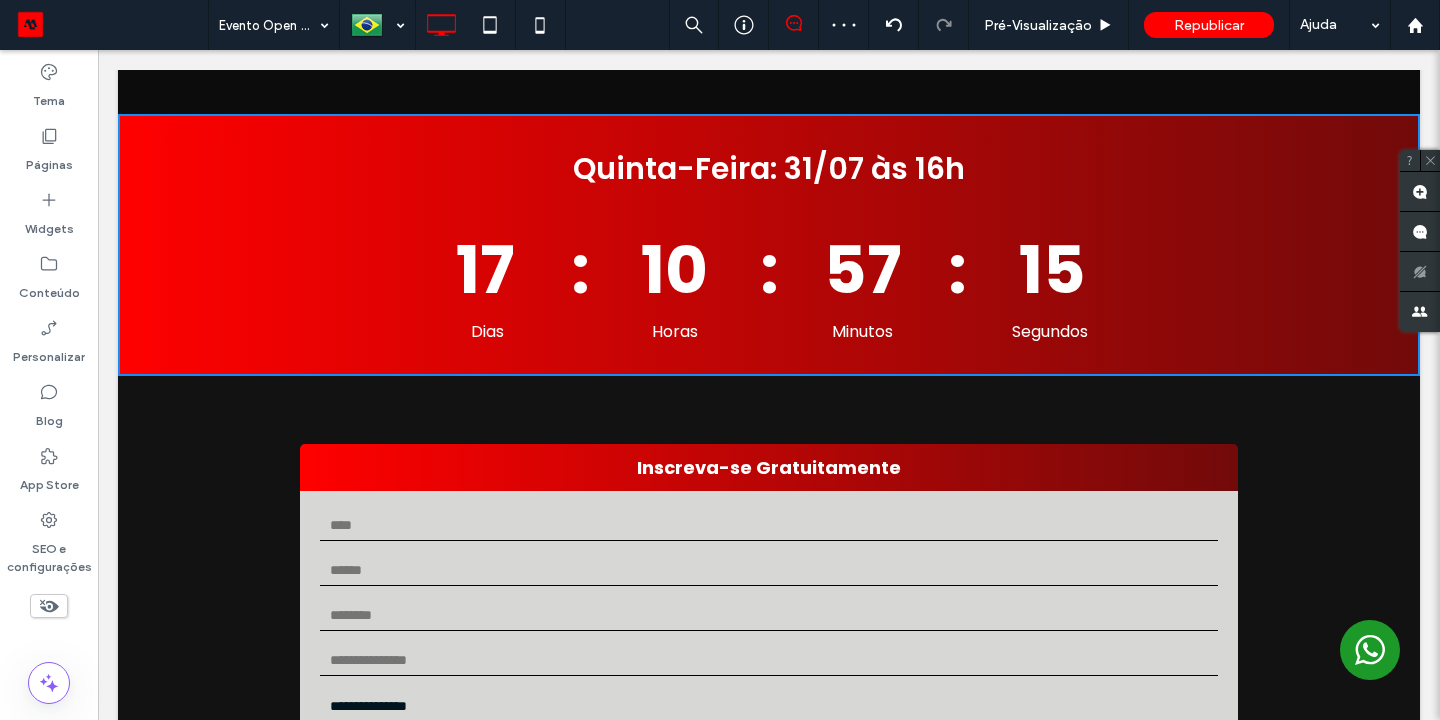 drag, startPoint x: 466, startPoint y: 368, endPoint x: 814, endPoint y: 193, distance: 389.52408 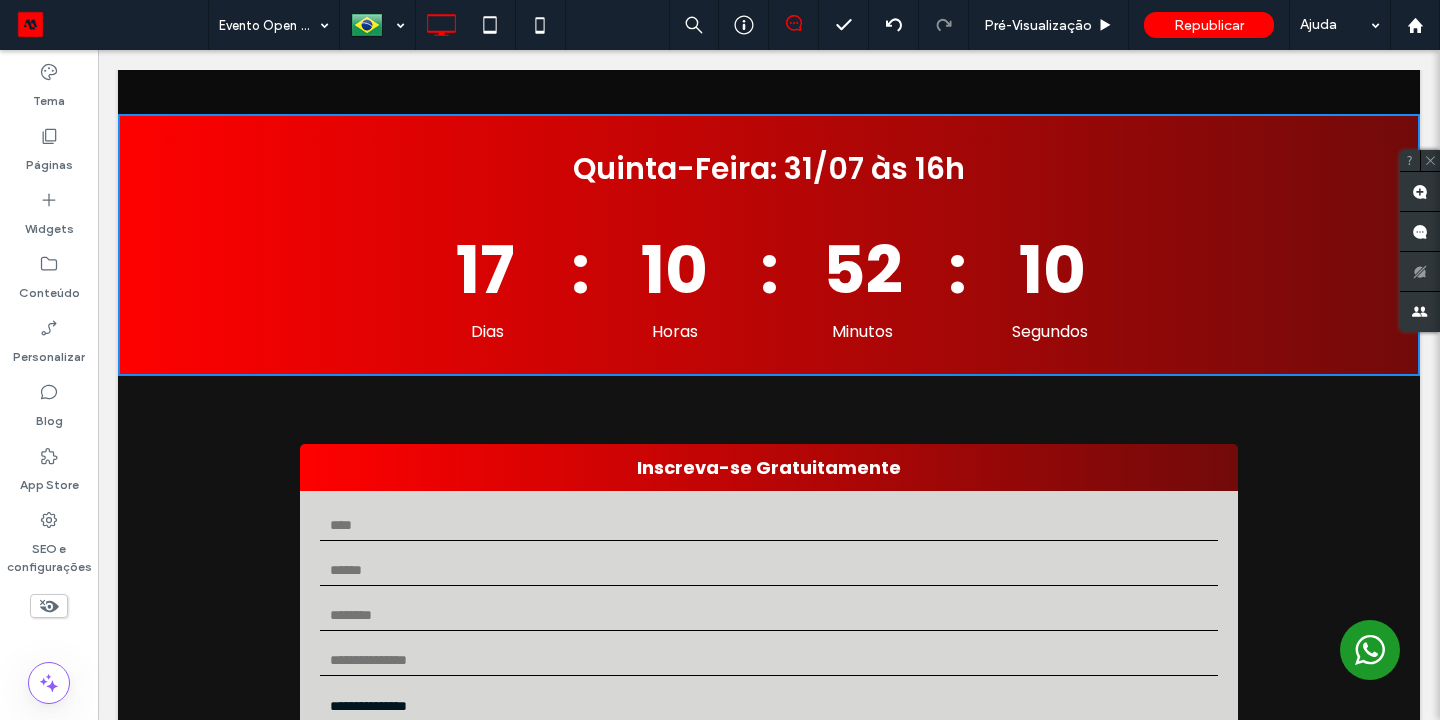 click on "Quinta-Feira: 31/07 às 16h" at bounding box center [769, 169] 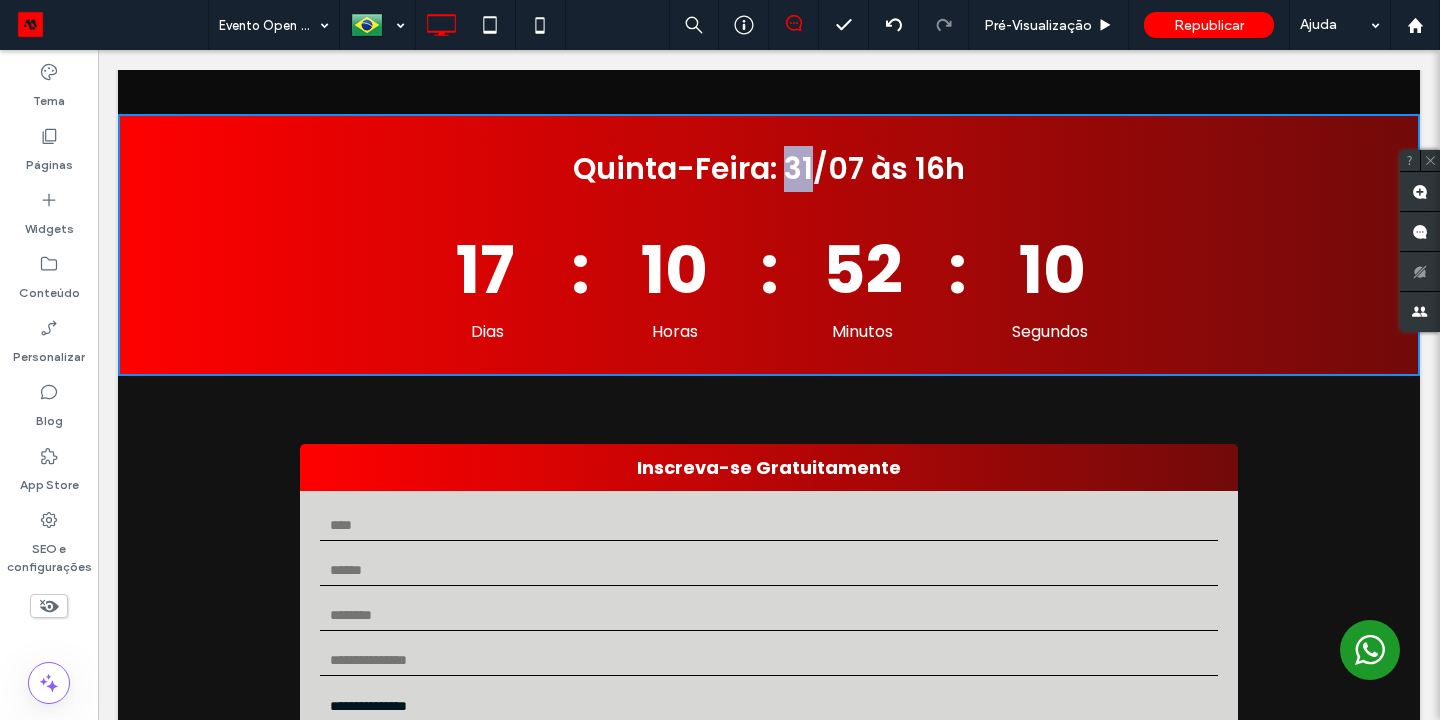 click on "Quinta-Feira: 31/07 às 16h" at bounding box center (769, 169) 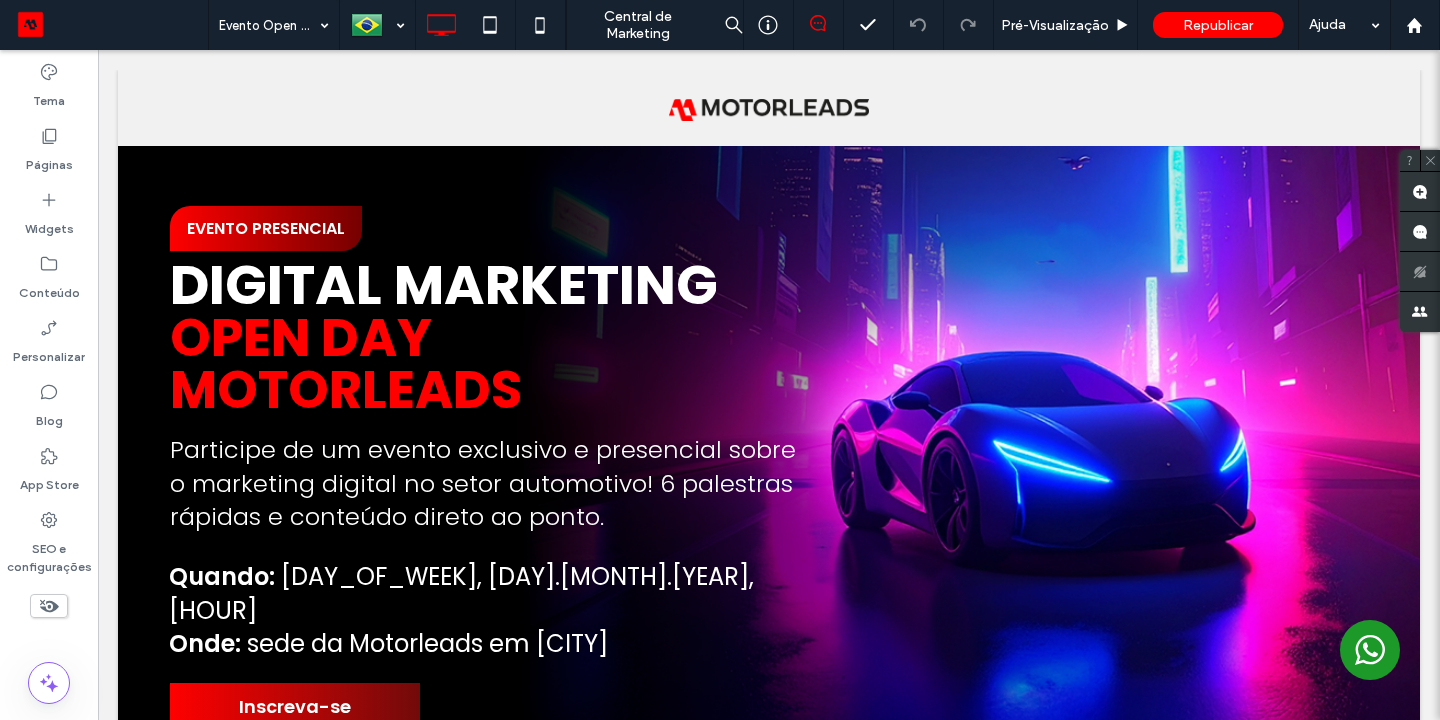 scroll, scrollTop: 1406, scrollLeft: 0, axis: vertical 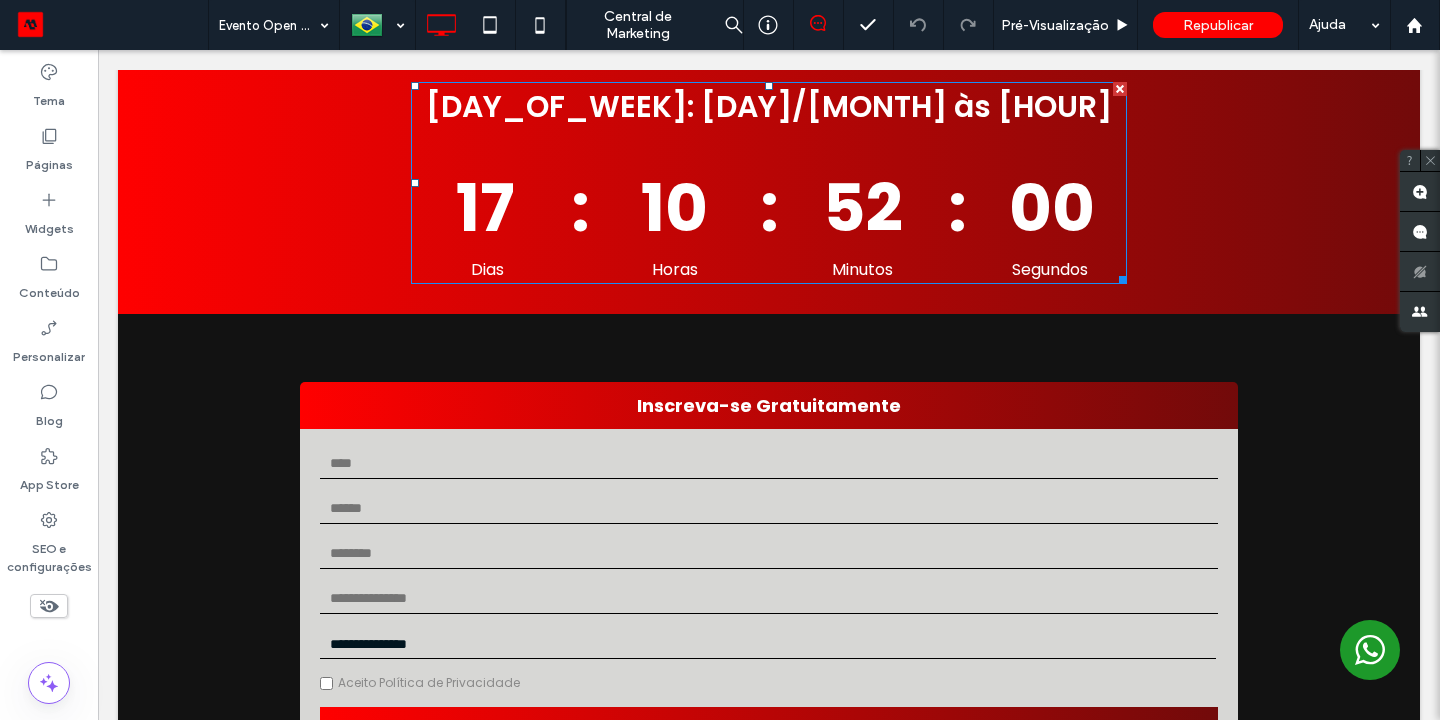 click on "52" at bounding box center [864, 209] 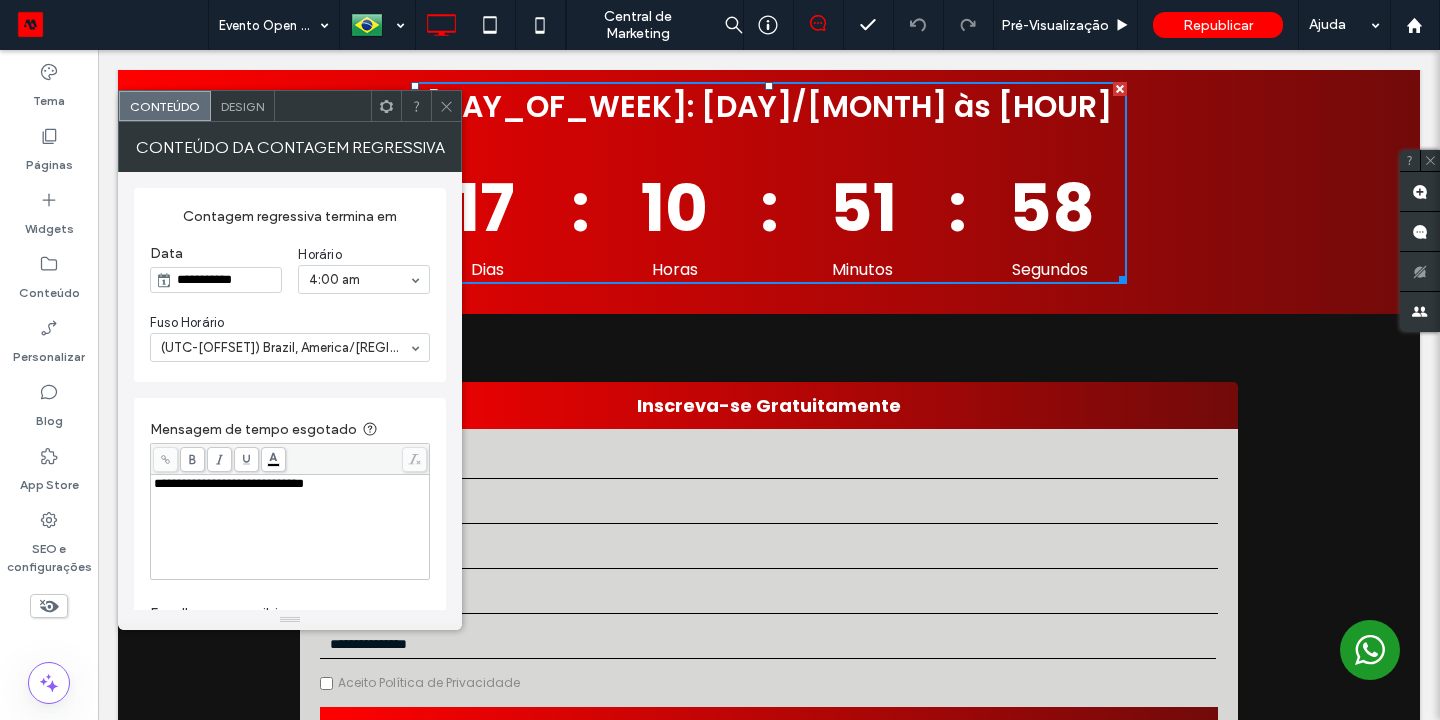 drag, startPoint x: 0, startPoint y: 0, endPoint x: 230, endPoint y: 260, distance: 347.1311 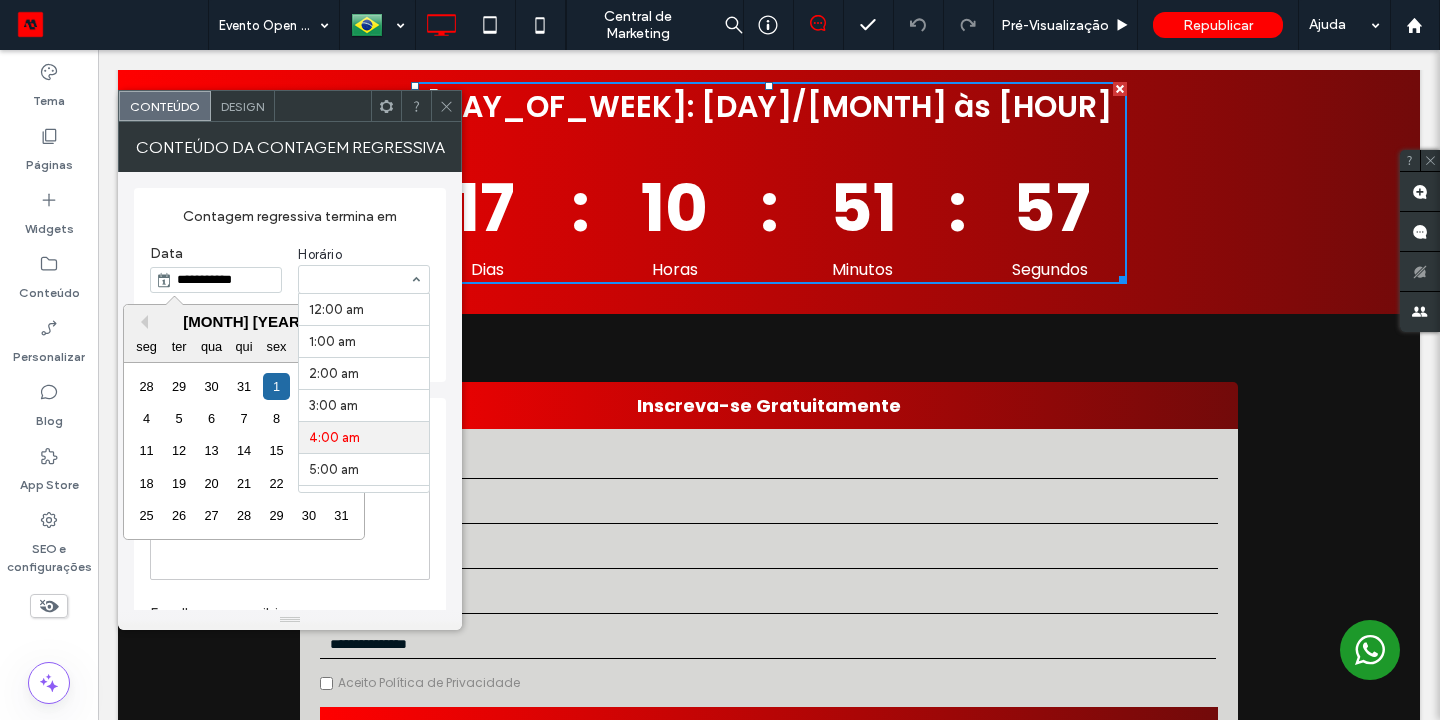 scroll, scrollTop: 132, scrollLeft: 0, axis: vertical 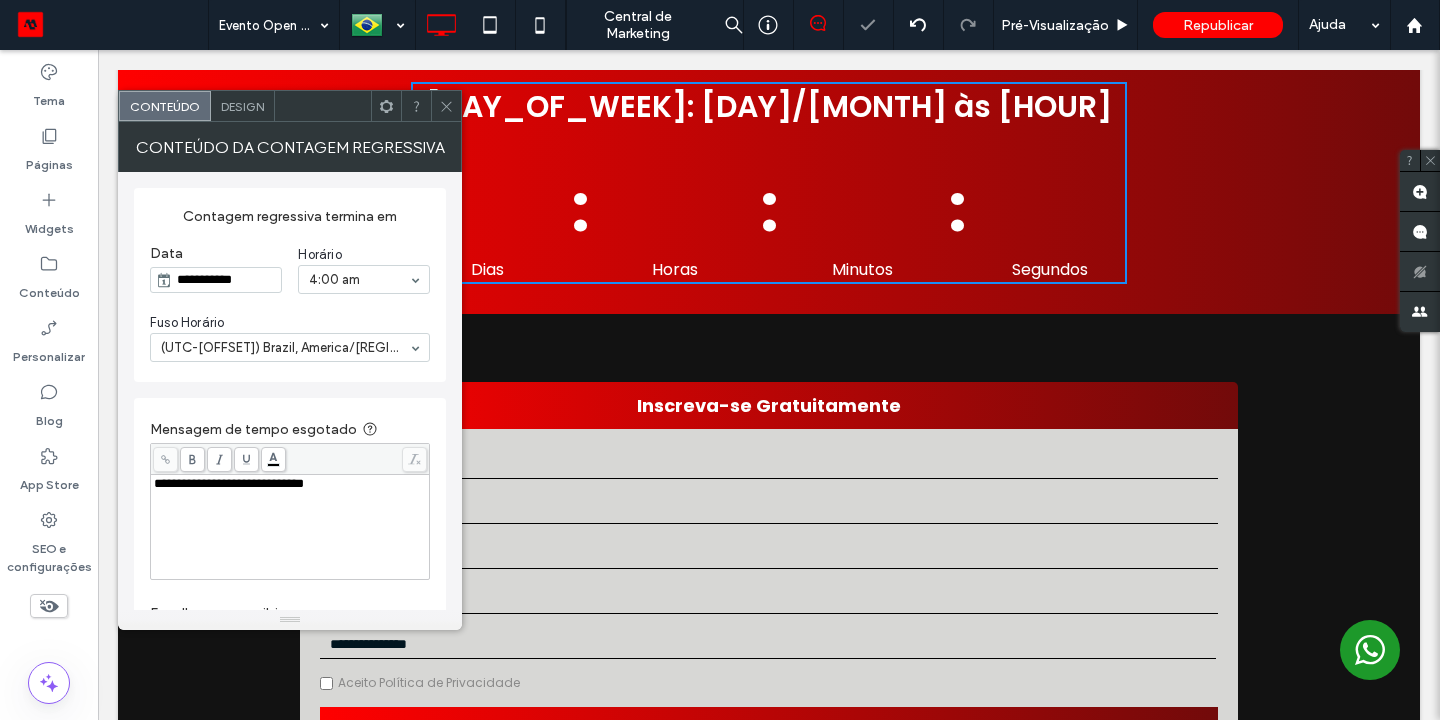 click on "Contagem regressiva termina em" at bounding box center [290, 216] 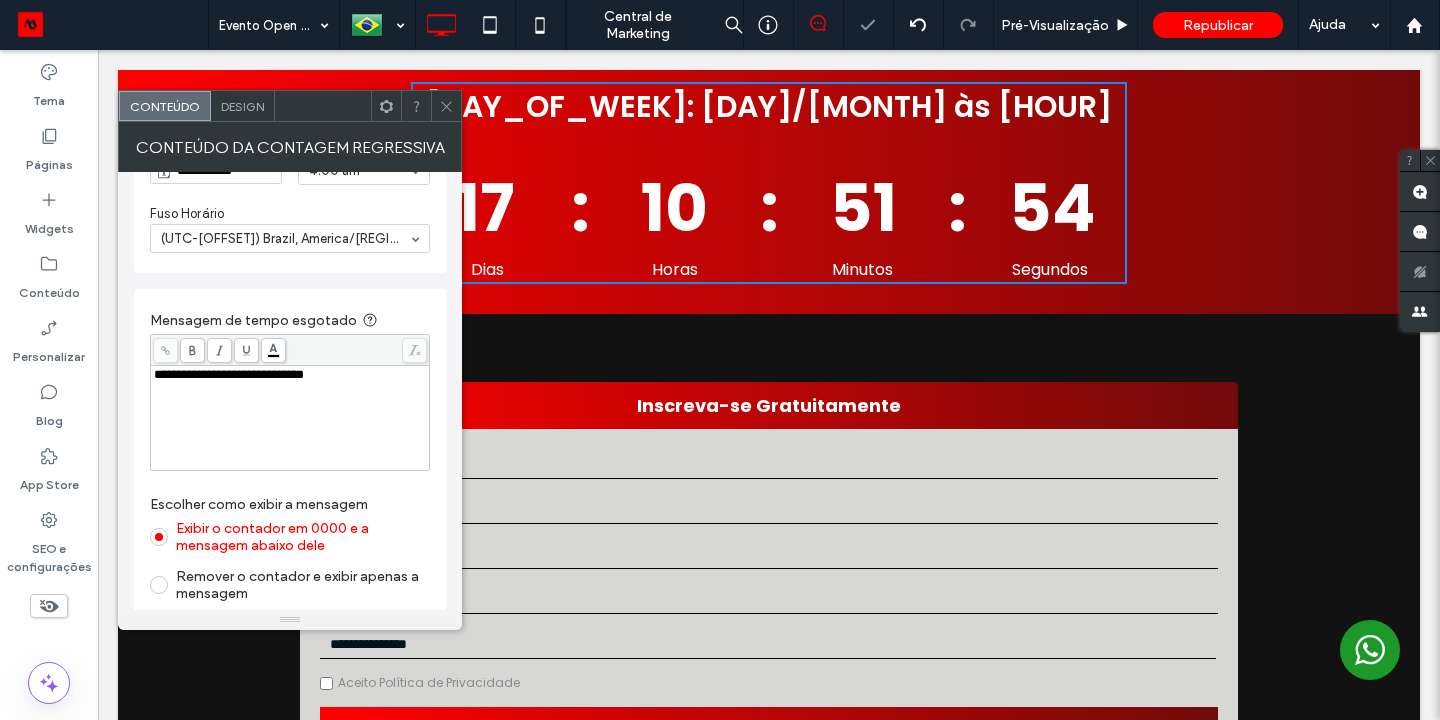 scroll, scrollTop: 227, scrollLeft: 0, axis: vertical 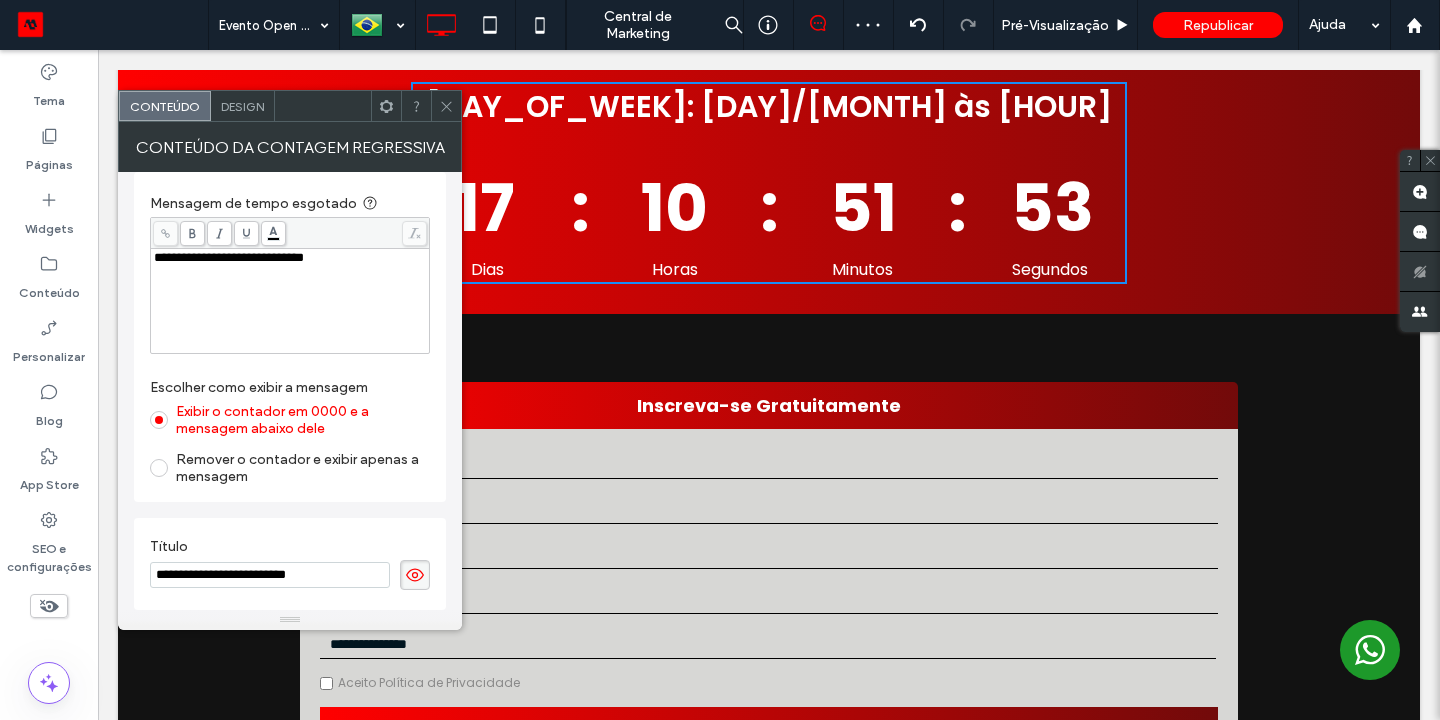 click 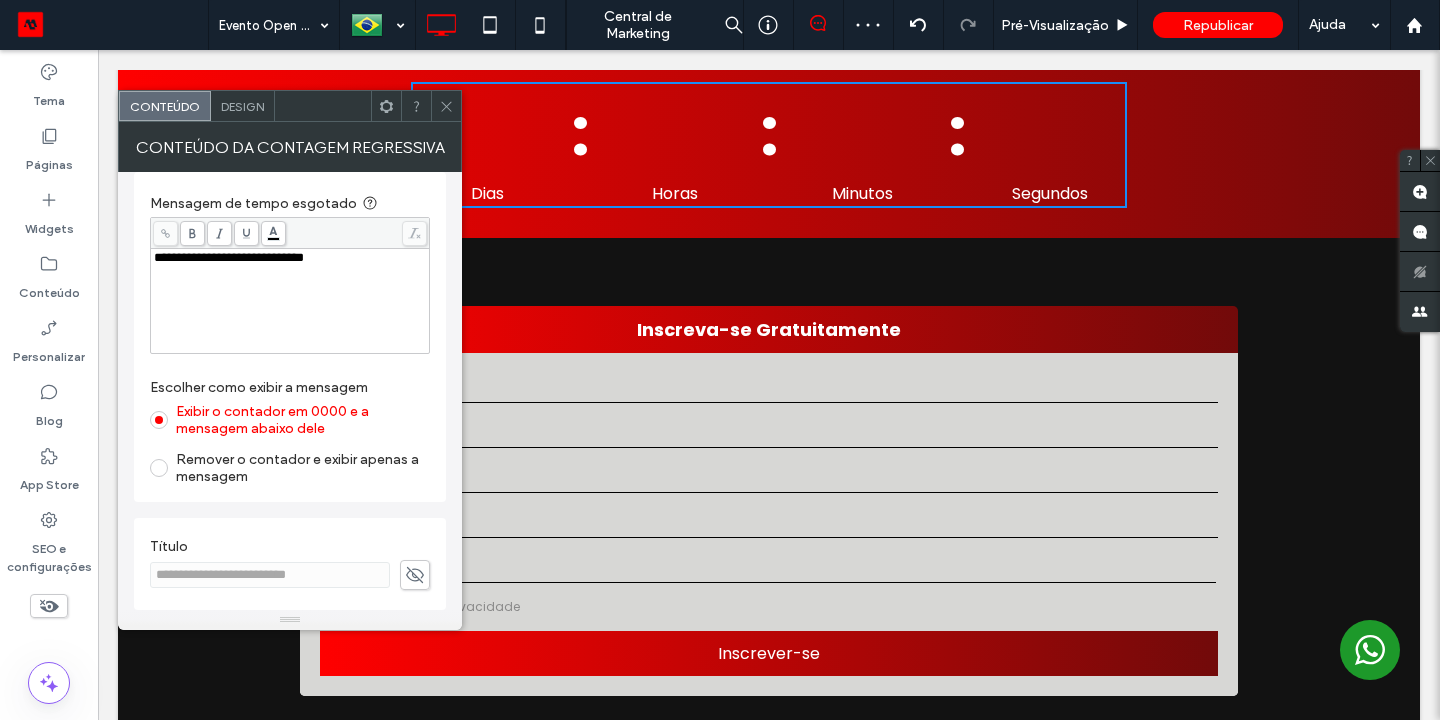 click 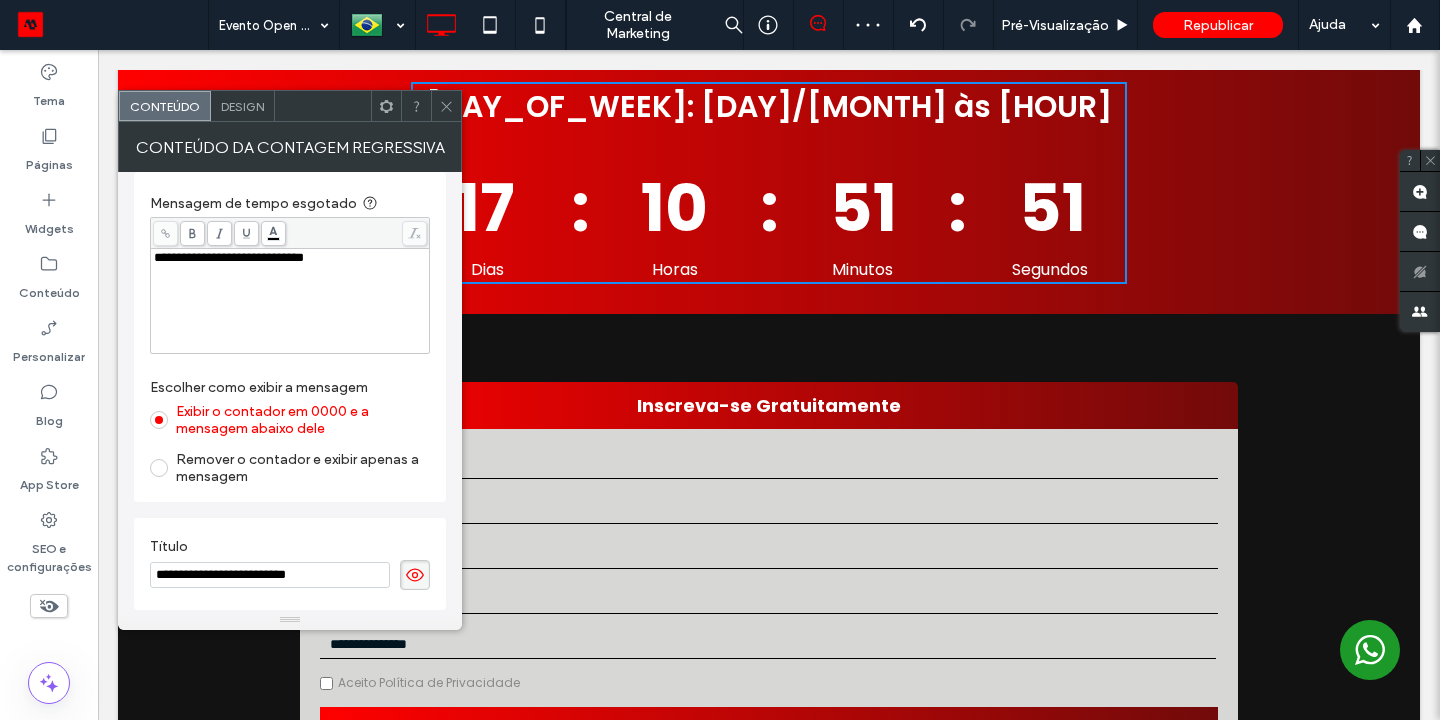 click on "**********" at bounding box center (270, 575) 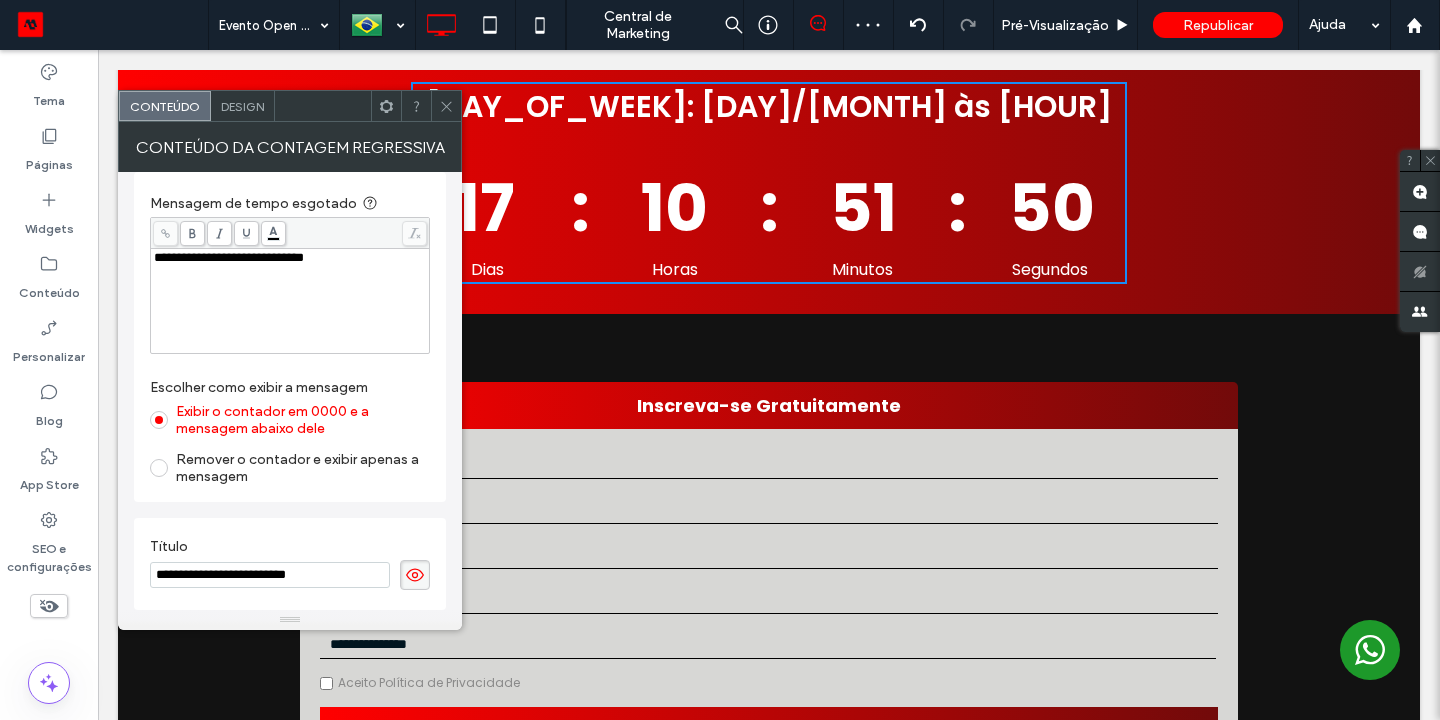 click on "**********" at bounding box center (270, 575) 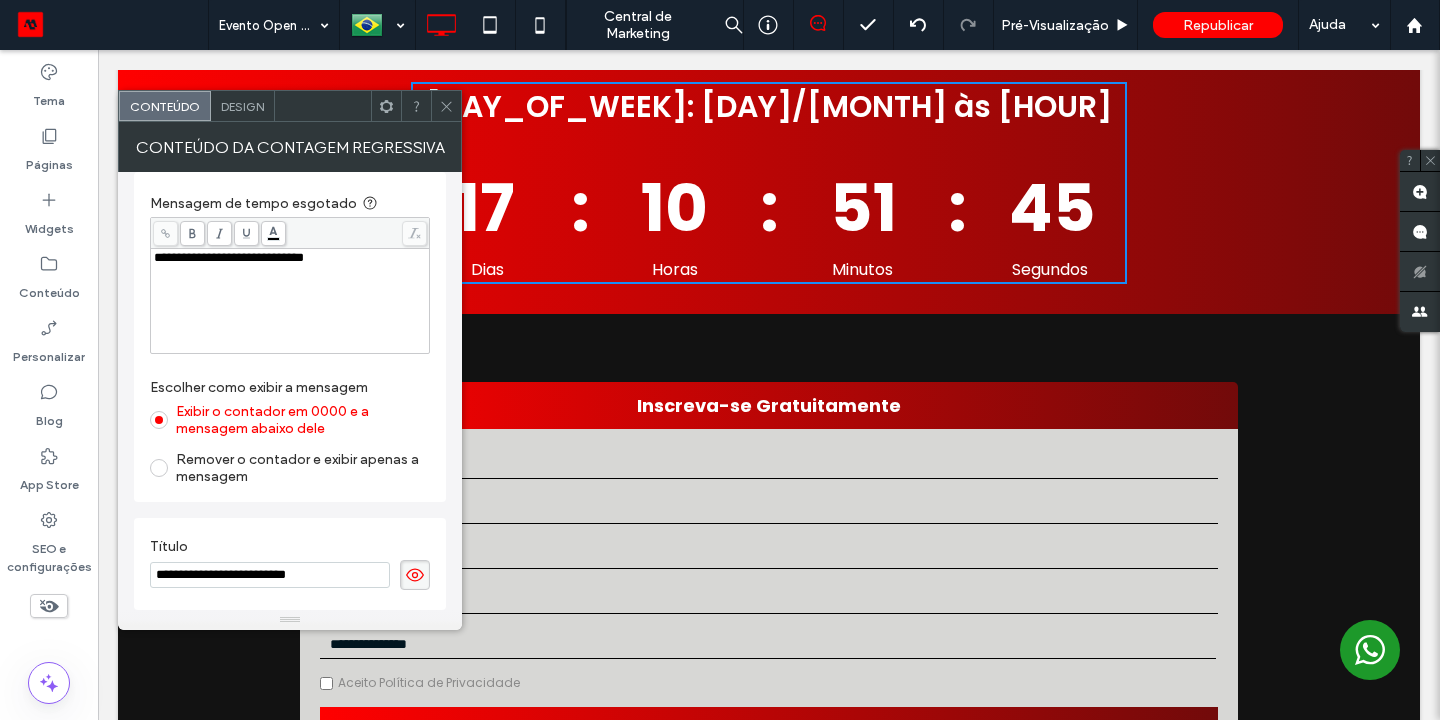 type on "**********" 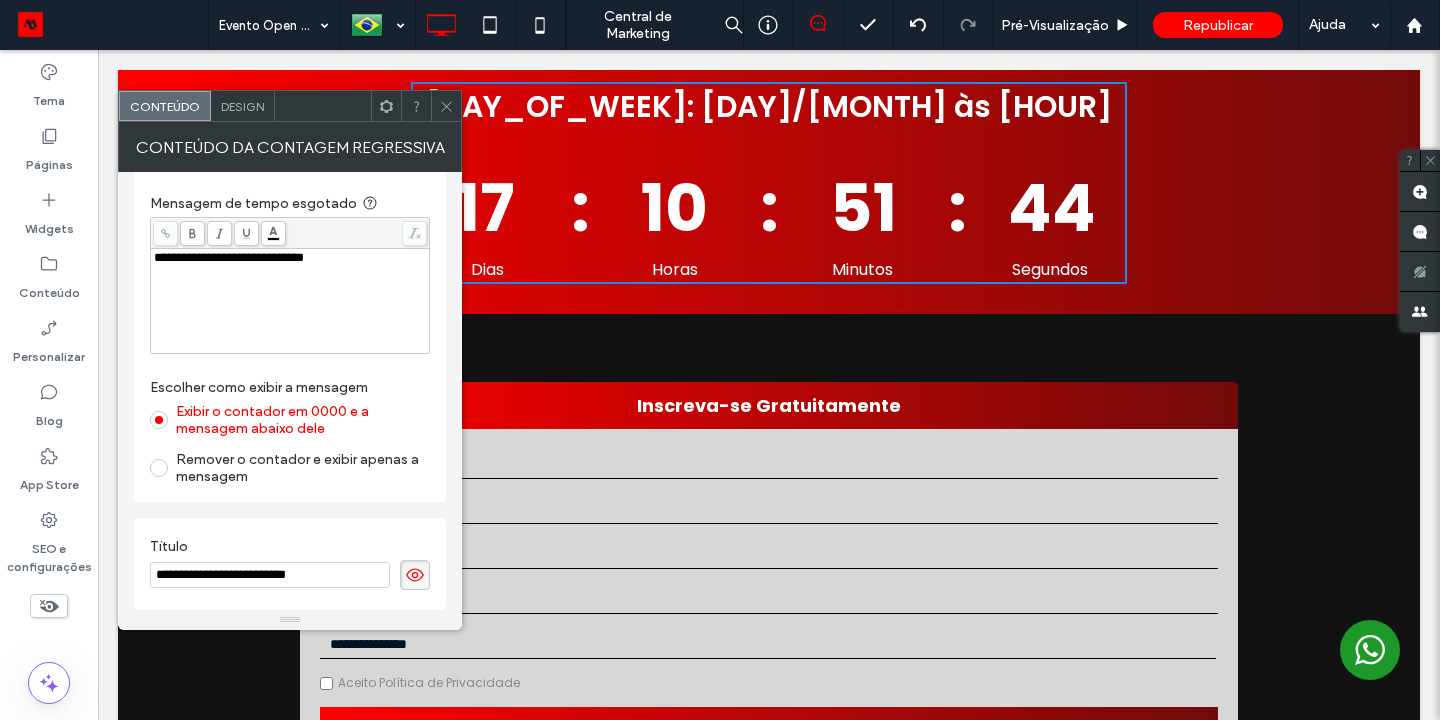 drag, startPoint x: 230, startPoint y: 260, endPoint x: 429, endPoint y: 415, distance: 252.24194 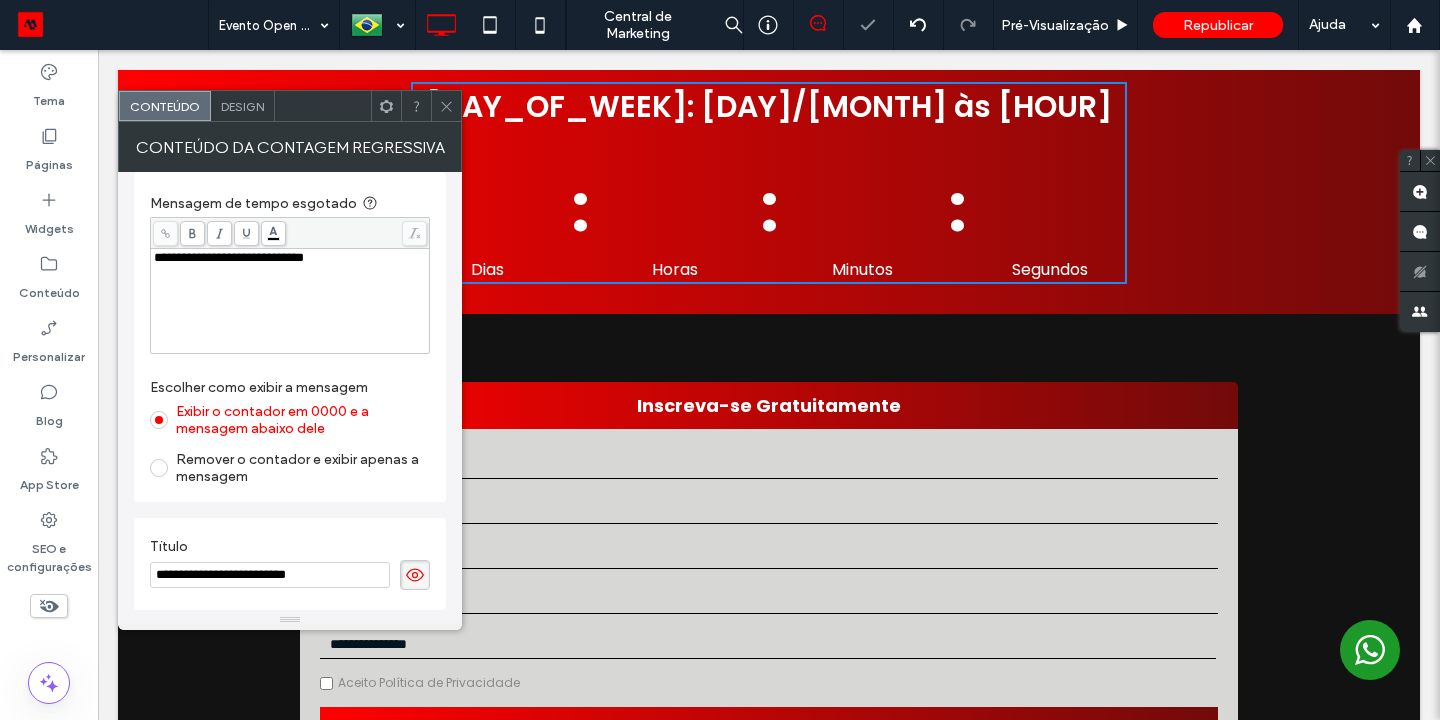 click on "**********" at bounding box center (769, 556) 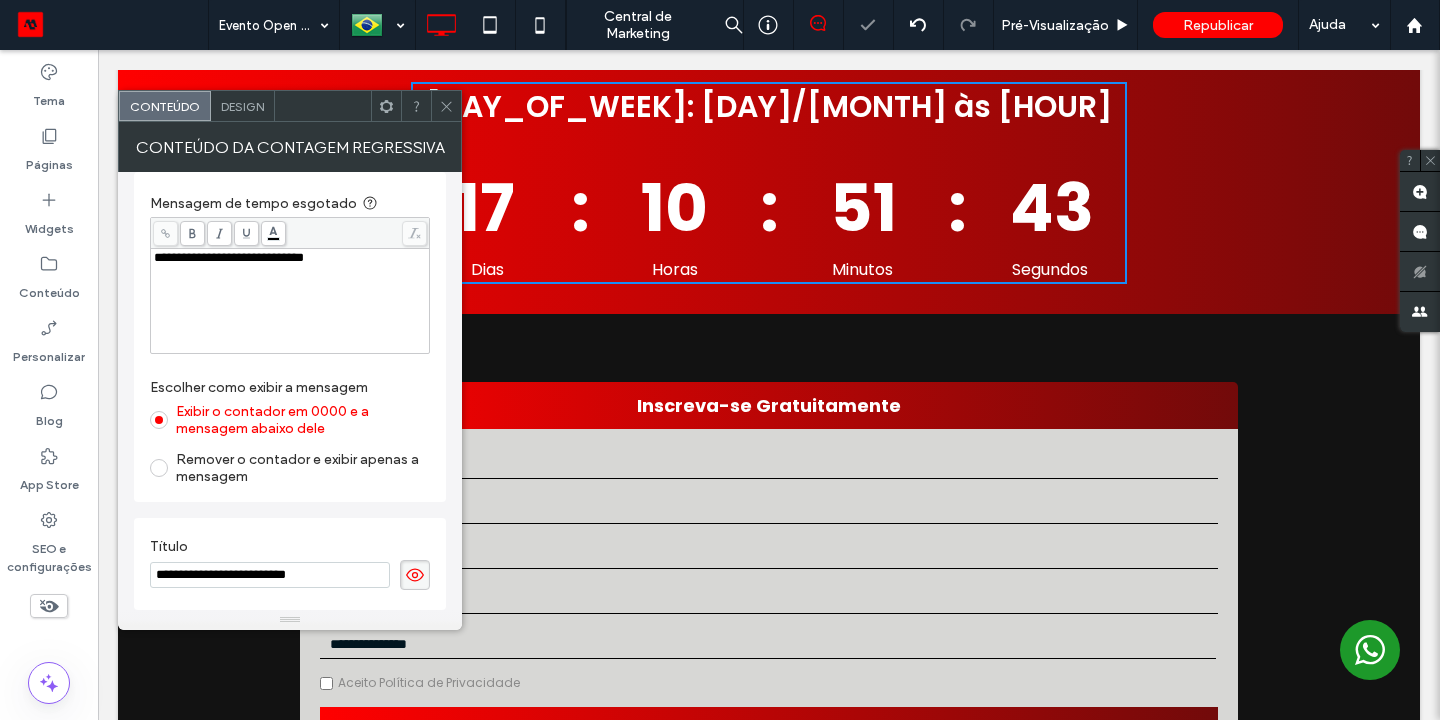 click 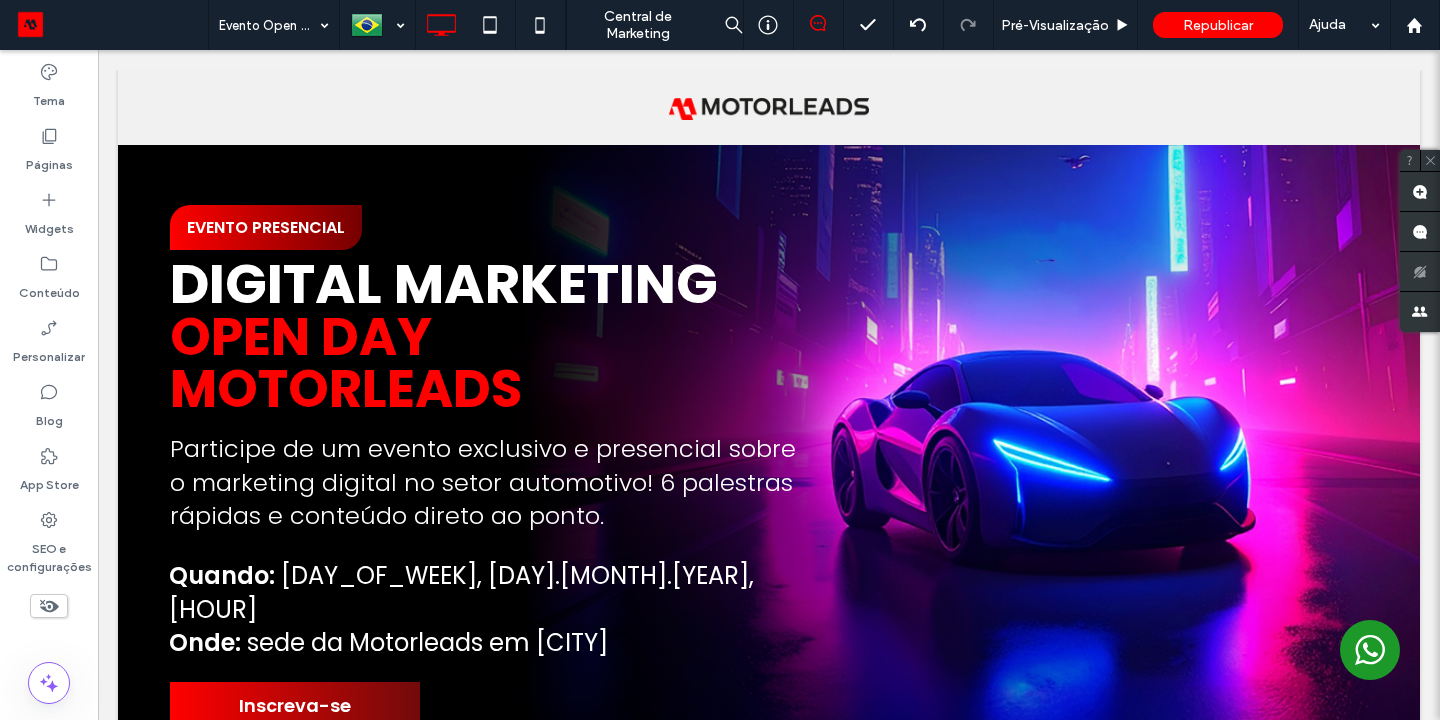 scroll, scrollTop: 0, scrollLeft: 0, axis: both 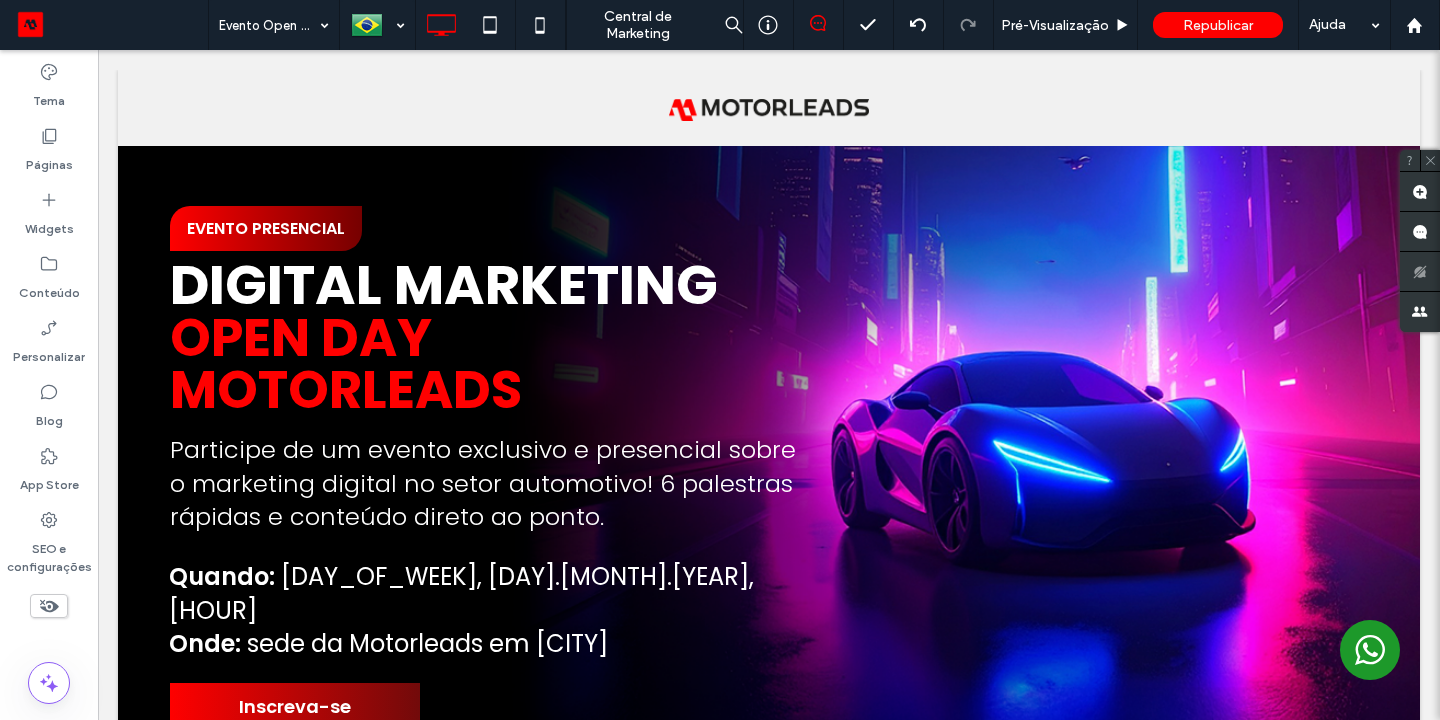 click on "Pré-Visualizaçāo" at bounding box center [1055, 25] 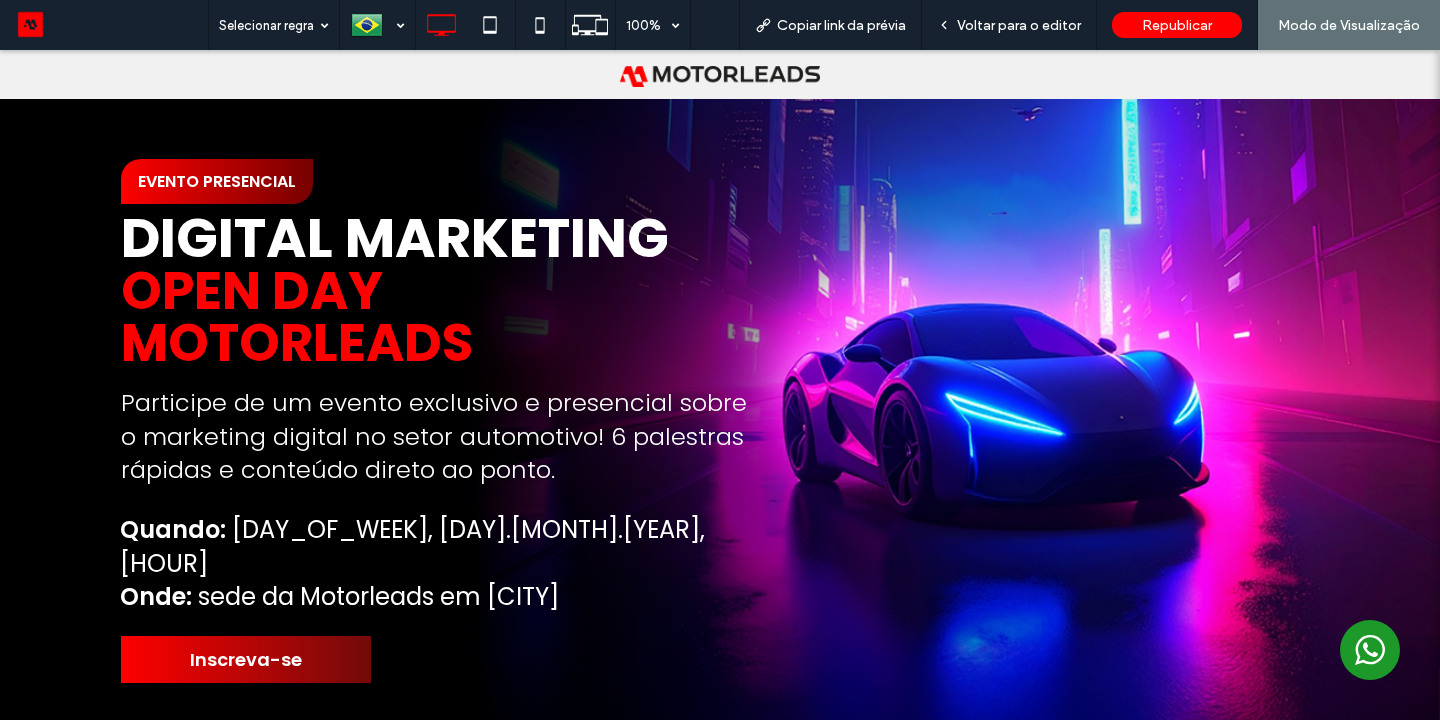 click on "EVENTO PRESENCIAL" at bounding box center (217, 181) 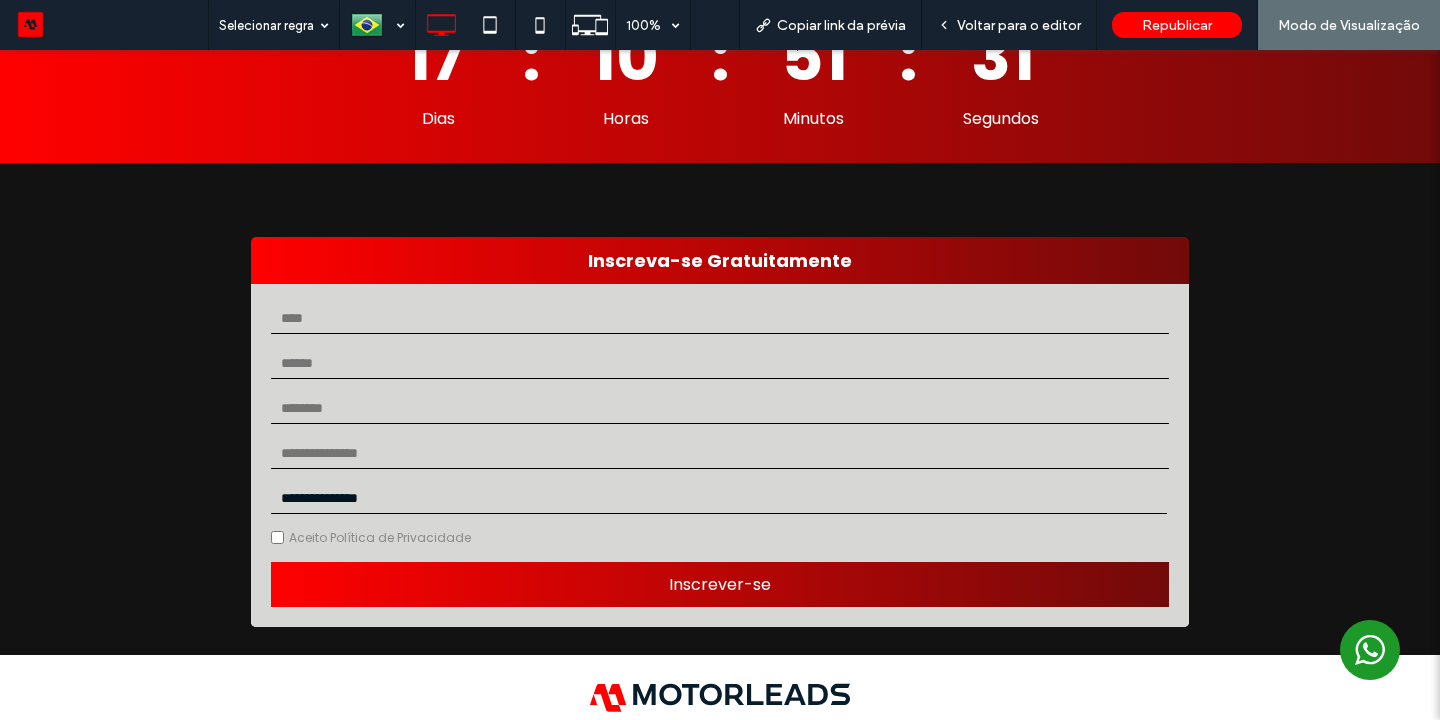 scroll, scrollTop: 3166, scrollLeft: 0, axis: vertical 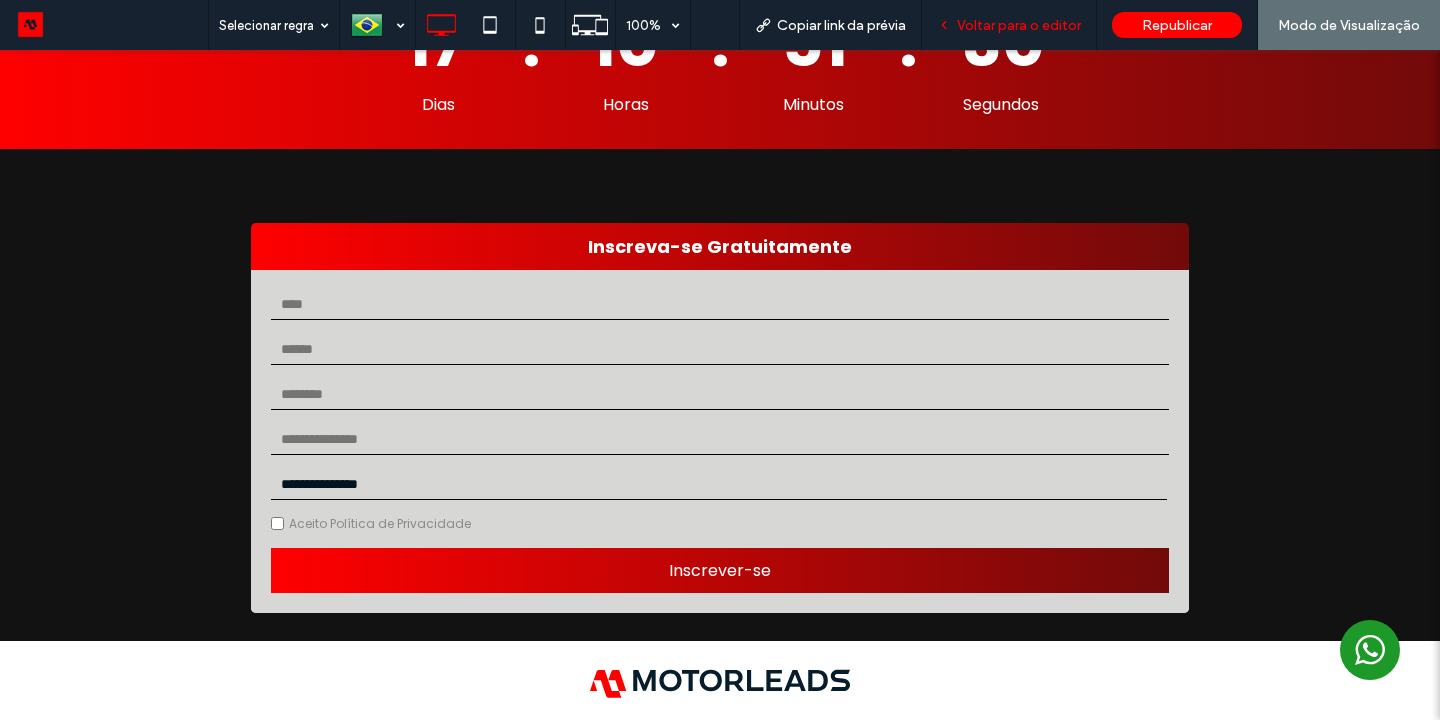 drag, startPoint x: 429, startPoint y: 415, endPoint x: 1066, endPoint y: 25, distance: 746.9063 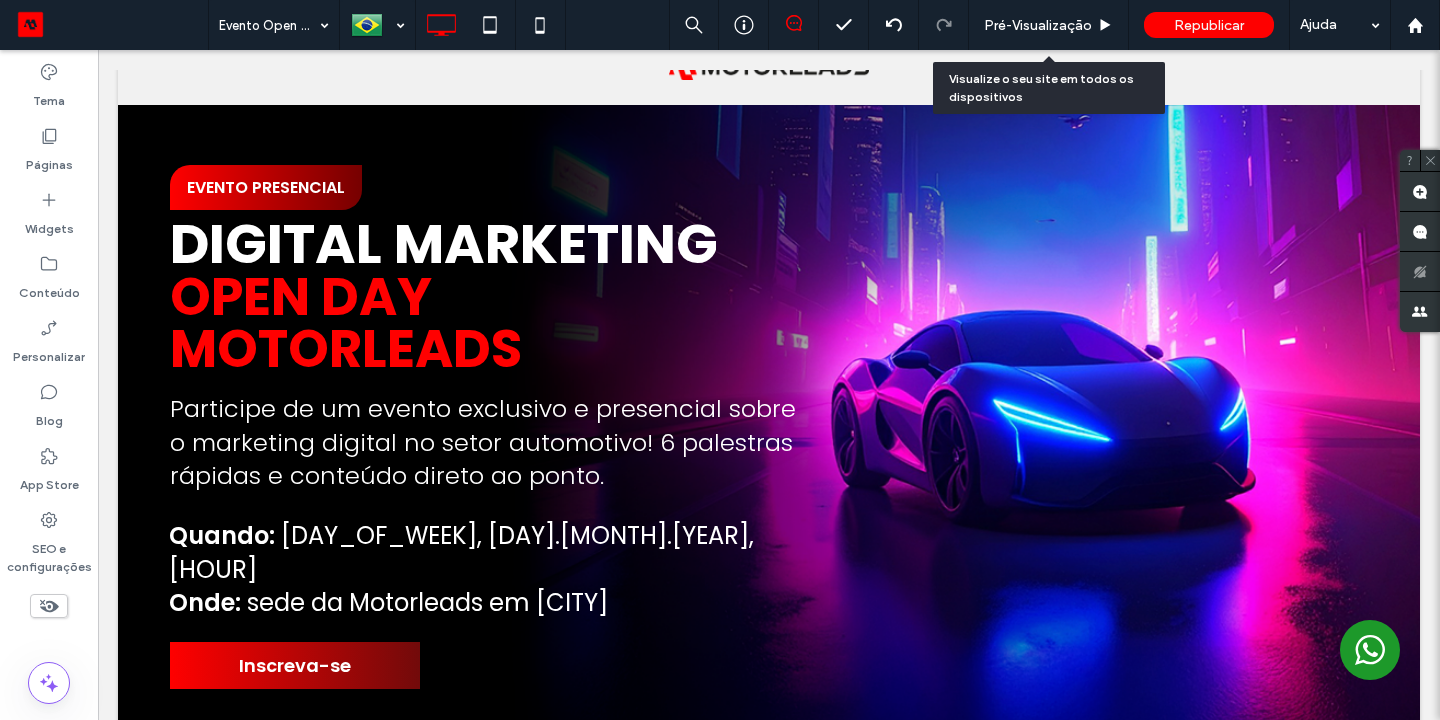 scroll, scrollTop: 0, scrollLeft: 0, axis: both 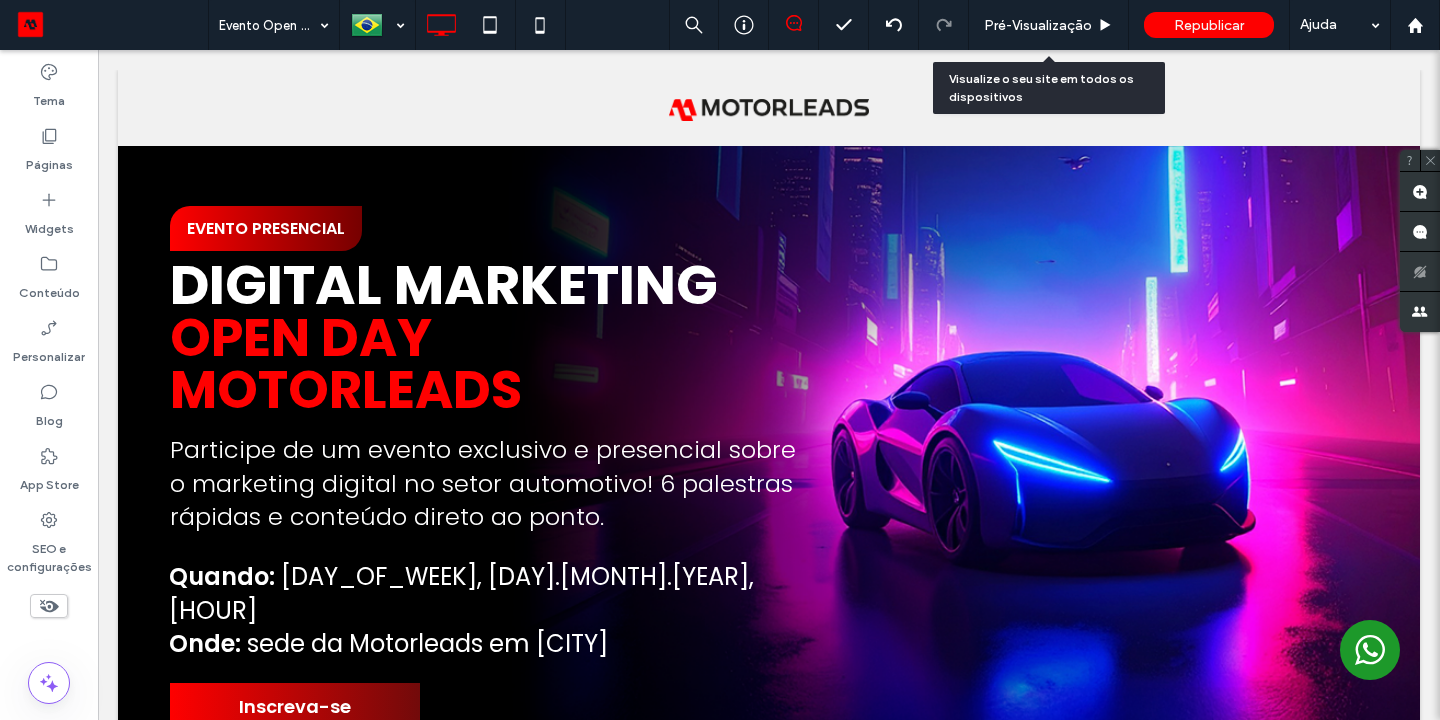click on "Digital Marketing
OPEN DAY
MOTORLEADS
Participe de um evento exclusivo e presencial sobre o marketing digital no setor automotivo! 6 palestras rápidas e conteúdo direto ao ponto.
Quando:
Quinta-feira, 01.08.25, 16h Onde:
sede da Motorleads em Porto Alegre
Inscreva-se
EVENTO PRESENCIAL
Seção Clique para editar no Modo Flex + Adicionar seção" at bounding box center (769, 468) 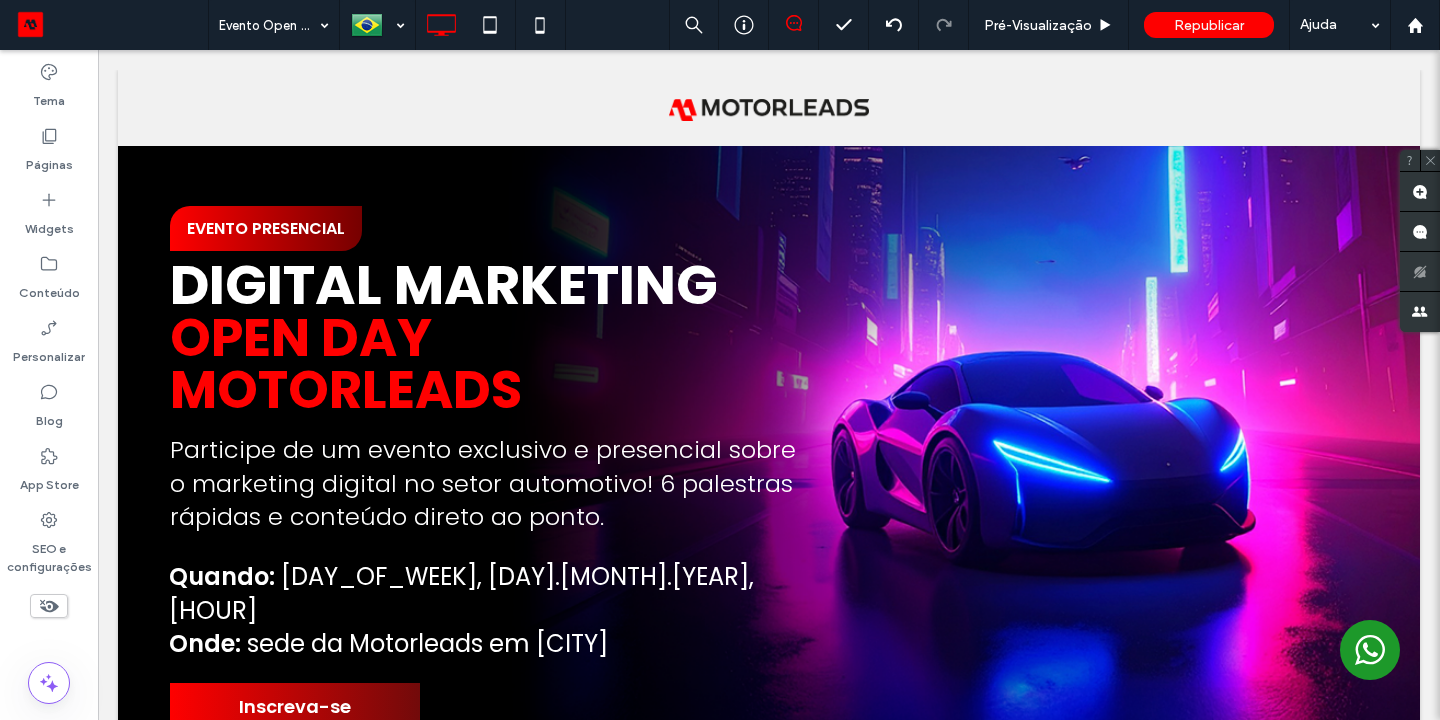 click on "Pré-Visualizaçāo" at bounding box center [1038, 25] 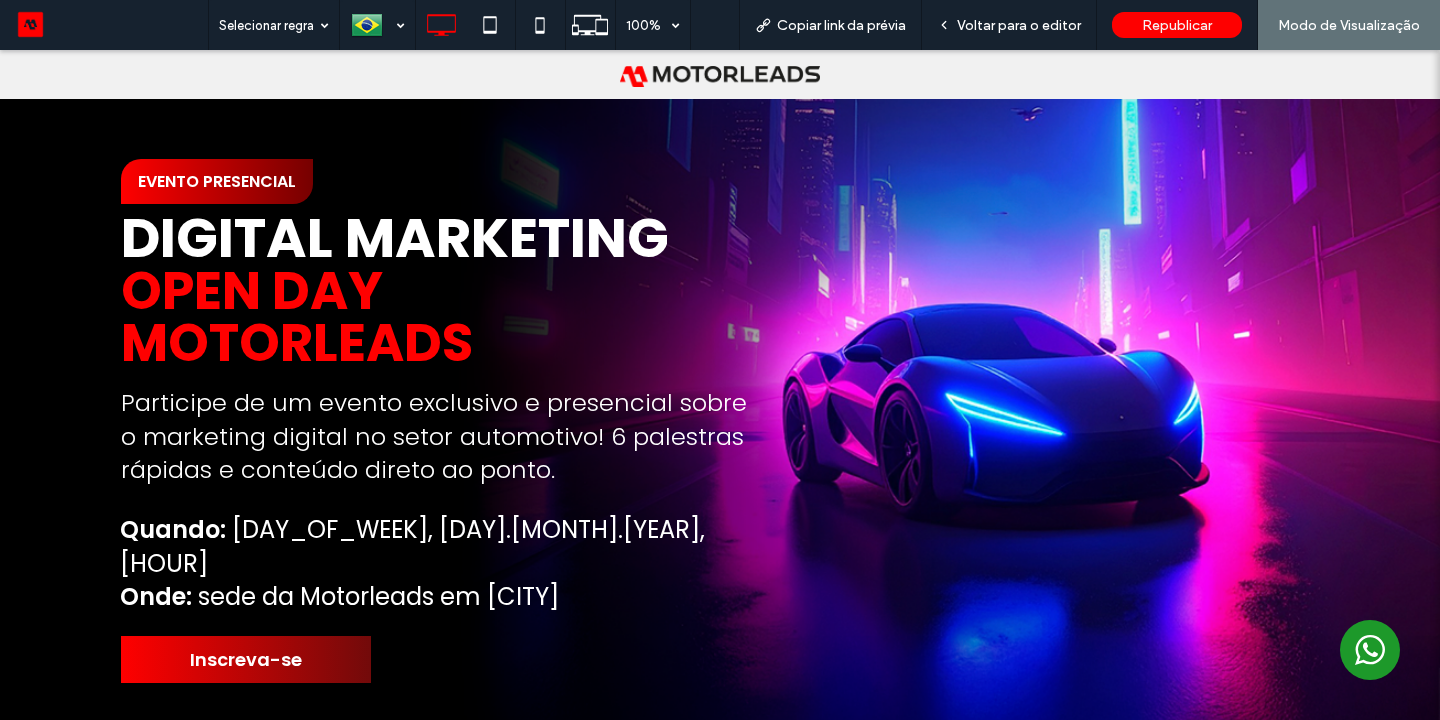 click on "EVENTO PRESENCIAL" at bounding box center (217, 181) 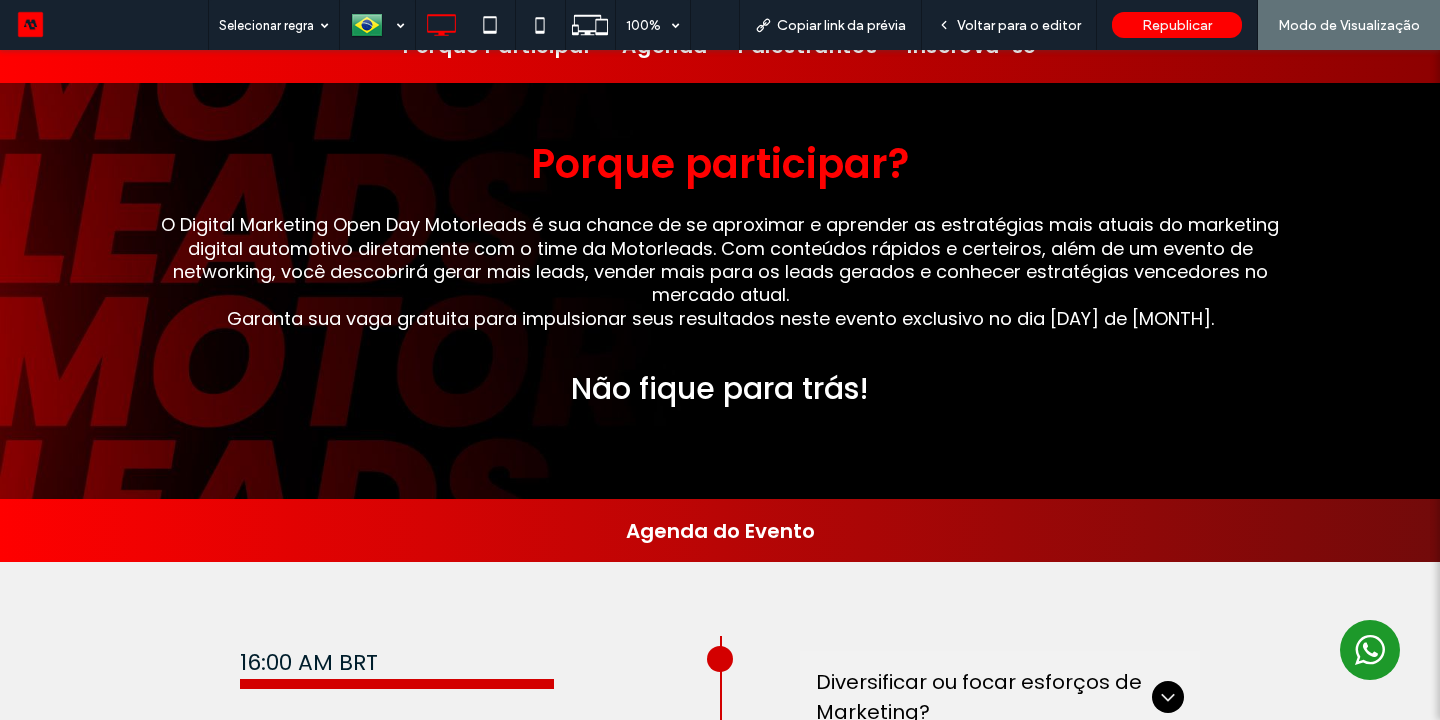 click on "Voltar para o editor" at bounding box center [1009, 25] 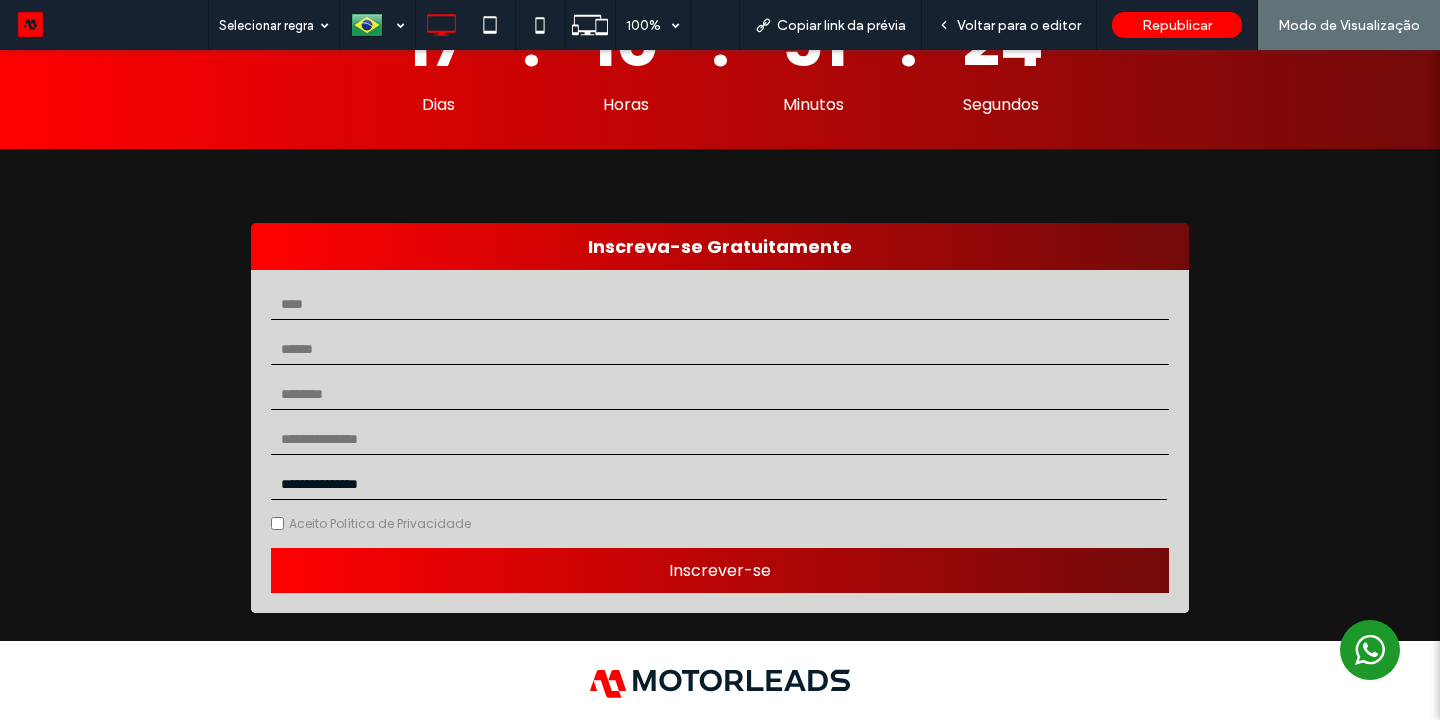 click on "Voltar para o editor" at bounding box center [1019, 25] 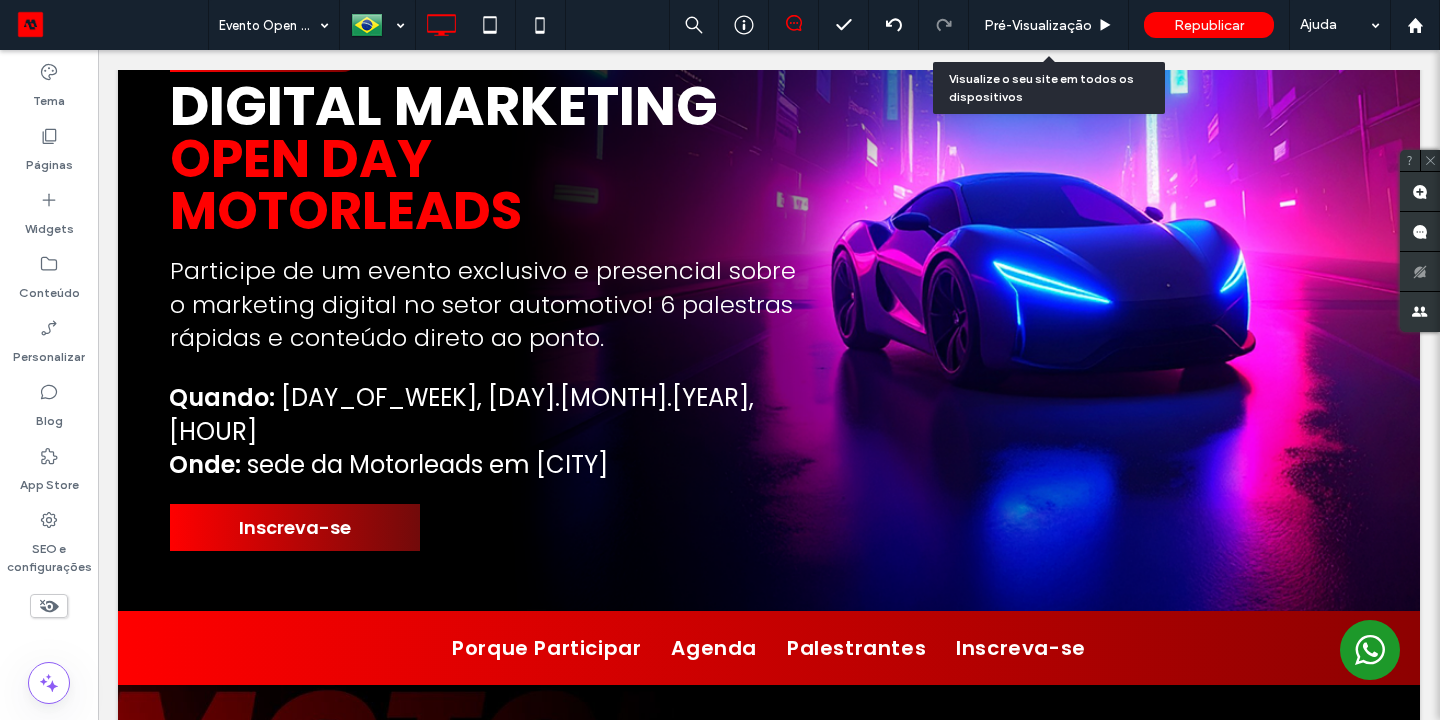 scroll, scrollTop: 0, scrollLeft: 0, axis: both 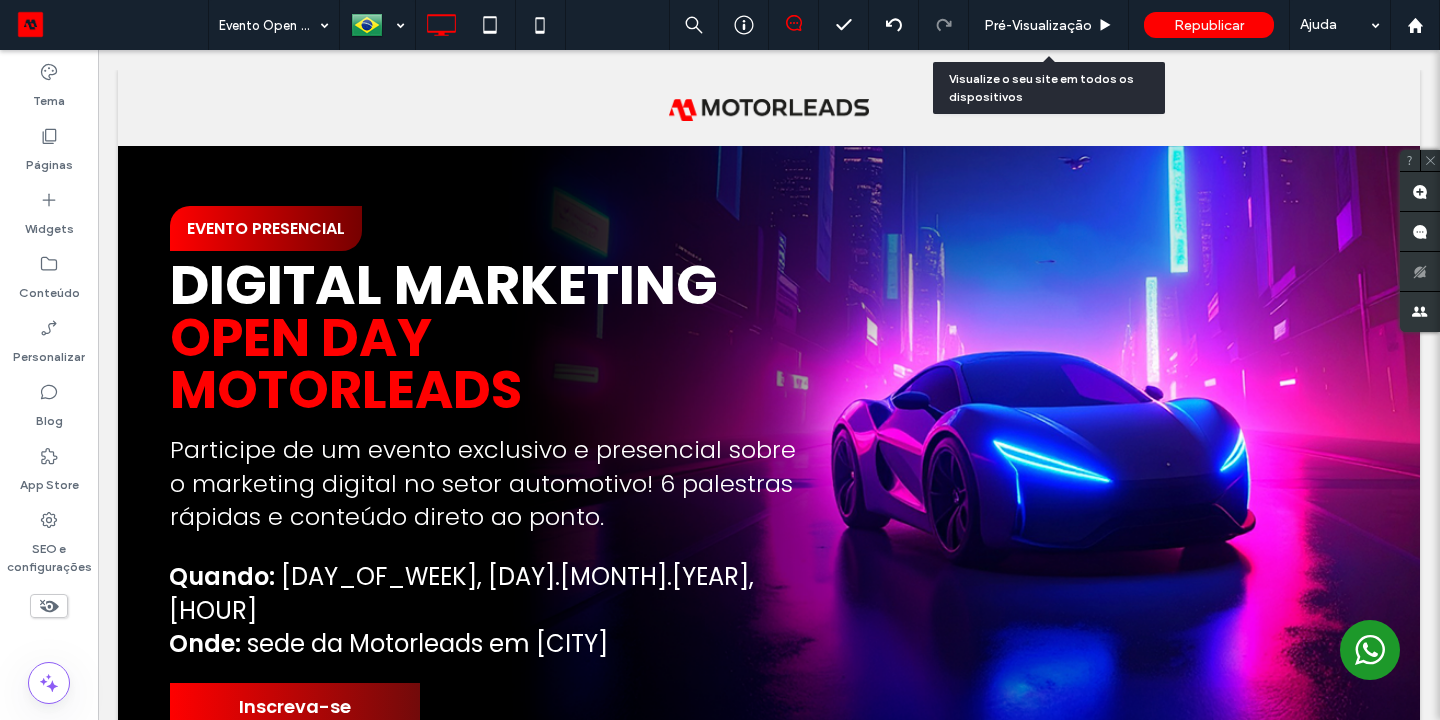 click on "Digital Marketing
OPEN DAY
MOTORLEADS
Participe de um evento exclusivo e presencial sobre o marketing digital no setor automotivo! 6 palestras rápidas e conteúdo direto ao ponto.
Quando:
Quinta-feira, 01.08.25, 16h Onde:
sede da Motorleads em Porto Alegre
Inscreva-se
EVENTO PRESENCIAL
Seção Clique para editar no Modo Flex + Adicionar seção" at bounding box center (769, 468) 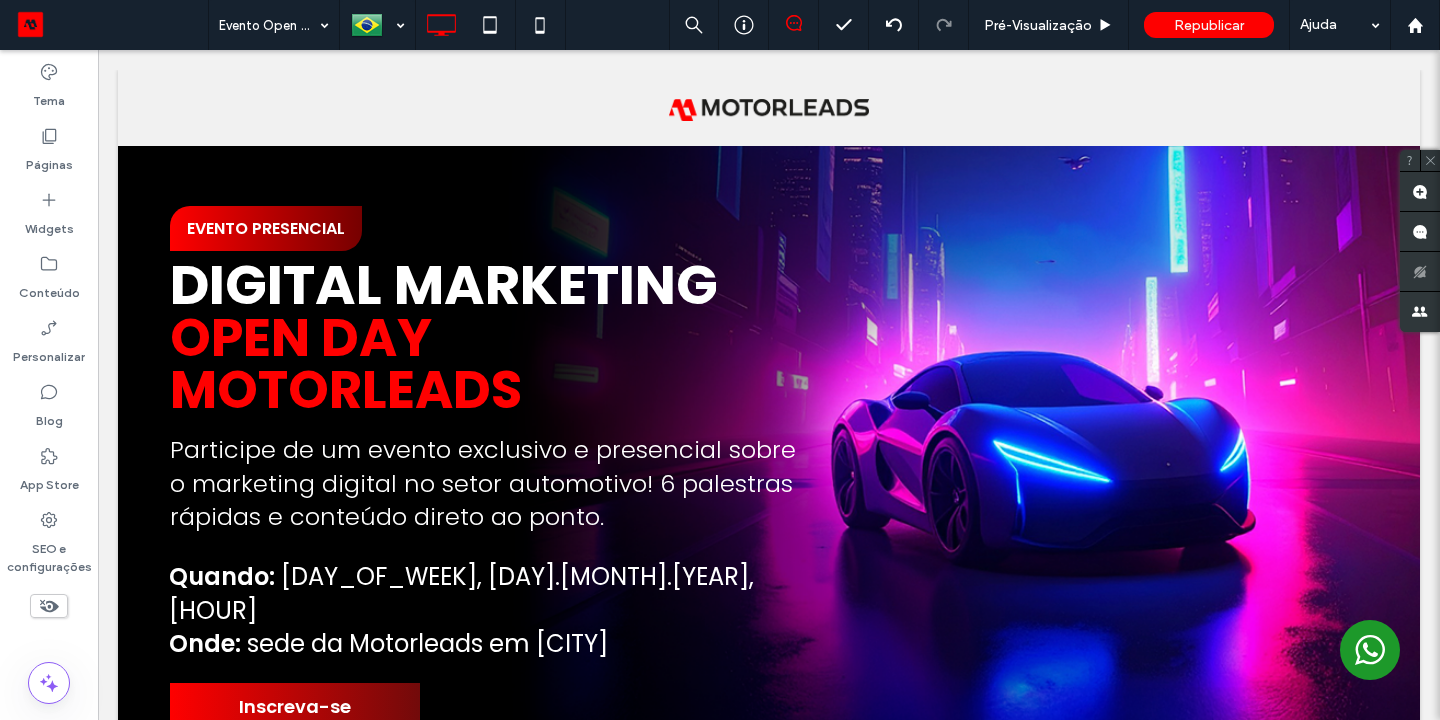 click on "Clique para editar no Modo Flex" at bounding box center (769, 468) 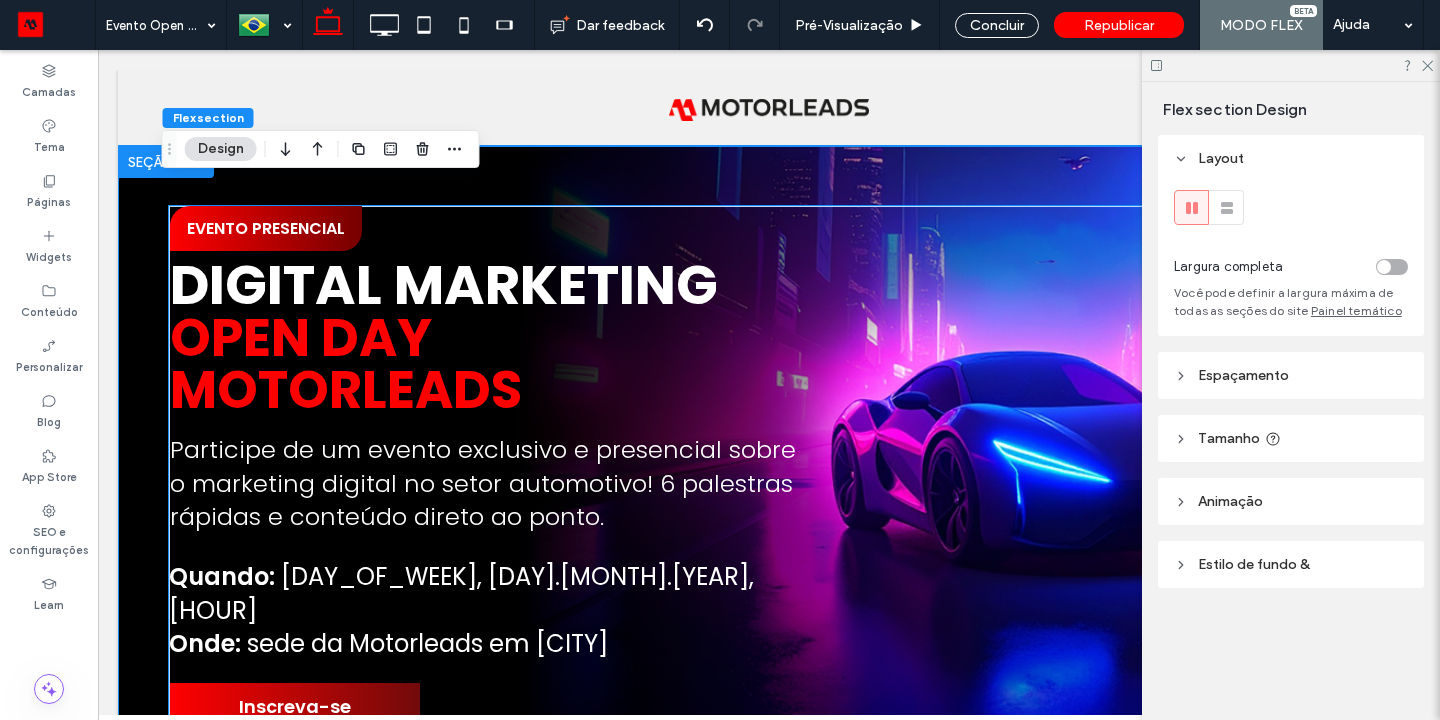 click on "EVENTO PRESENCIAL" at bounding box center (266, 228) 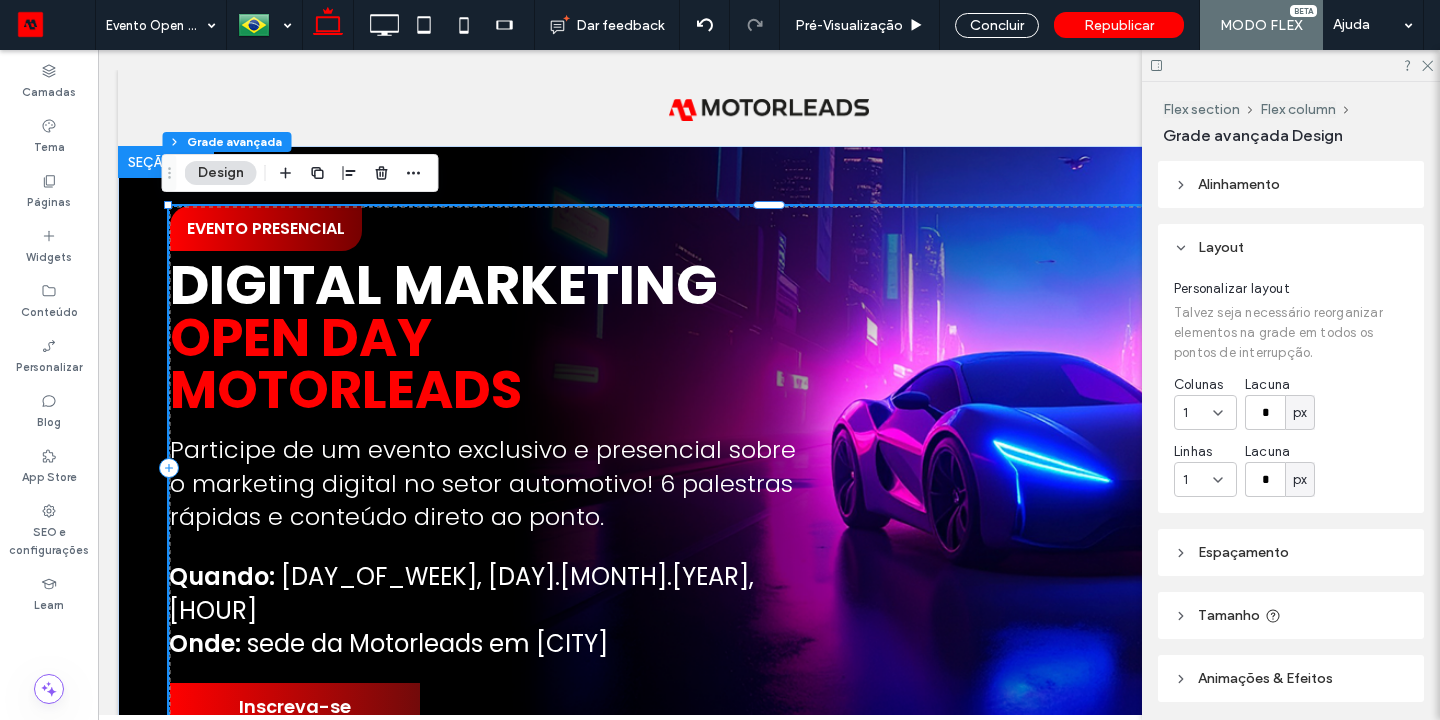 click on "EVENTO PRESENCIAL" at bounding box center (266, 228) 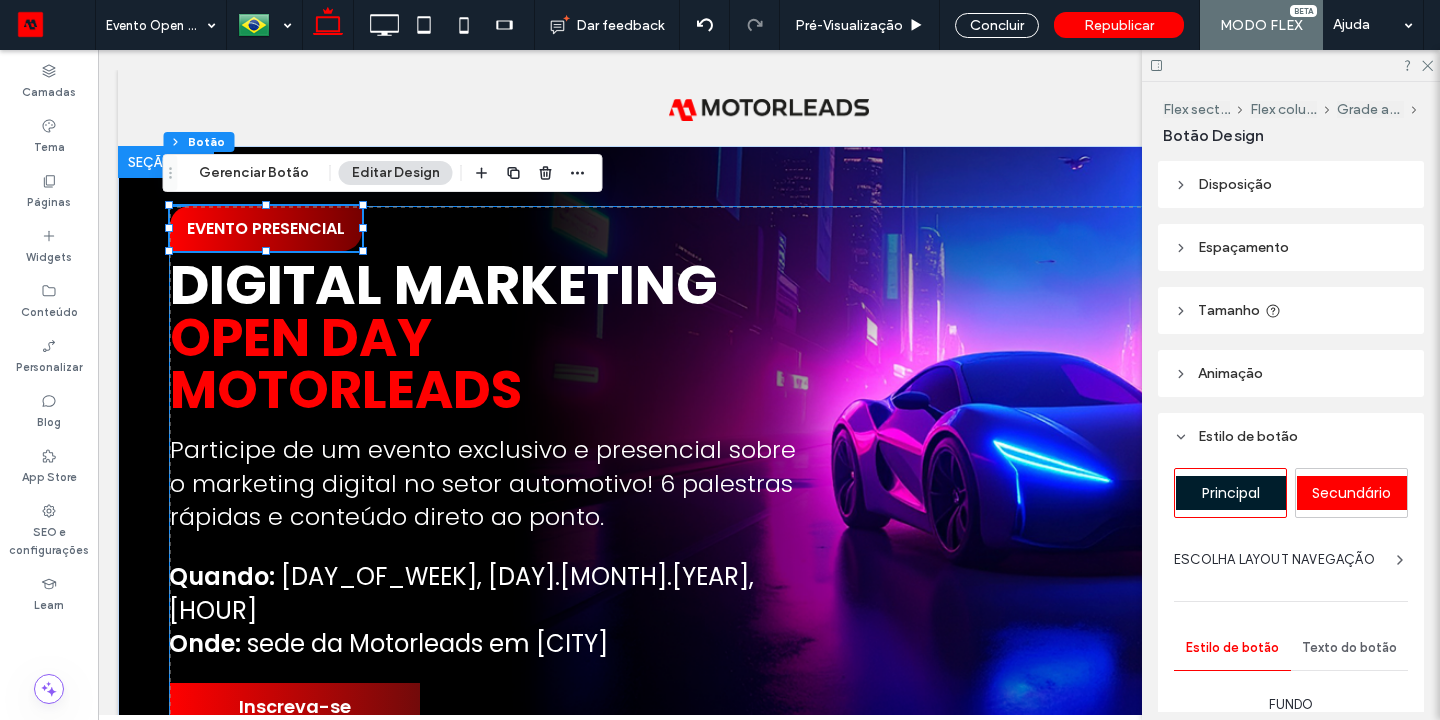 drag, startPoint x: 1066, startPoint y: 25, endPoint x: 387, endPoint y: 168, distance: 693.8948 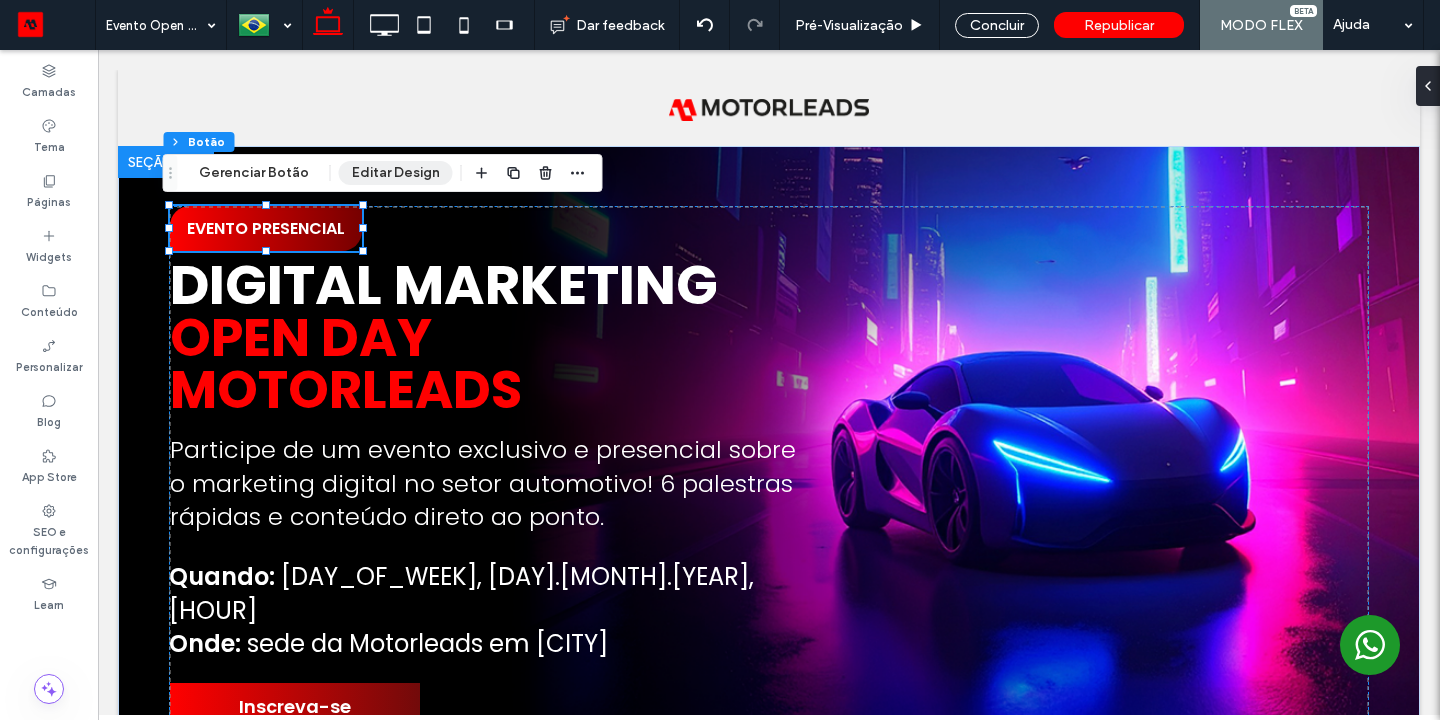 click on "Editar Design" at bounding box center (396, 173) 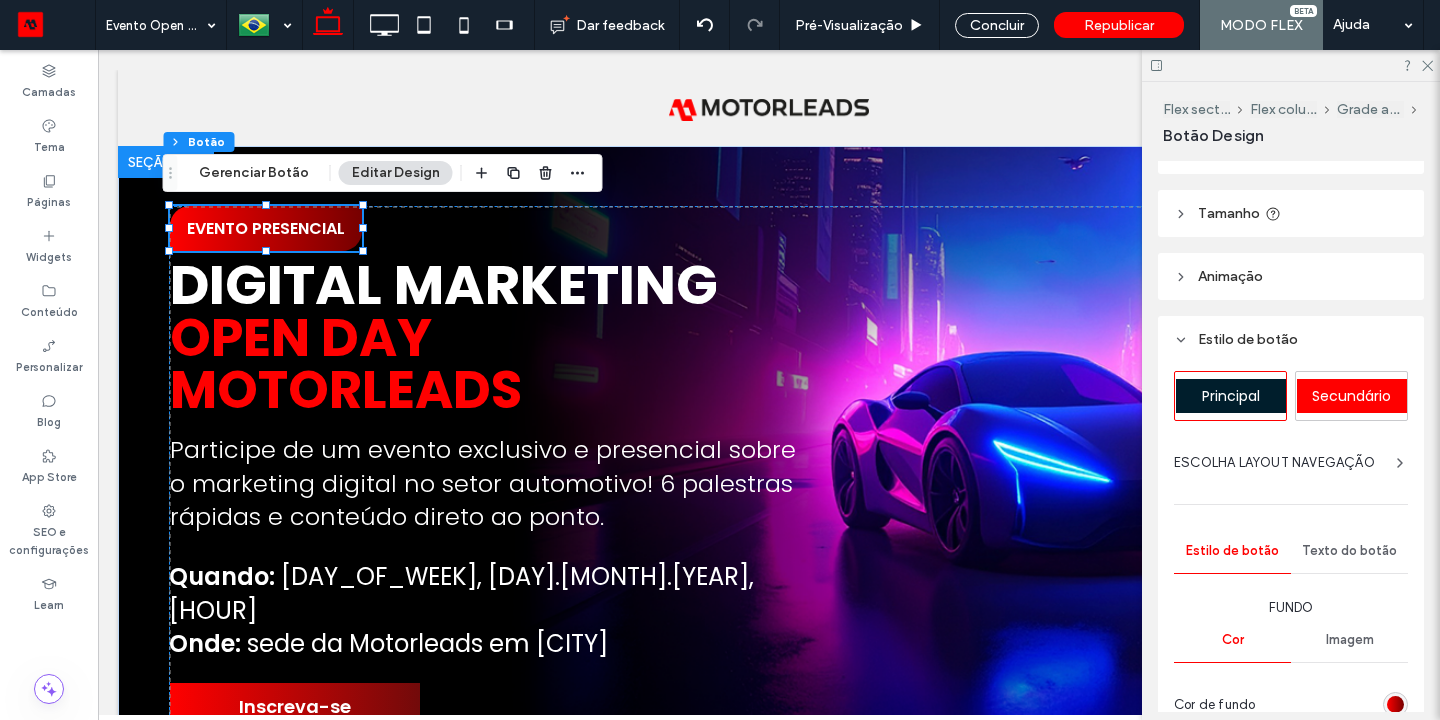 scroll, scrollTop: 191, scrollLeft: 0, axis: vertical 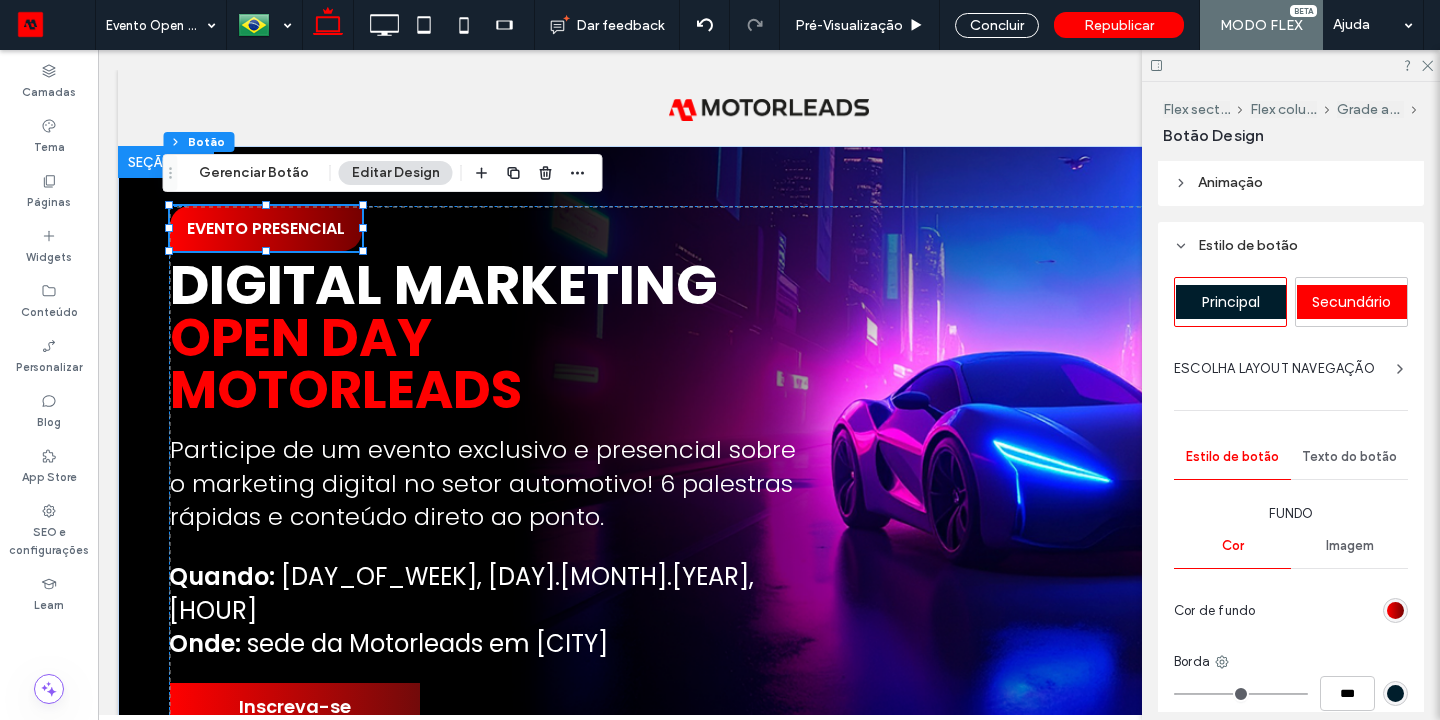 click 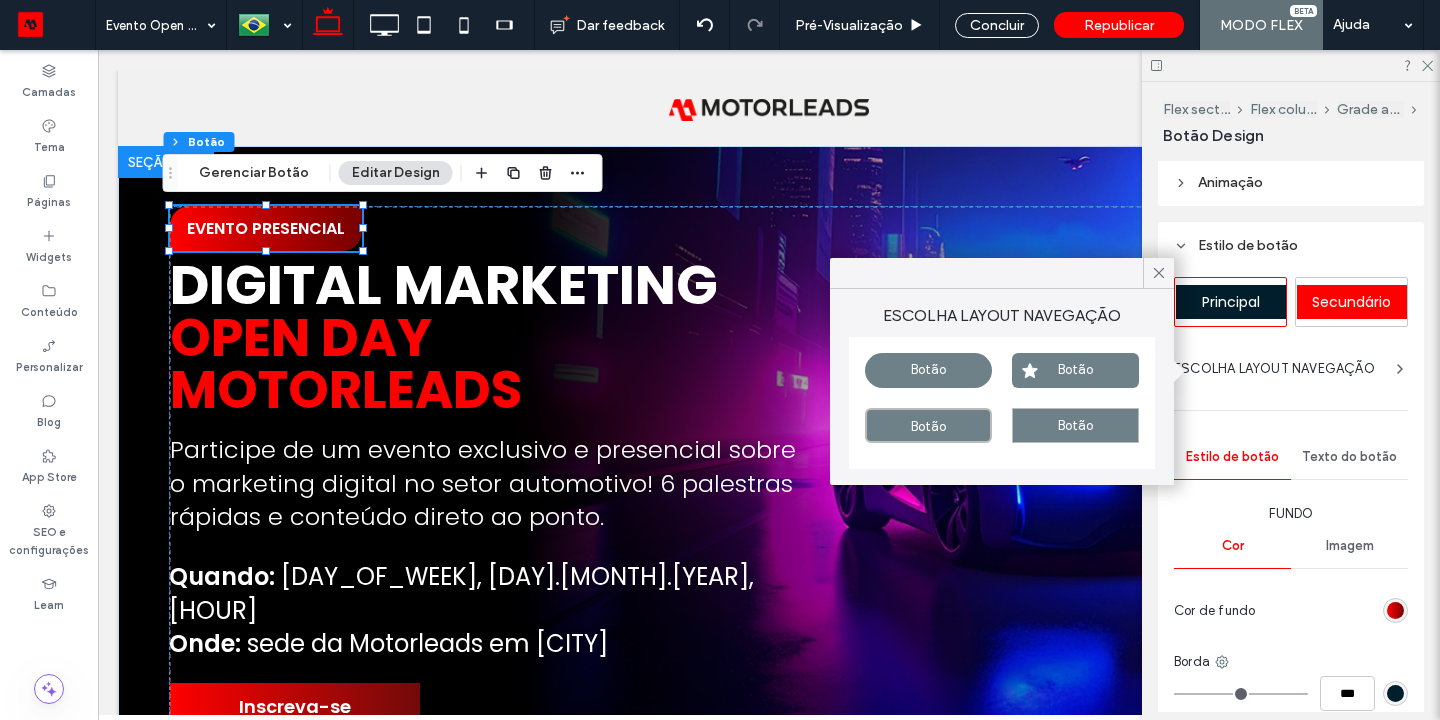 click 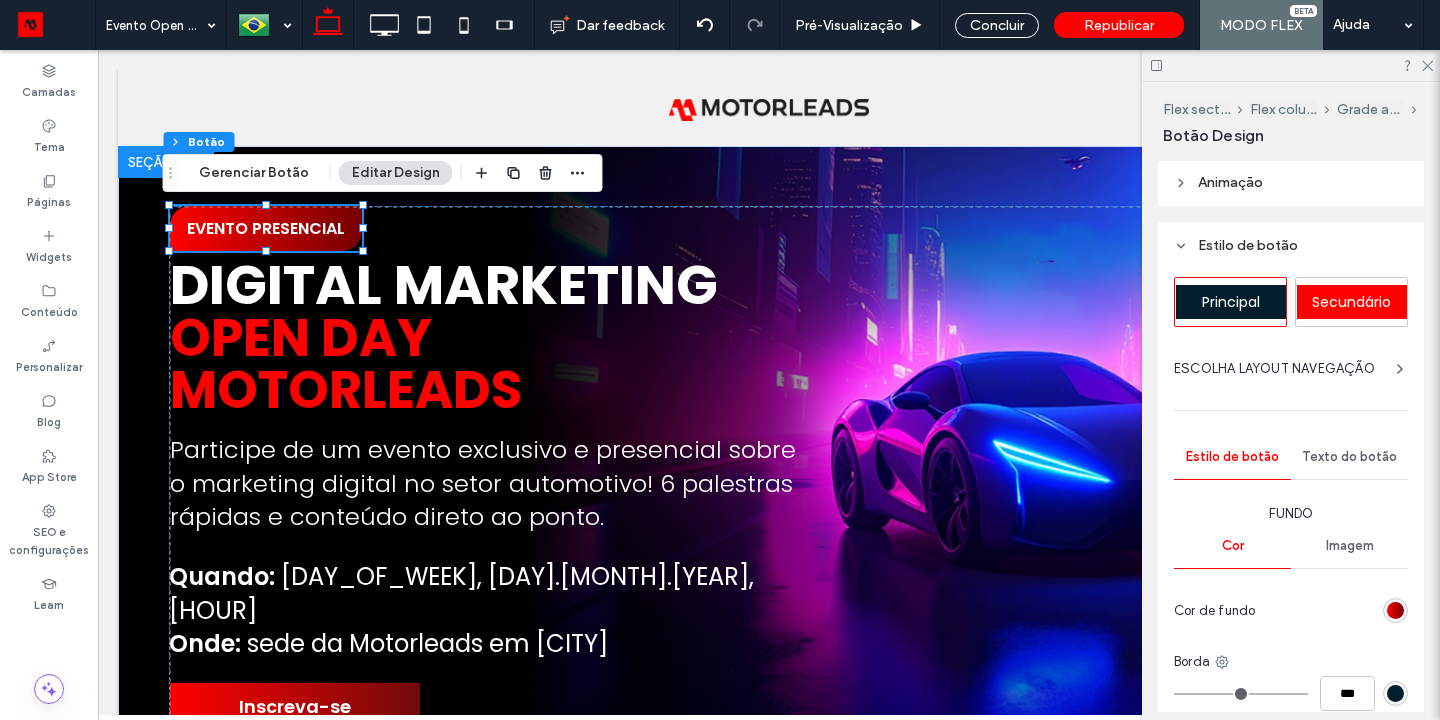 scroll, scrollTop: 412, scrollLeft: 0, axis: vertical 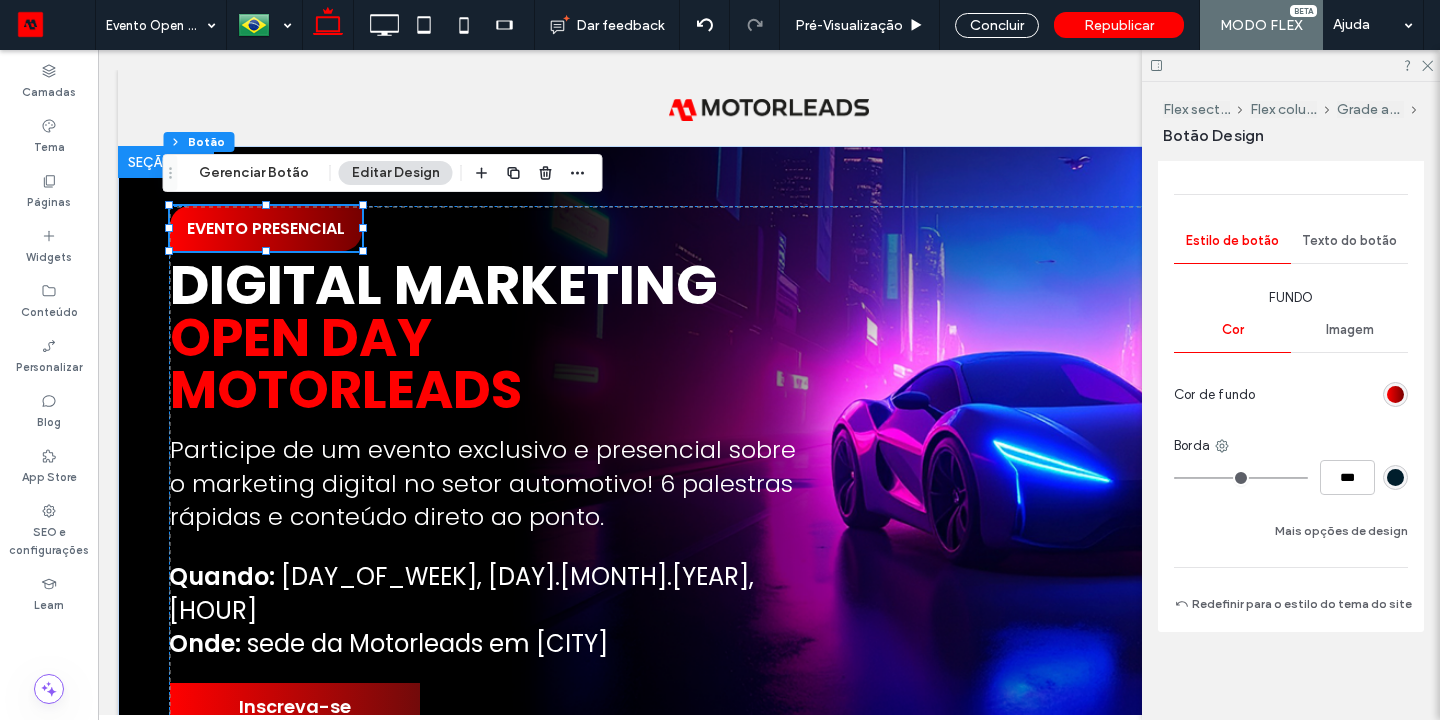 click on "Texto do botão" at bounding box center [1349, 241] 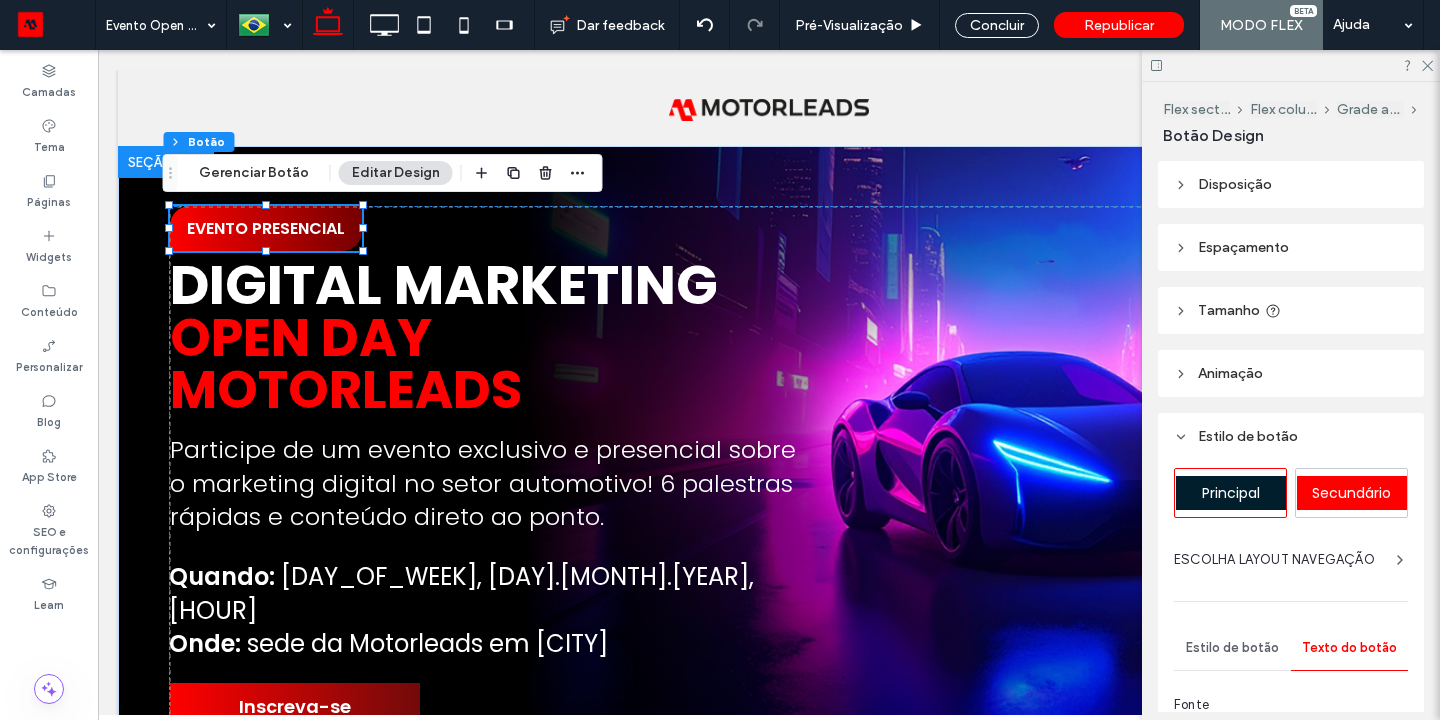 scroll, scrollTop: 413, scrollLeft: 0, axis: vertical 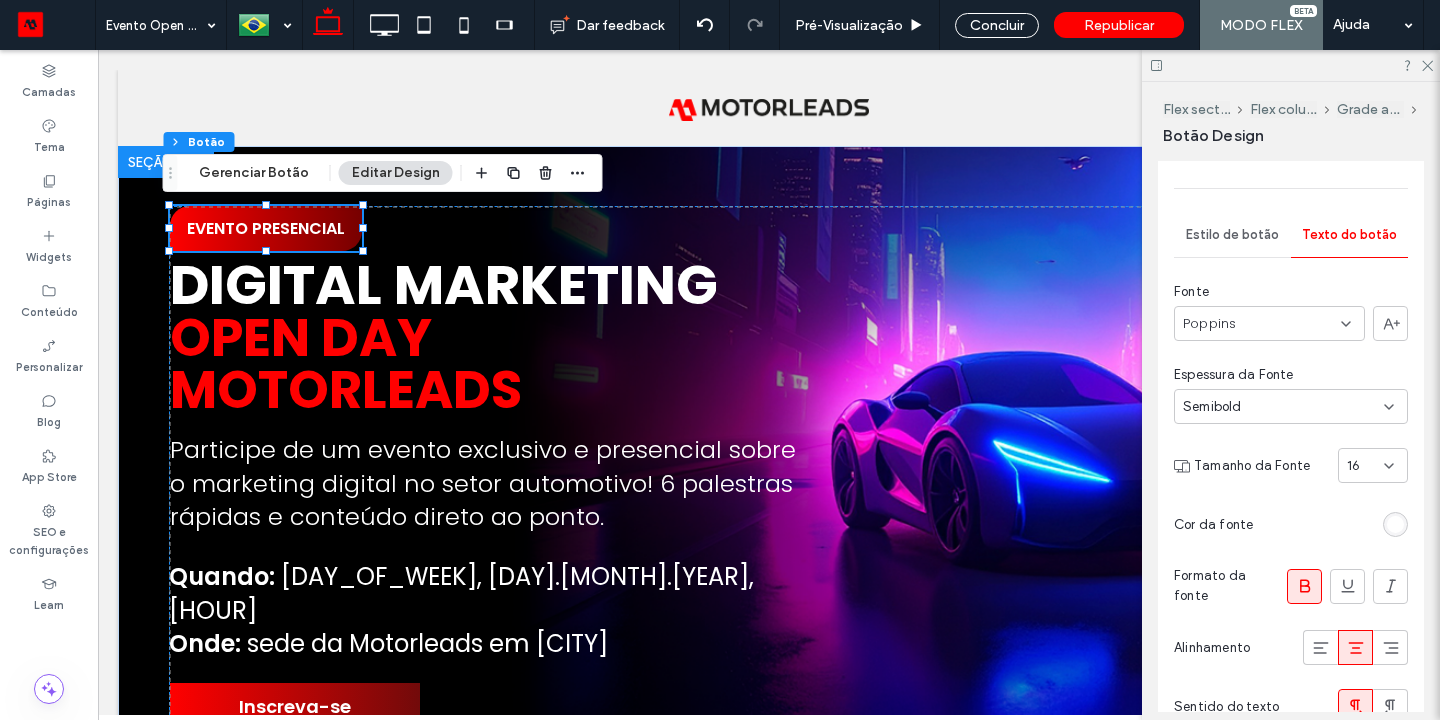 drag, startPoint x: 387, startPoint y: 168, endPoint x: 1244, endPoint y: 250, distance: 860.91406 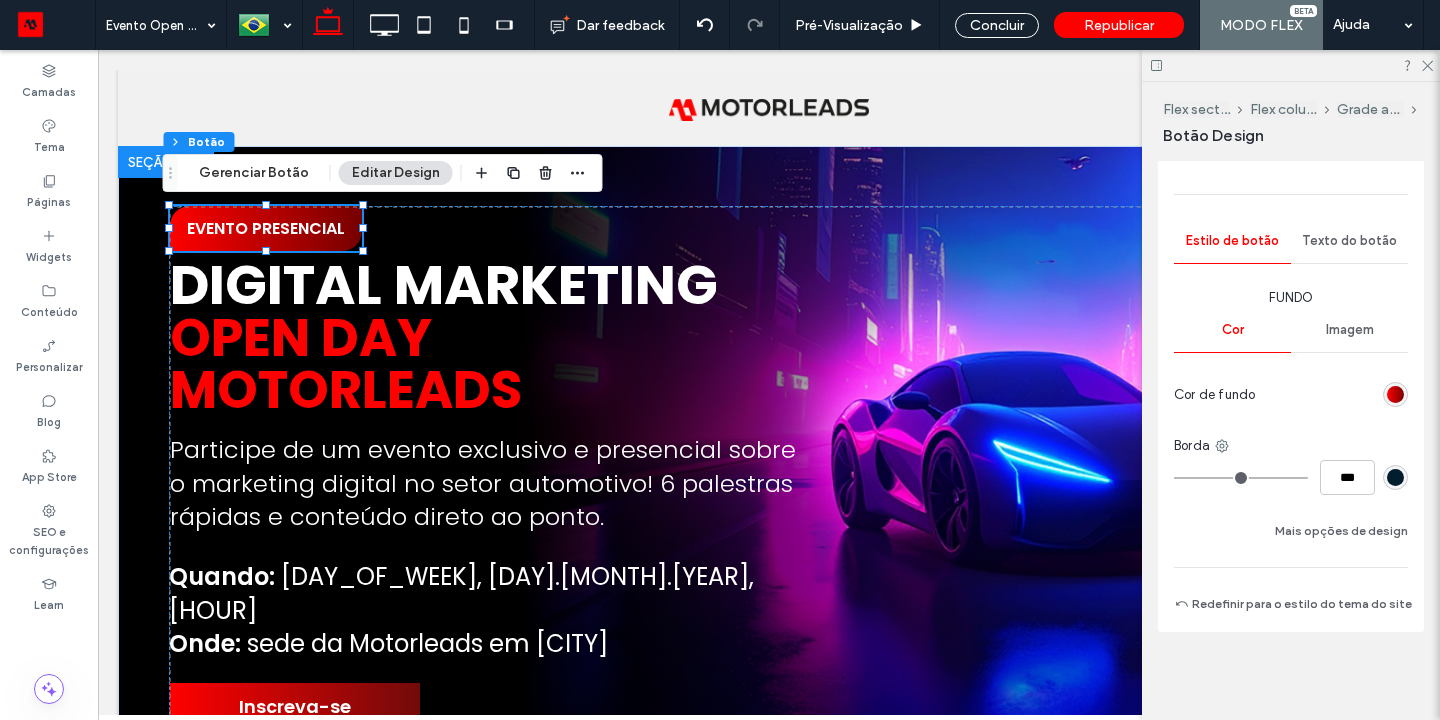 scroll, scrollTop: 412, scrollLeft: 0, axis: vertical 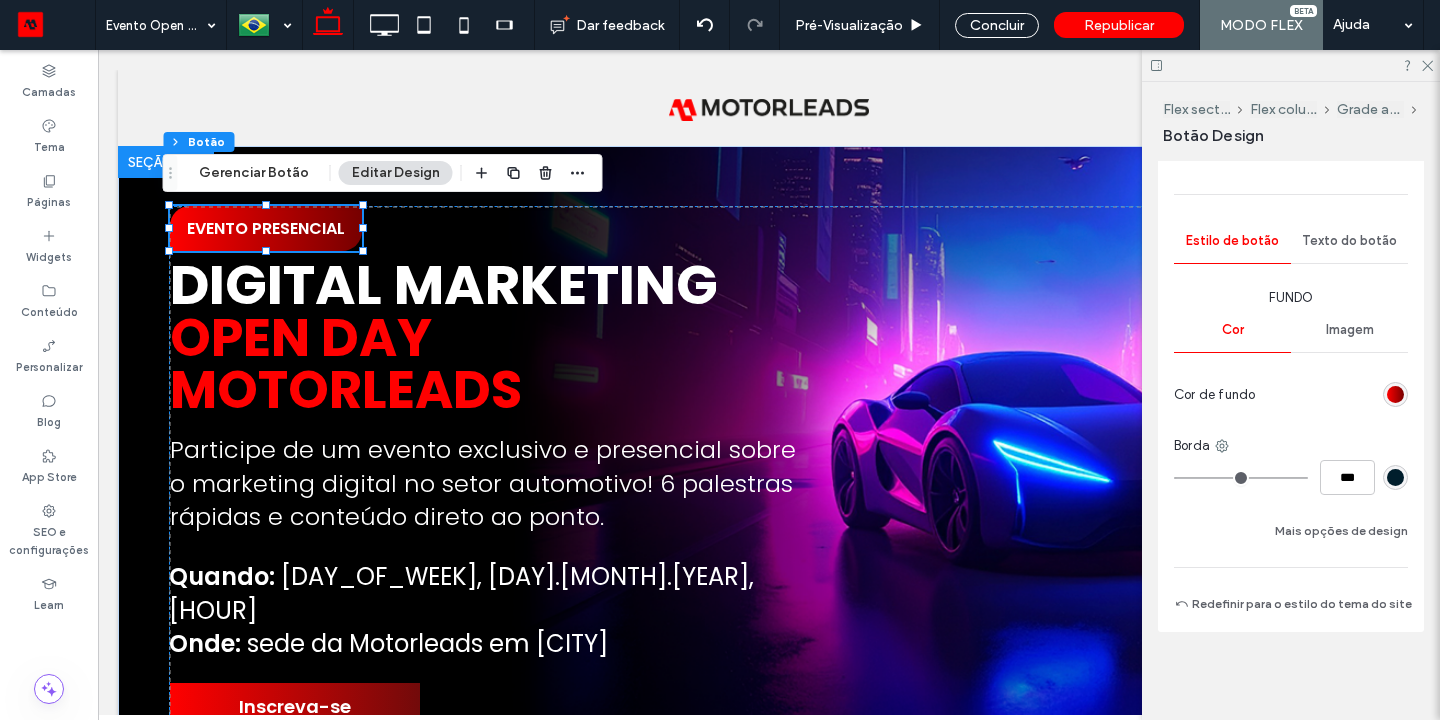 click at bounding box center (1395, 394) 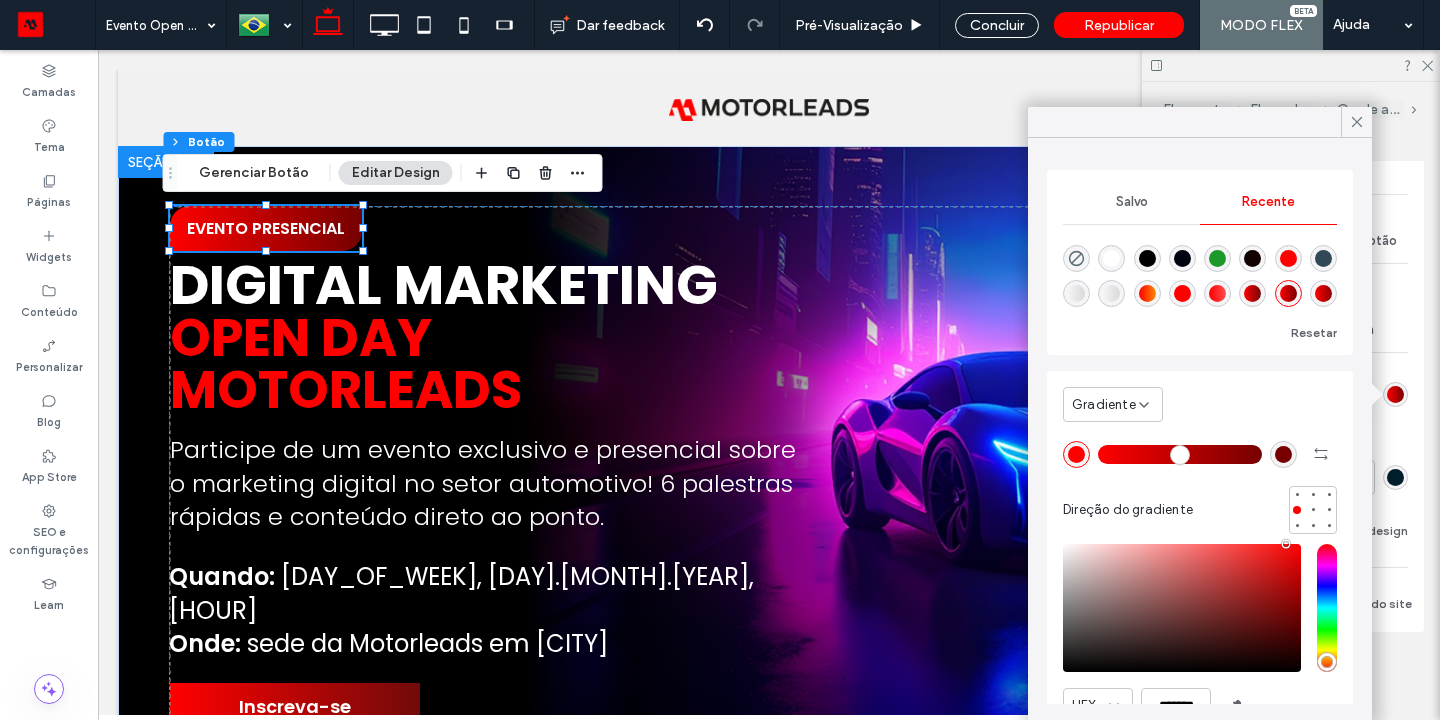 scroll, scrollTop: 0, scrollLeft: 0, axis: both 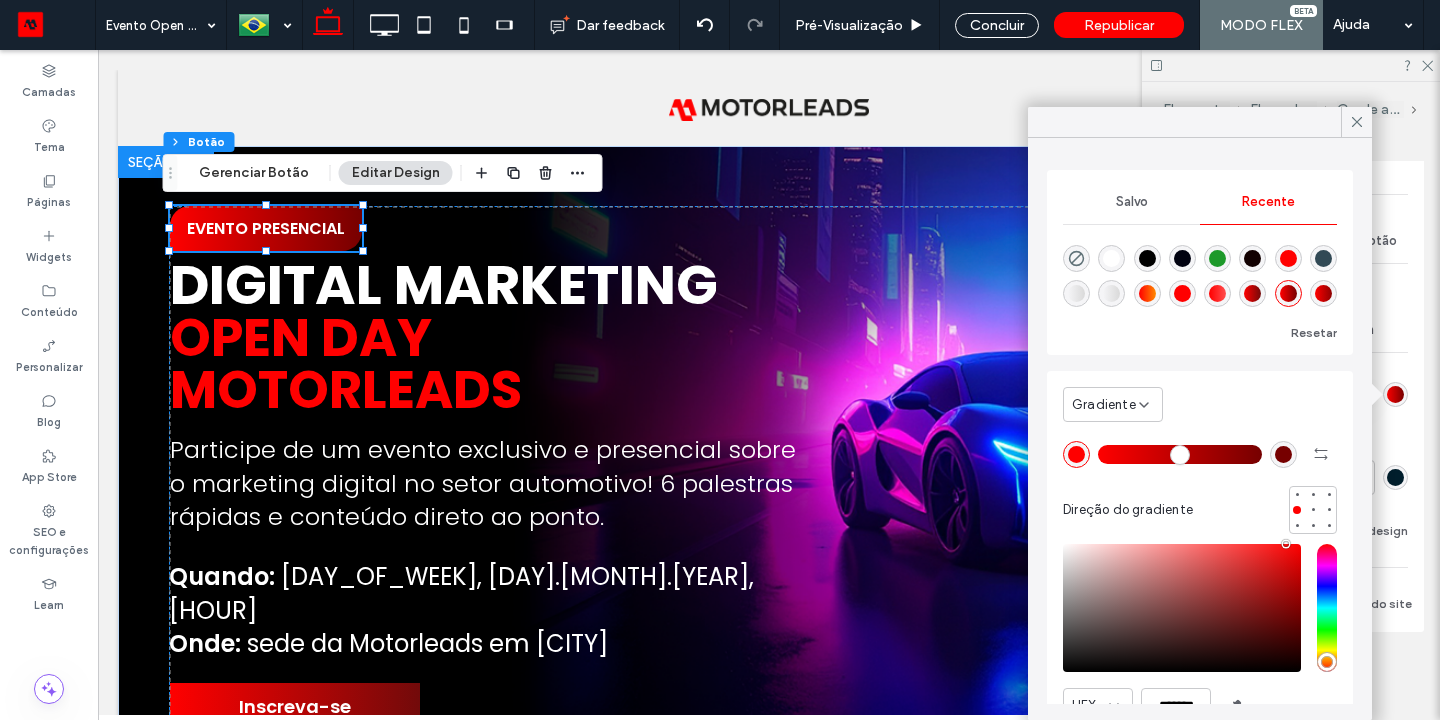 click on "Salvo" at bounding box center [1132, 202] 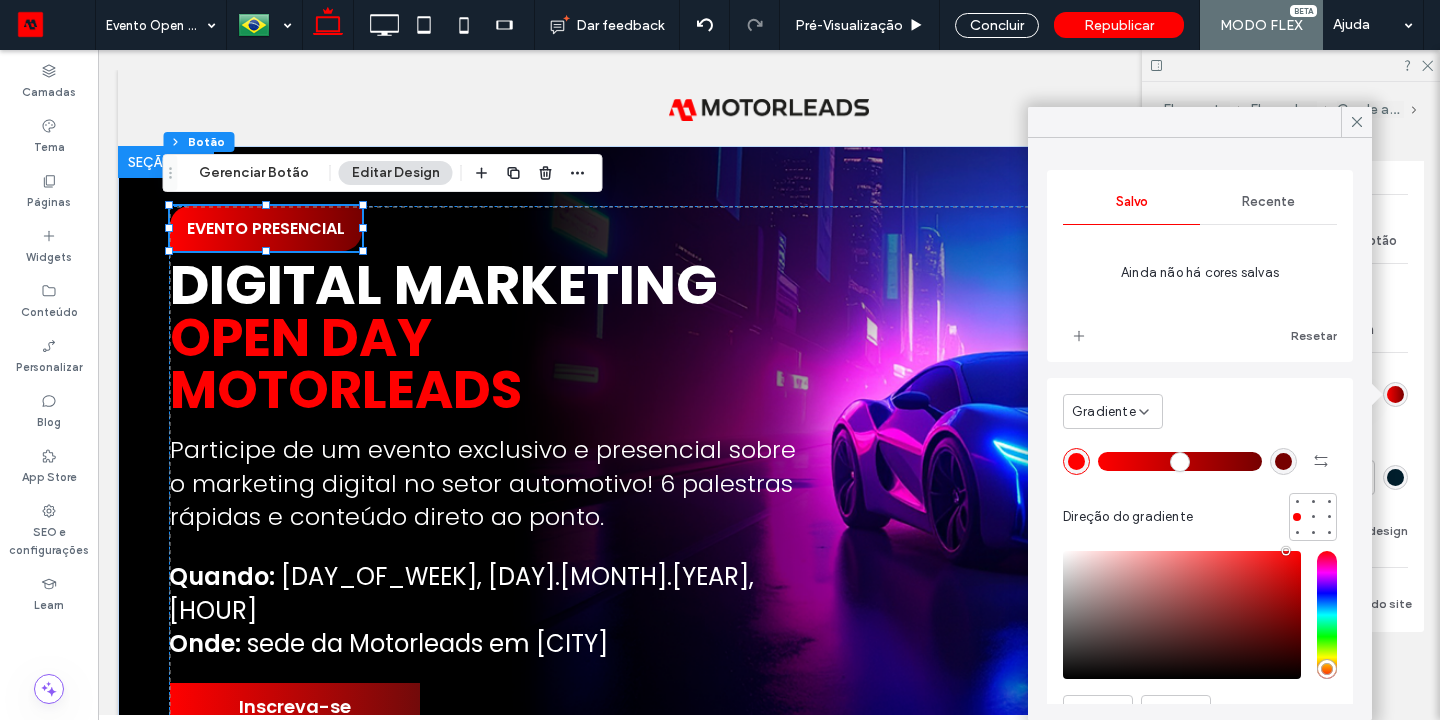 click on "Recente" at bounding box center (1268, 202) 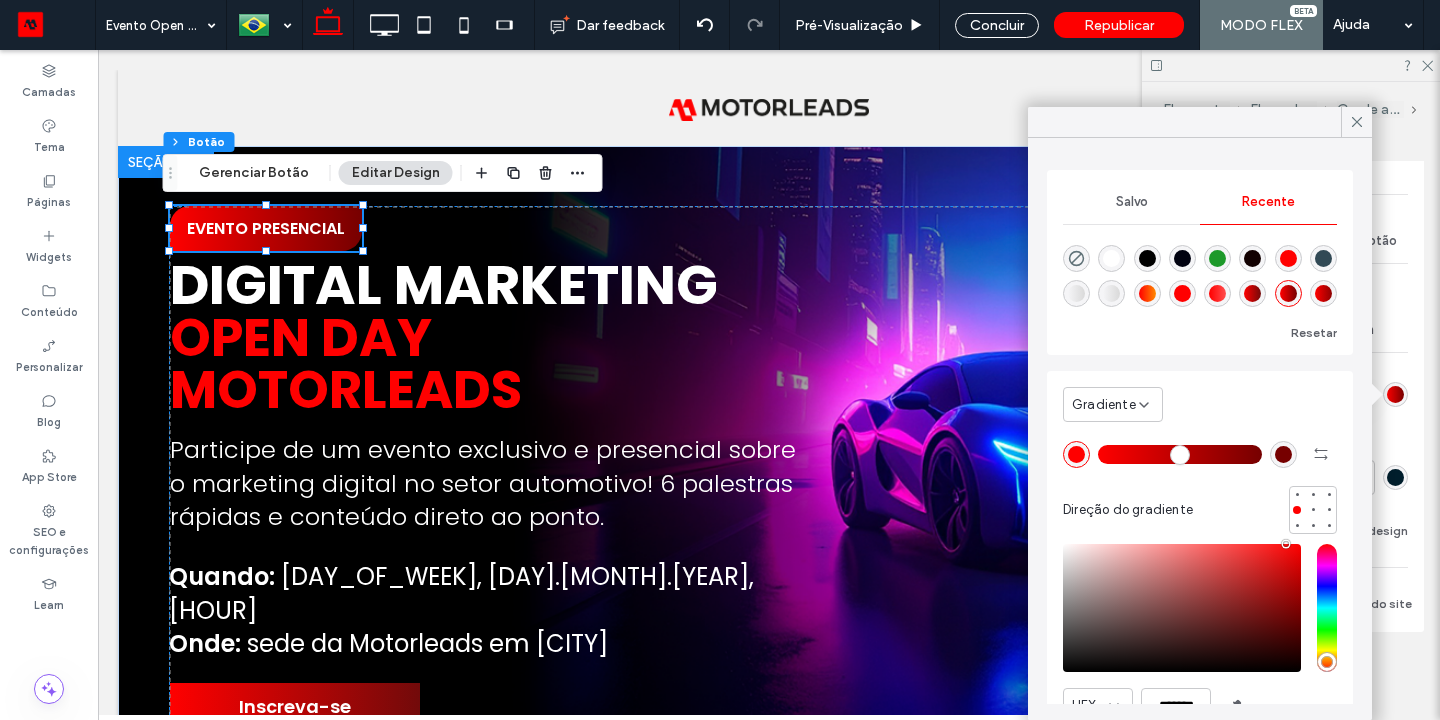 click 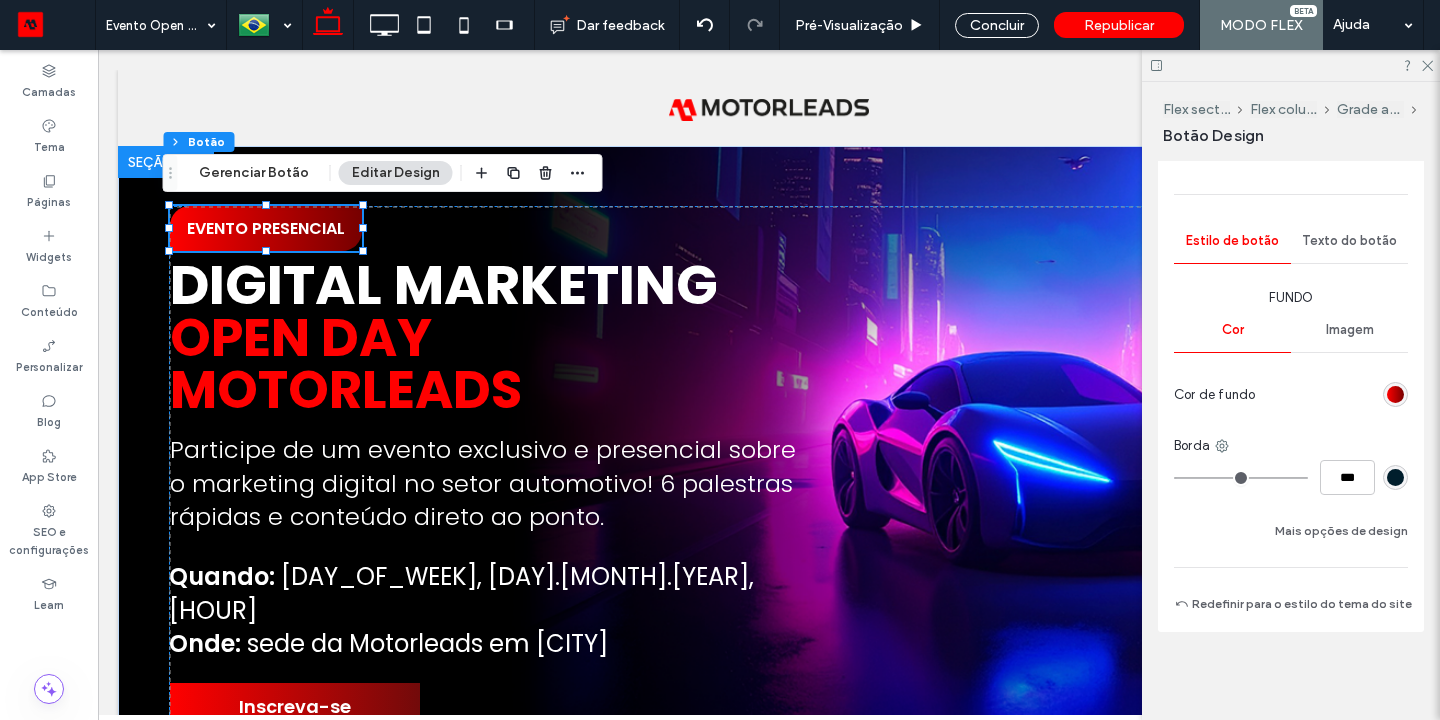 click on "Mais opções de design" at bounding box center (1341, 531) 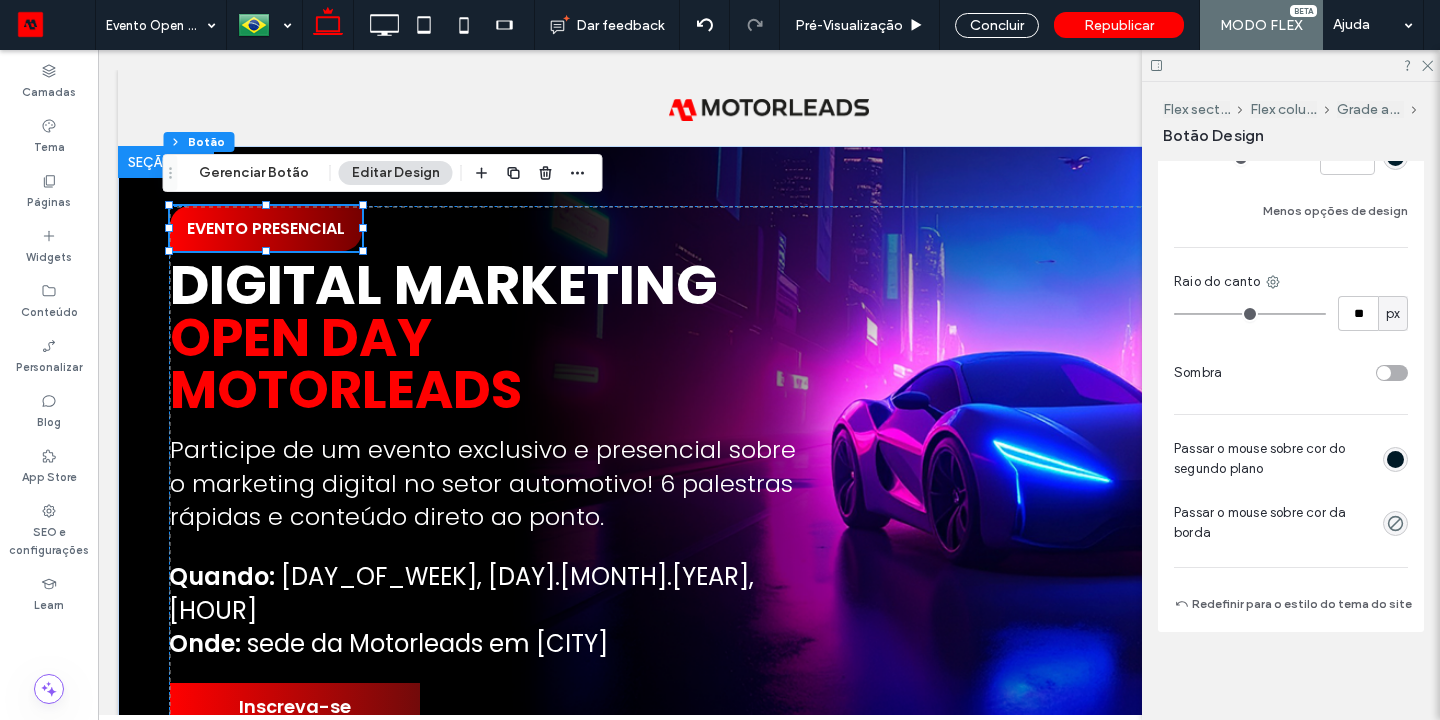scroll, scrollTop: 732, scrollLeft: 0, axis: vertical 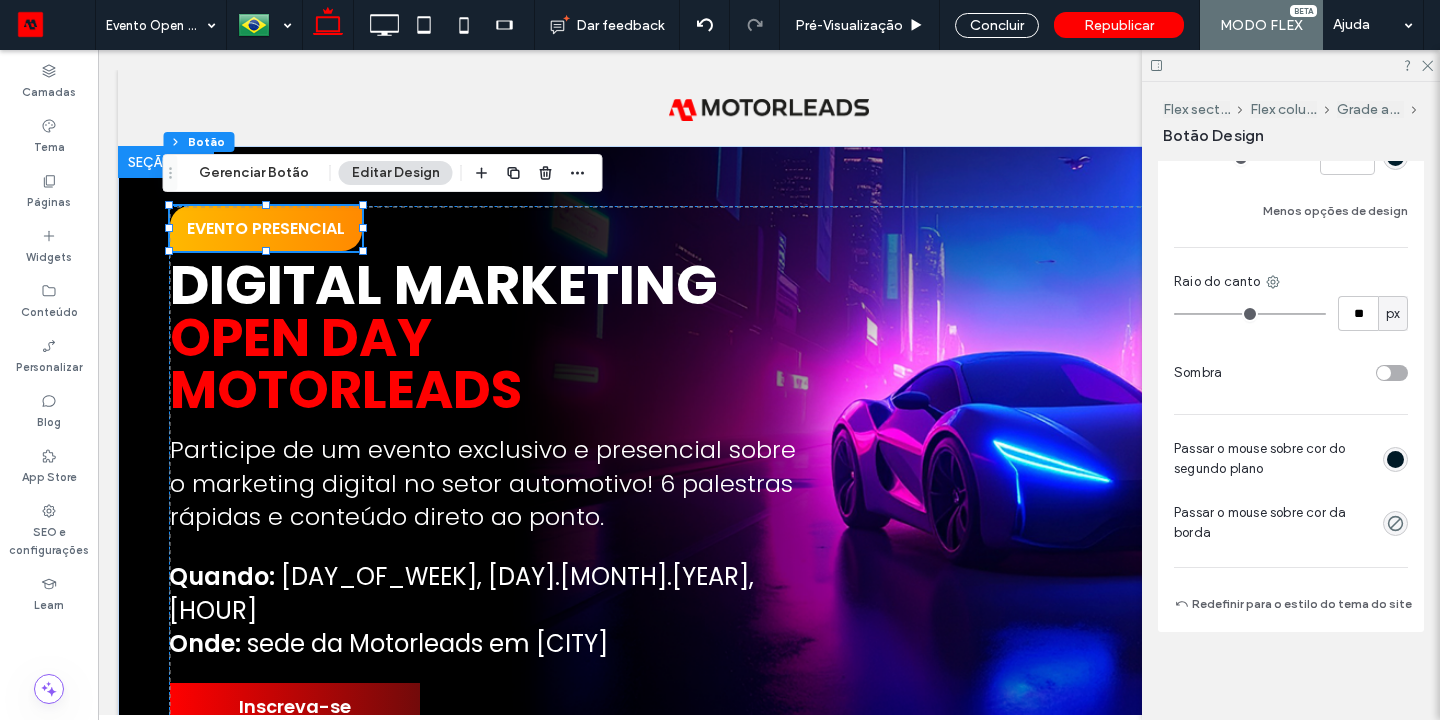 drag, startPoint x: 1244, startPoint y: 250, endPoint x: 1384, endPoint y: 461, distance: 253.22125 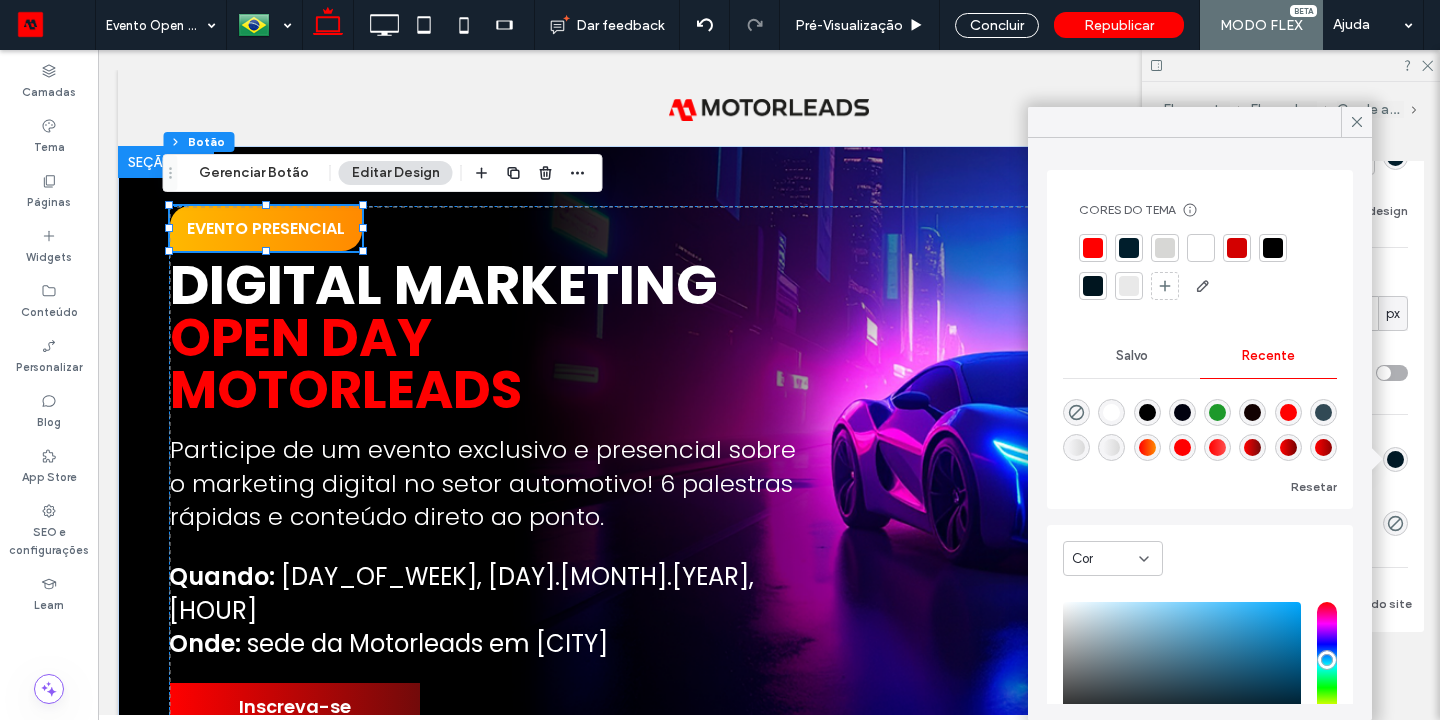 click at bounding box center [1288, 412] 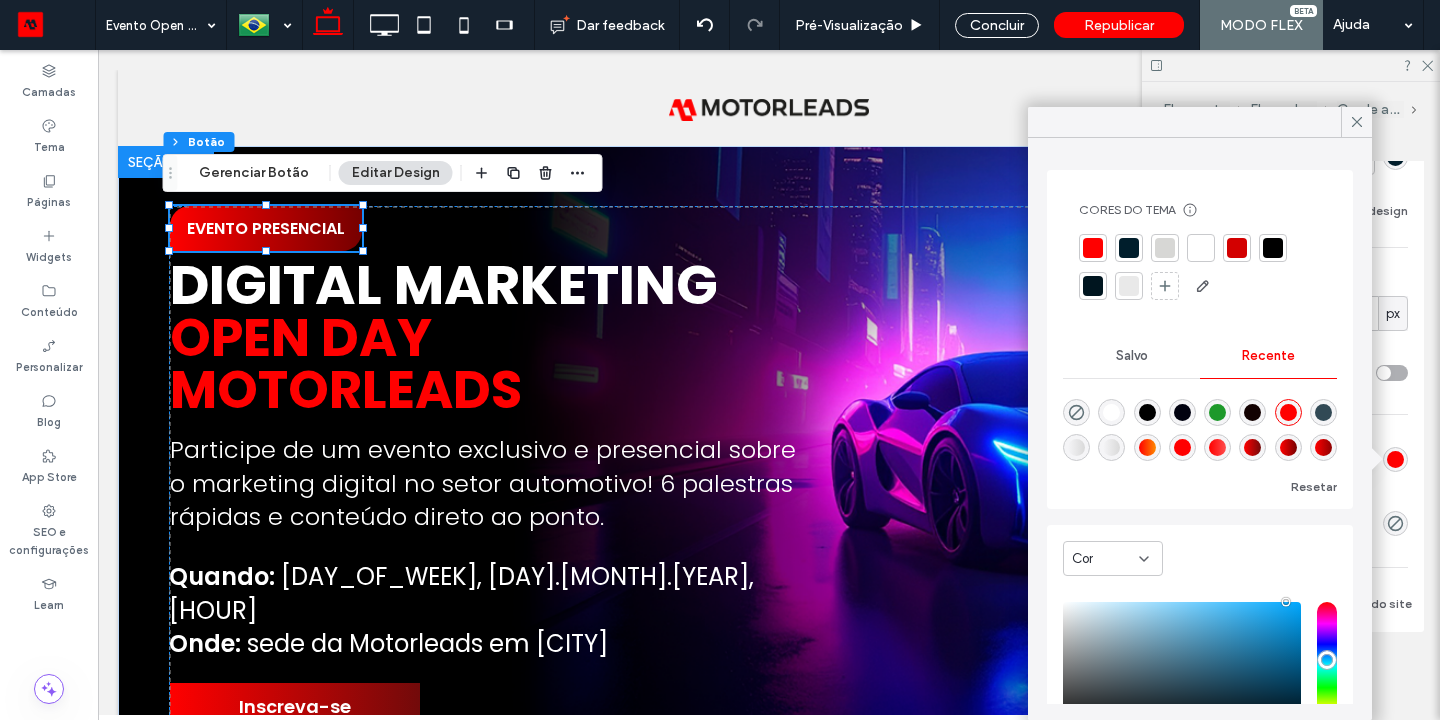 click 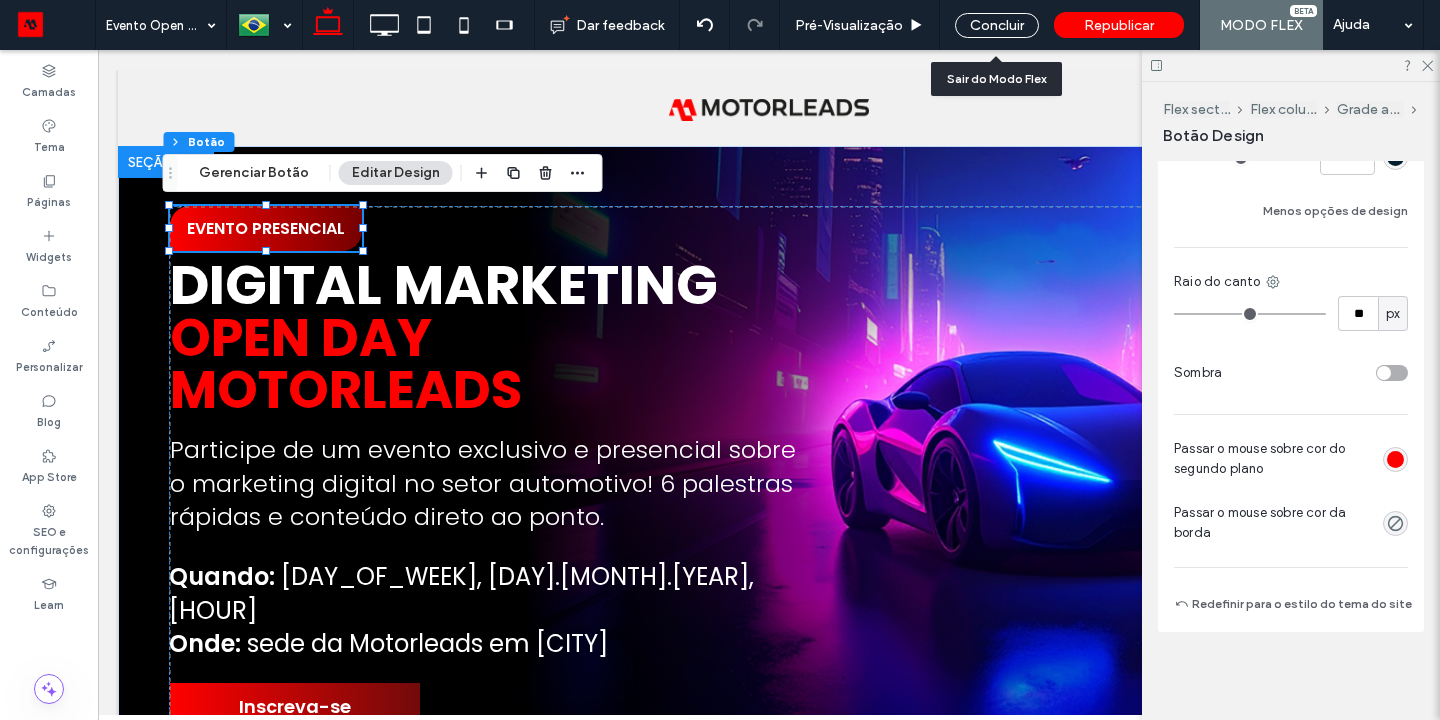 click on "Concluir" at bounding box center (997, 25) 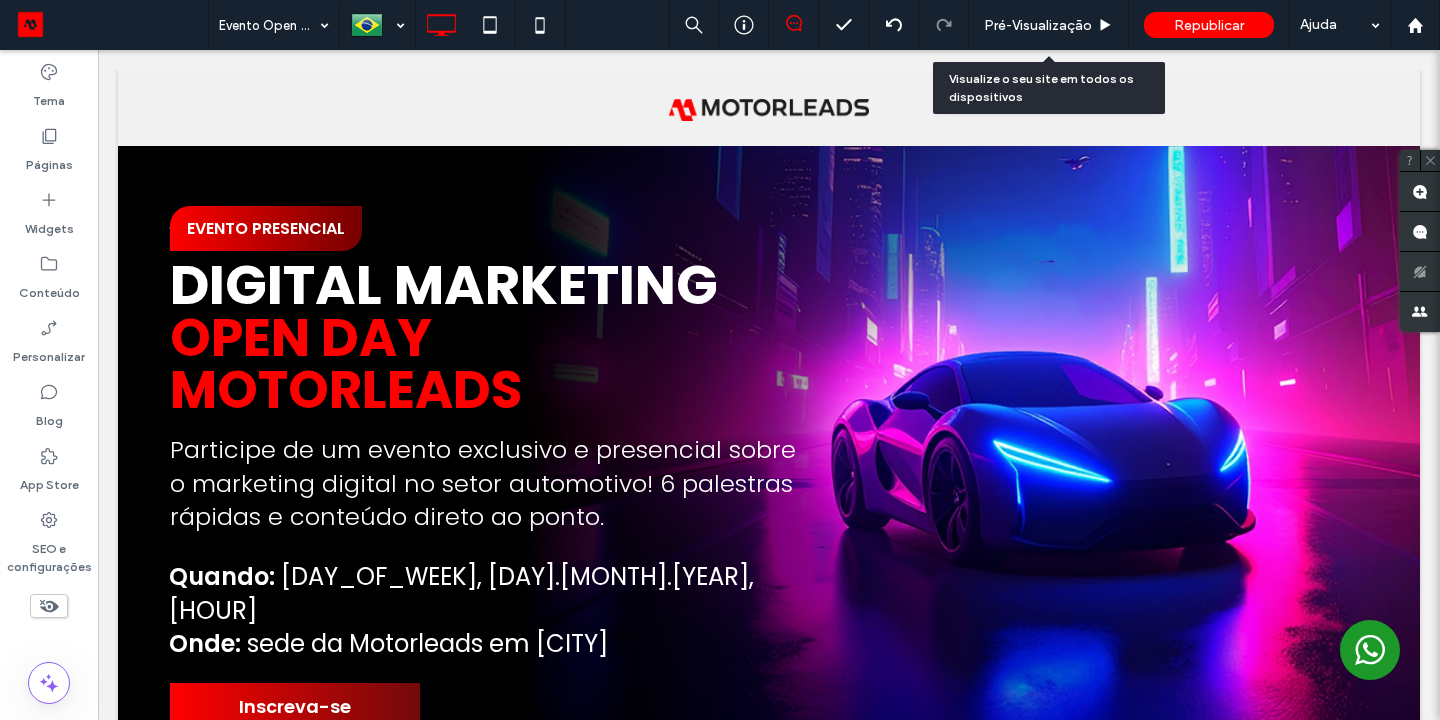 click on "Digital Marketing
OPEN DAY
MOTORLEADS
Participe de um evento exclusivo e presencial sobre o marketing digital no setor automotivo! 6 palestras rápidas e conteúdo direto ao ponto.
Quando:
Quinta-feira, 01.08.25, 16h Onde:
sede da Motorleads em Porto Alegre
Inscreva-se
EVENTO PRESENCIAL
1px
0px
Seção Clique para editar no Modo Flex + Adicionar seção" at bounding box center (769, 468) 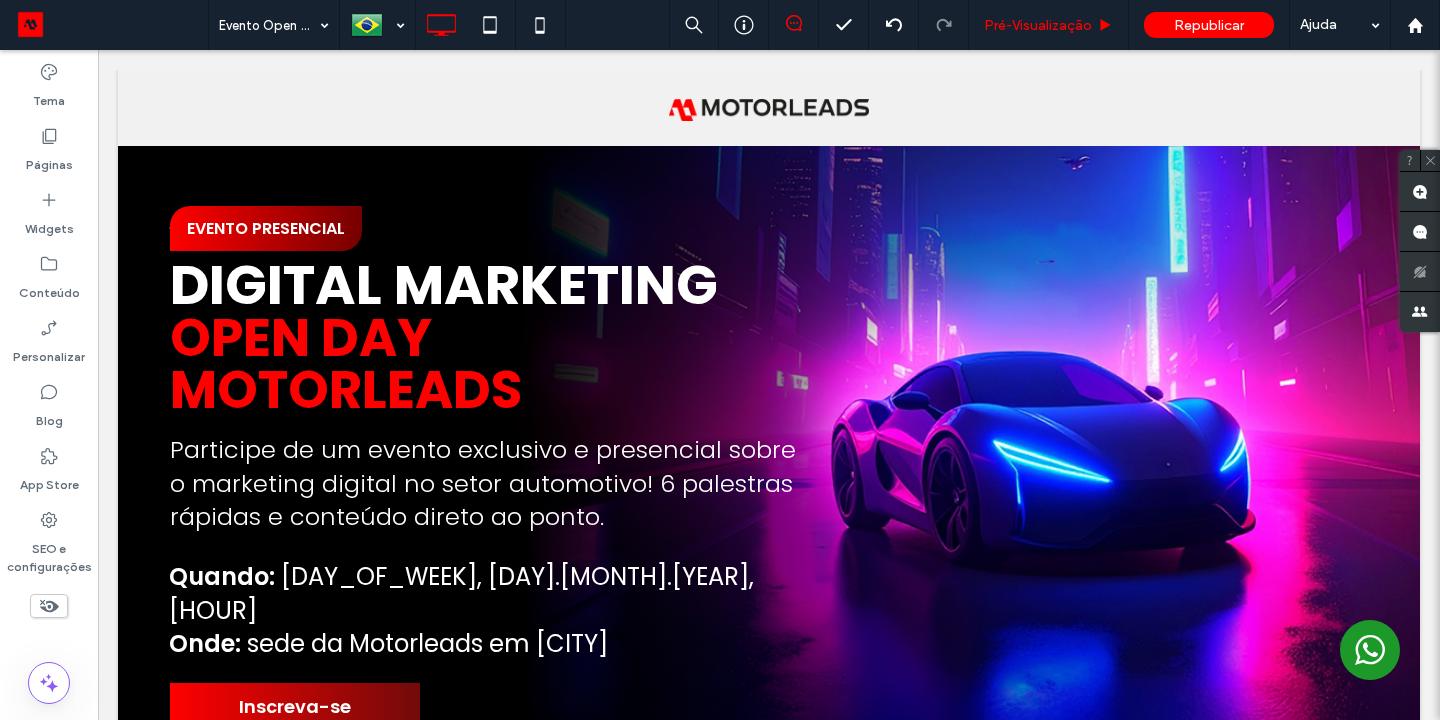drag, startPoint x: 1384, startPoint y: 461, endPoint x: 1030, endPoint y: 23, distance: 563.1696 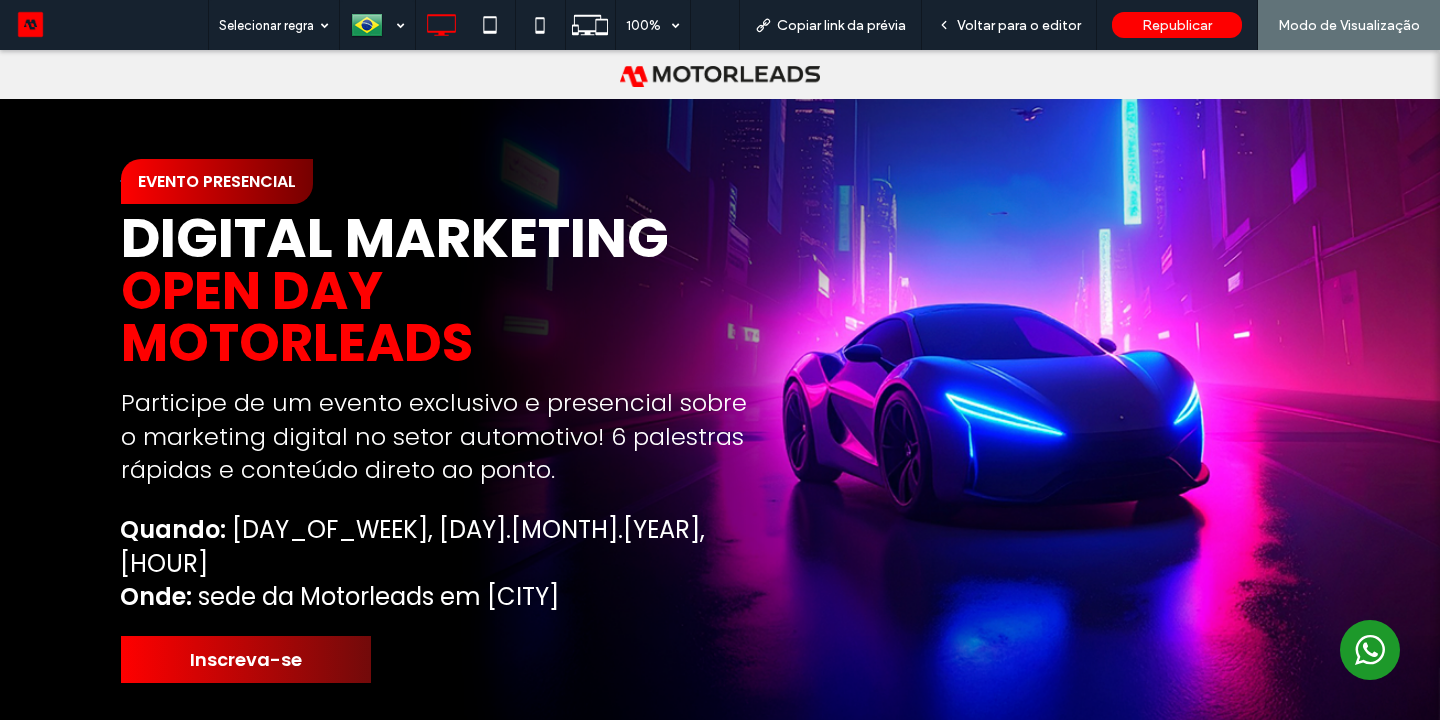 click on "EVENTO PRESENCIAL" at bounding box center (217, 181) 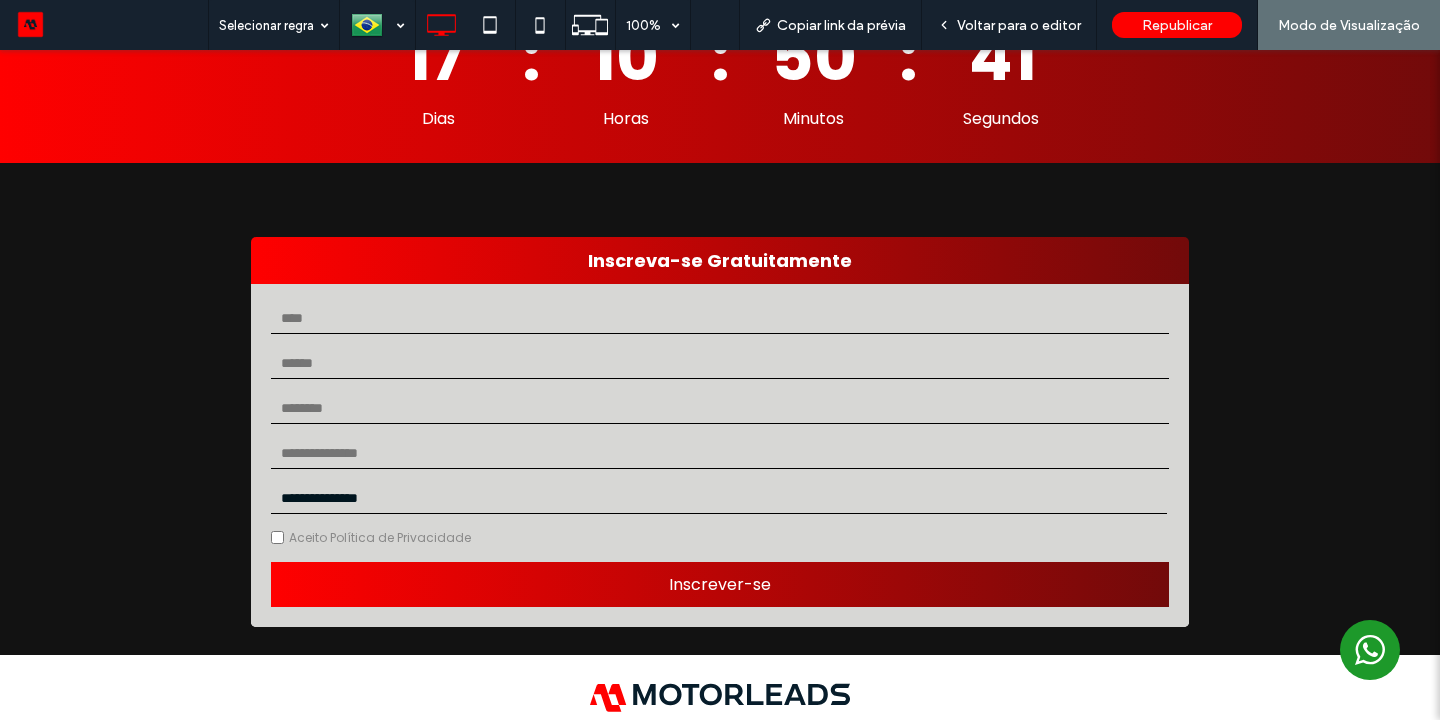 scroll, scrollTop: 3166, scrollLeft: 0, axis: vertical 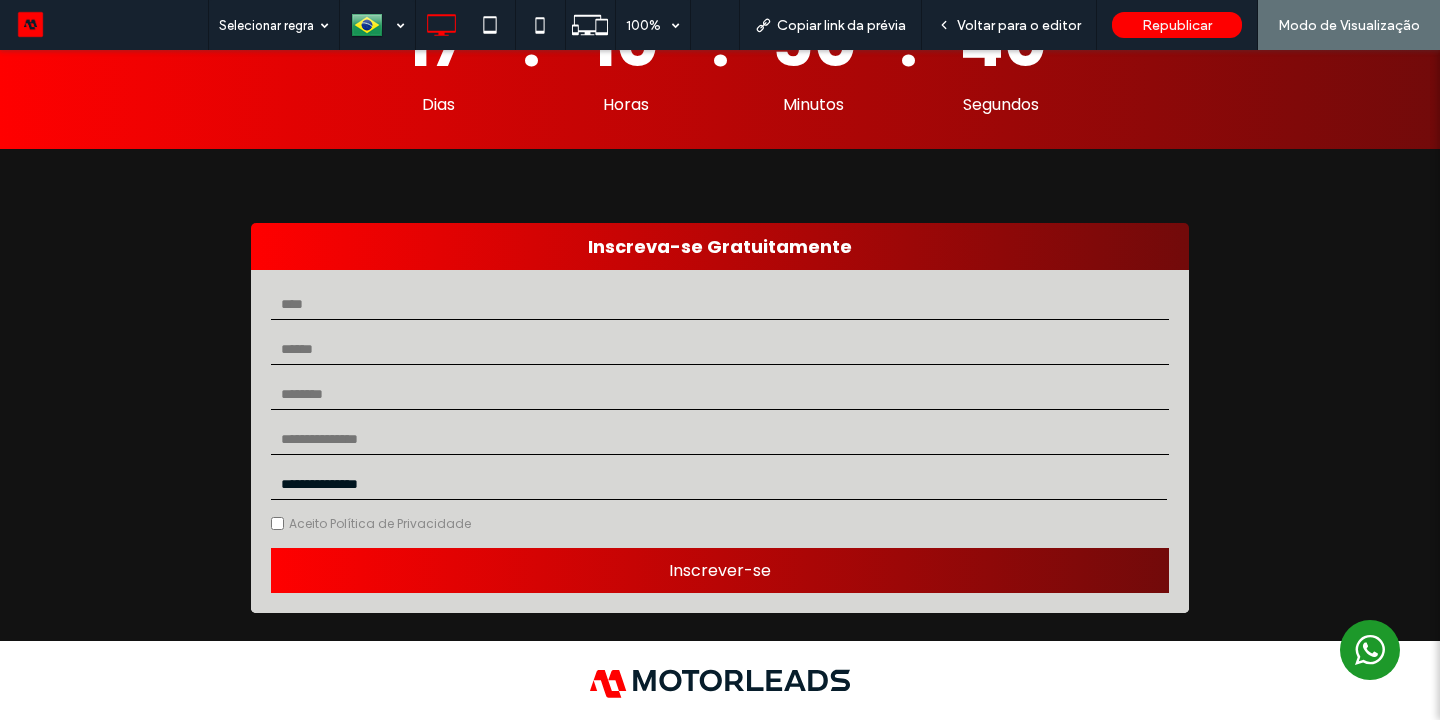 click on "Voltar para o editor" at bounding box center (1019, 25) 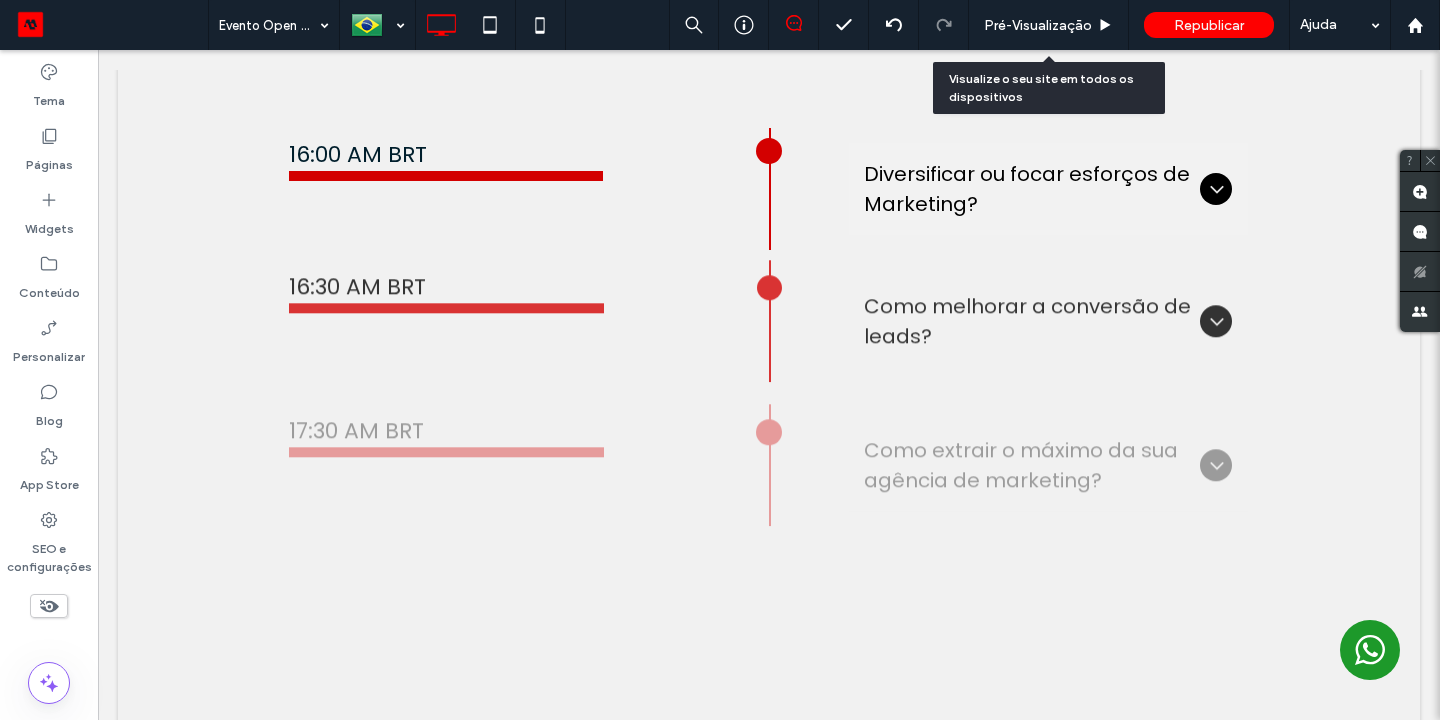 scroll, scrollTop: 1344, scrollLeft: 0, axis: vertical 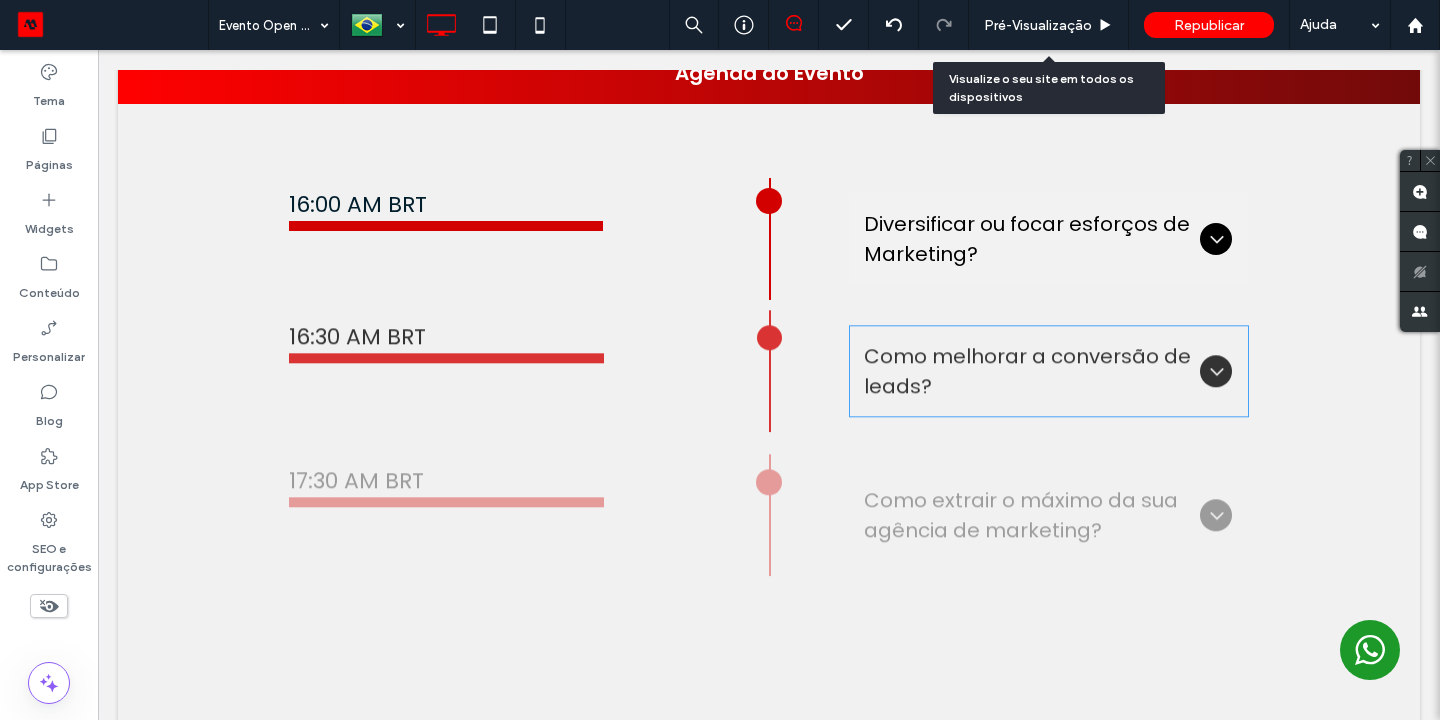 click 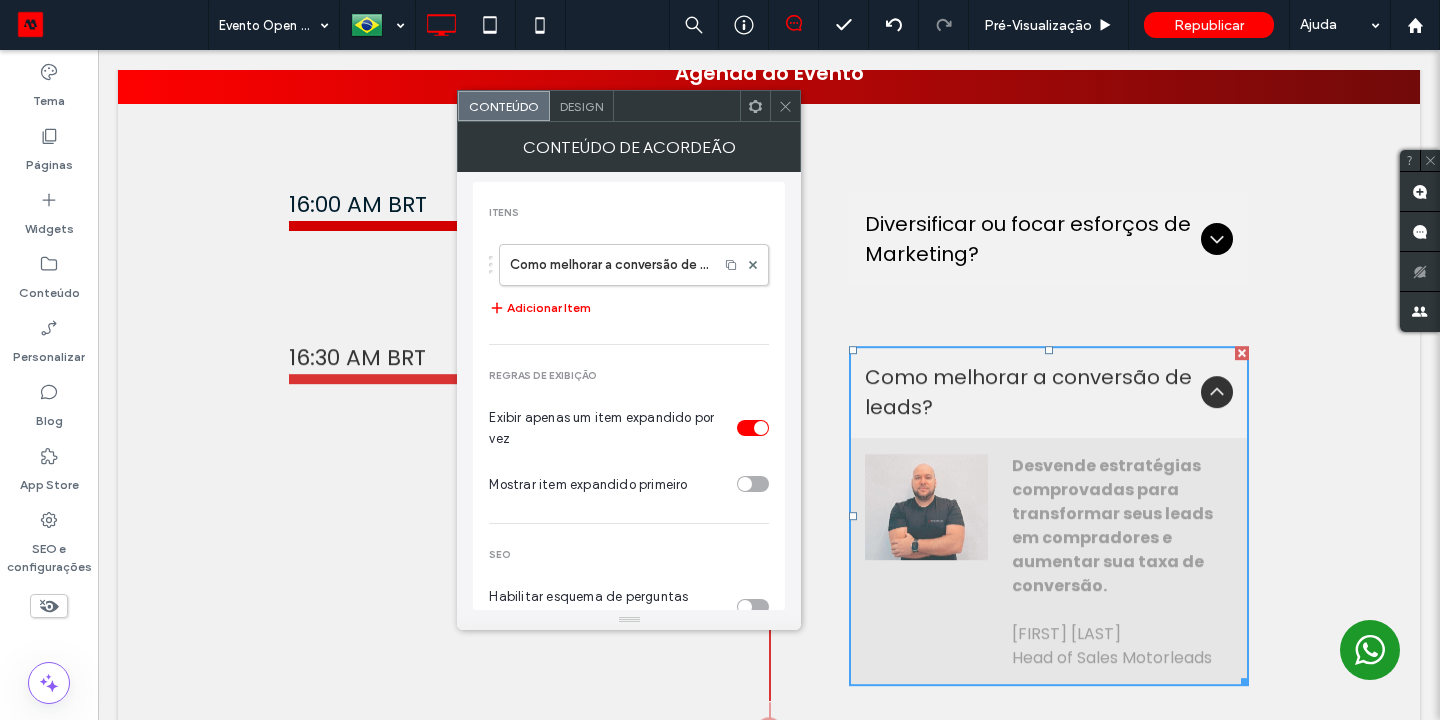 click on "Diversificar ou focar esforços de Marketing?" at bounding box center (1049, 239) 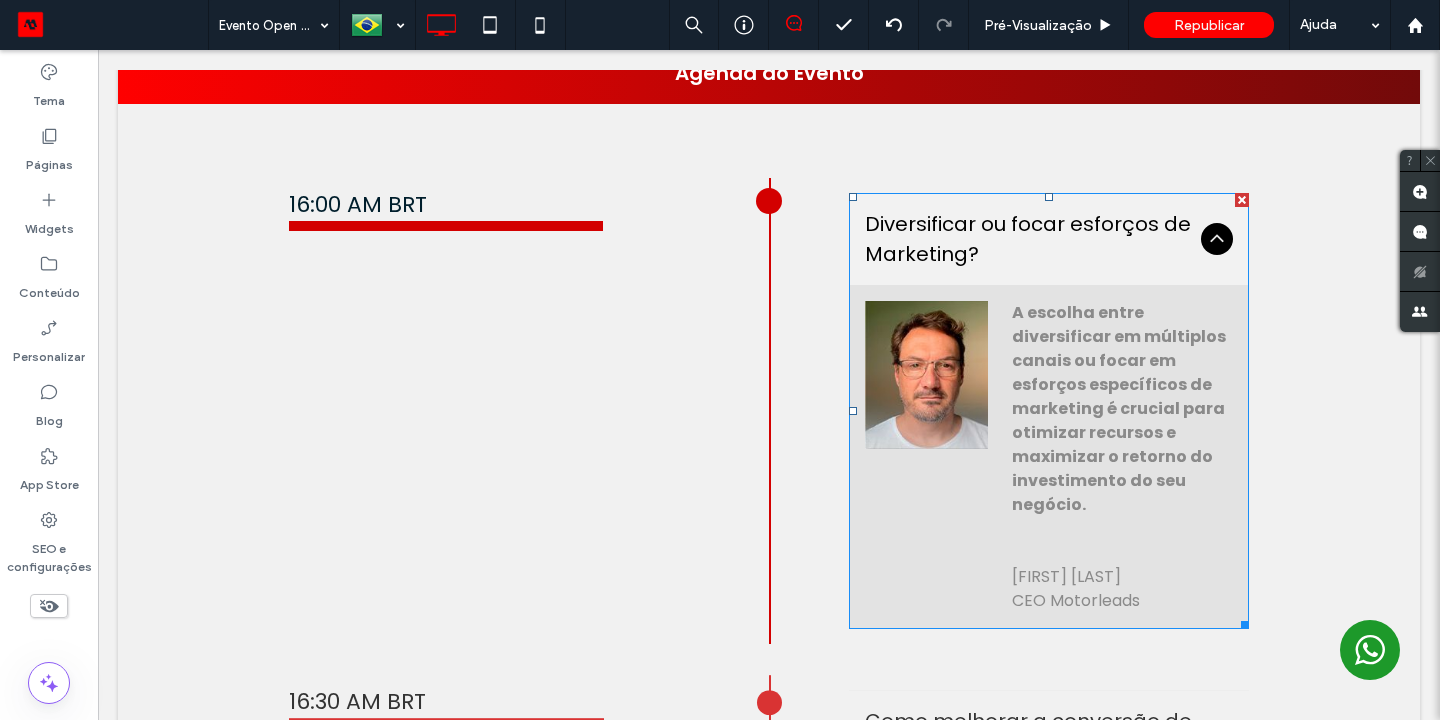 click on "A escolha entre diversificar em múltiplos canais ou focar em esforços específicos de marketing é crucial para otimizar recursos e maximizar o retorno do investimento do seu negócio." at bounding box center [1119, 408] 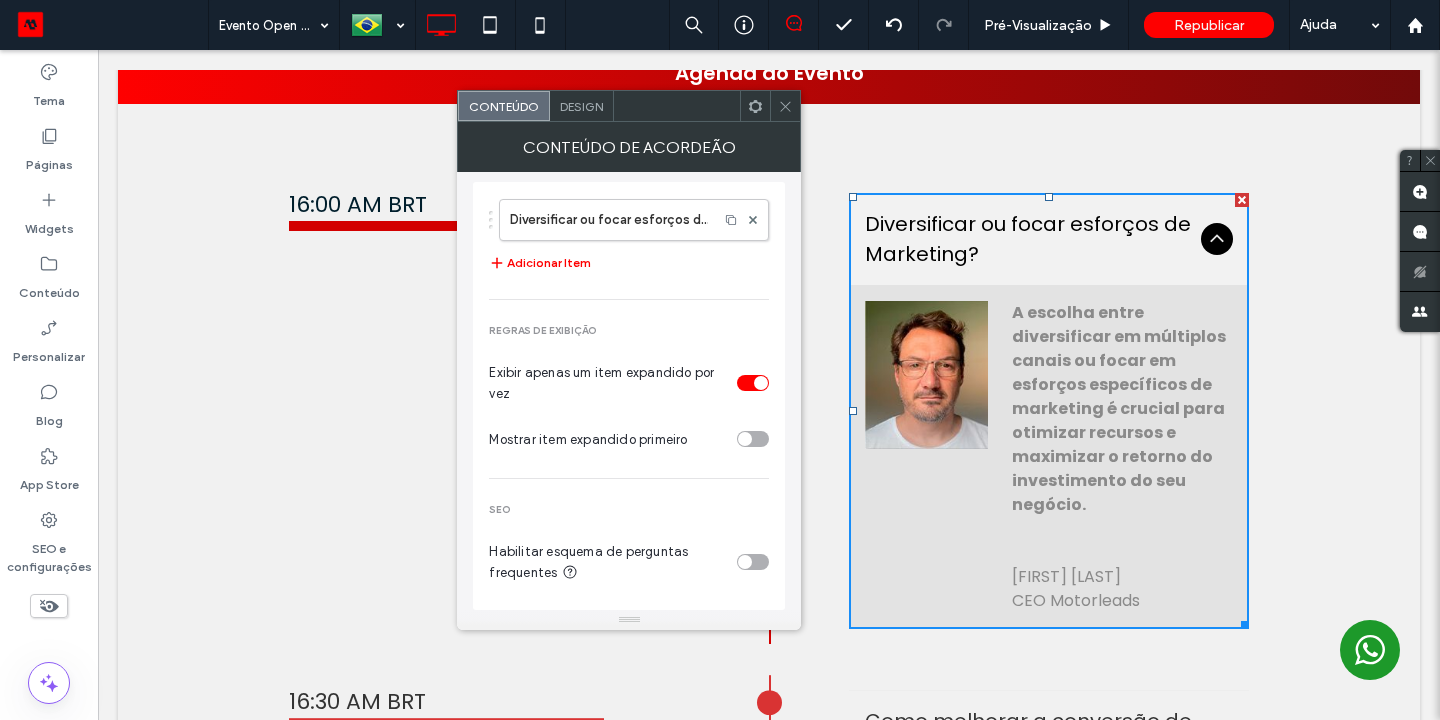 scroll, scrollTop: 48, scrollLeft: 0, axis: vertical 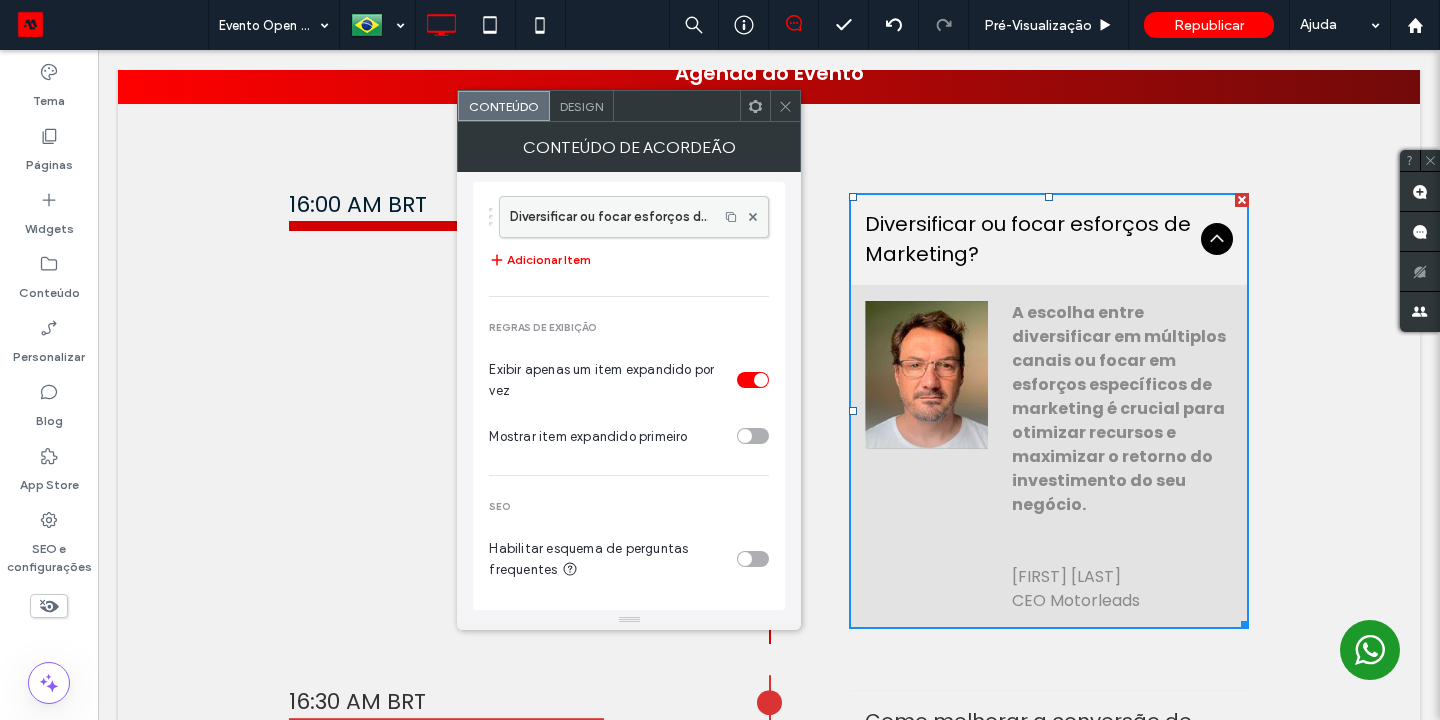 drag, startPoint x: 1030, startPoint y: 23, endPoint x: 655, endPoint y: 216, distance: 421.7511 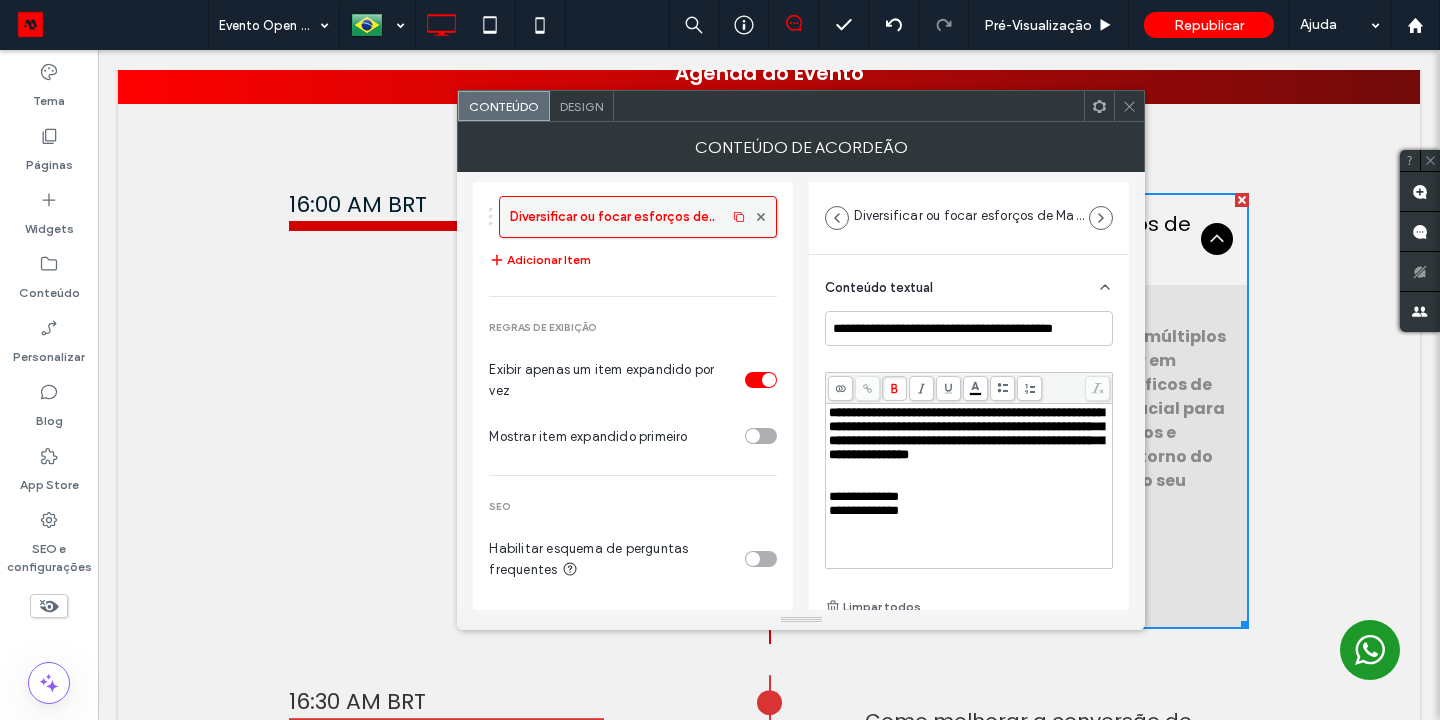 scroll, scrollTop: 15, scrollLeft: 0, axis: vertical 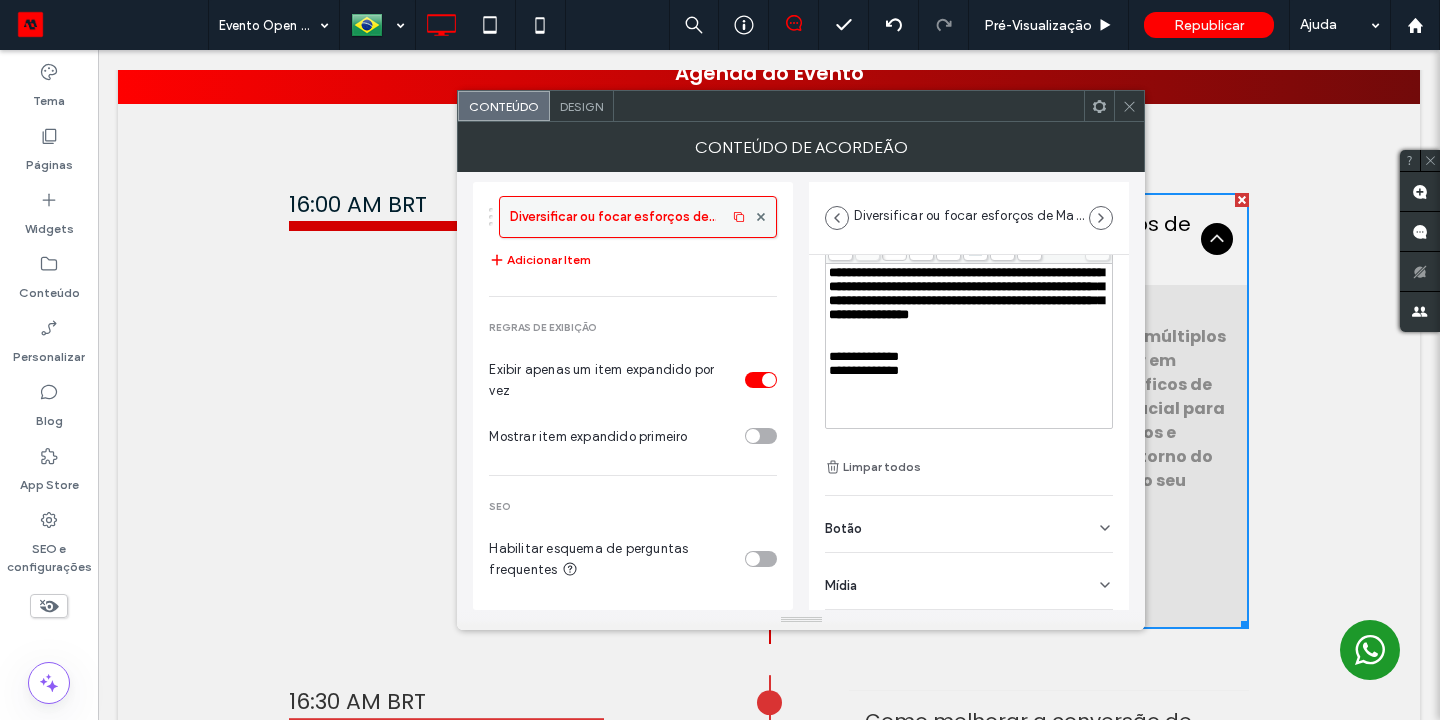 click on "Mídia" at bounding box center [969, 581] 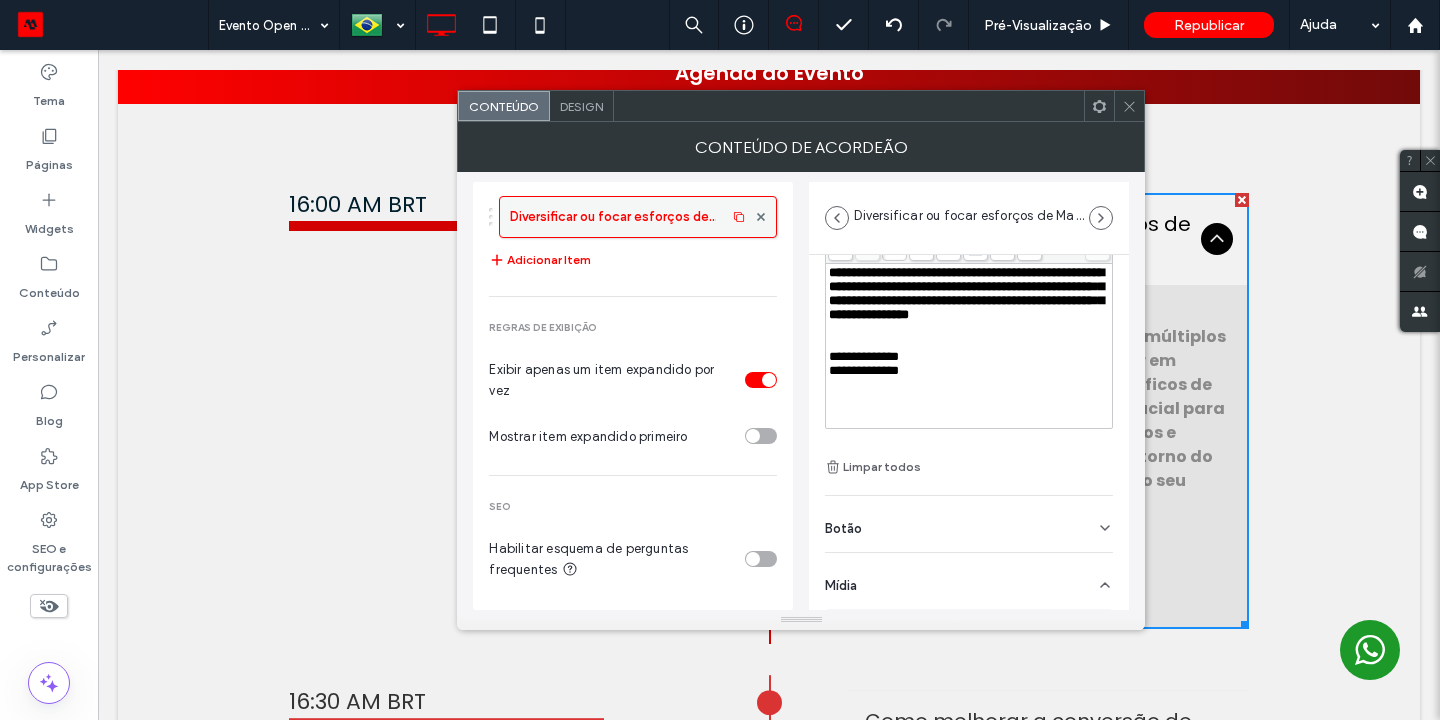 click on "Botão" at bounding box center (969, 524) 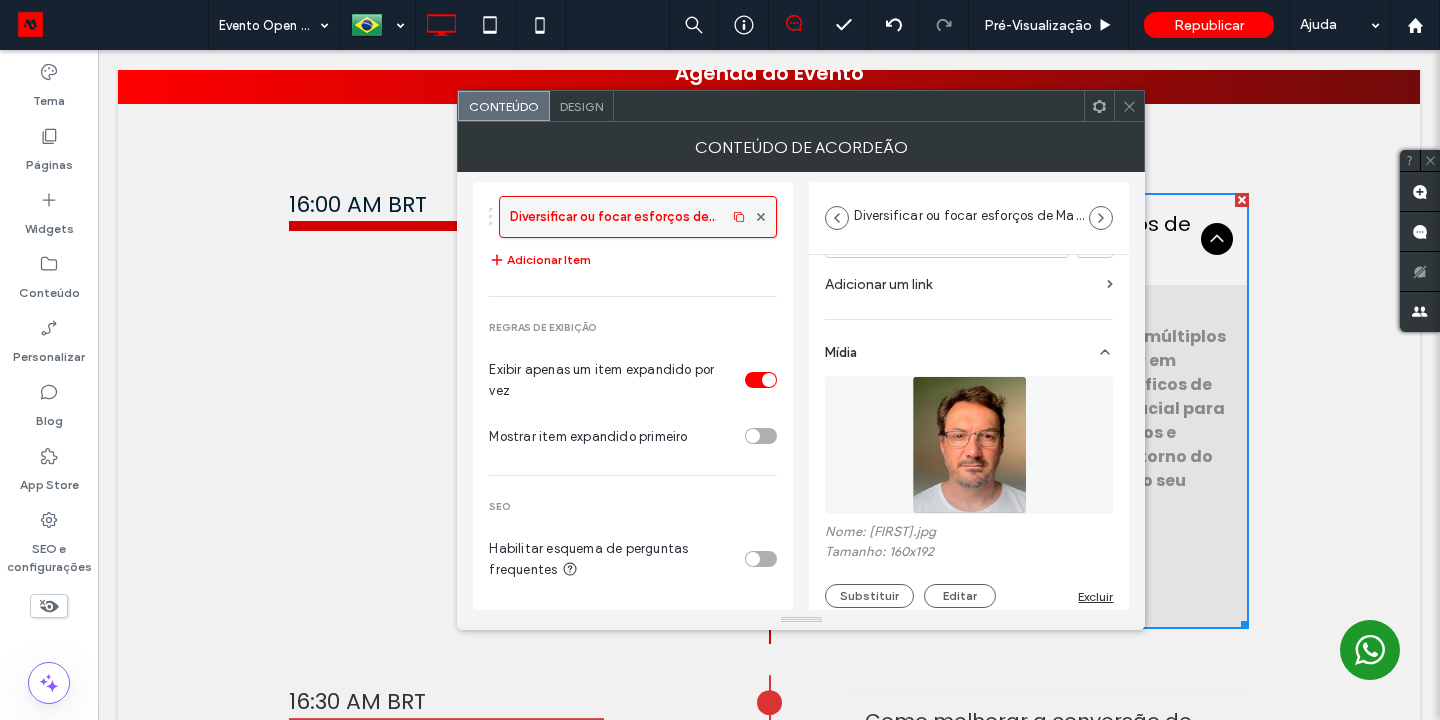 scroll, scrollTop: 581, scrollLeft: 0, axis: vertical 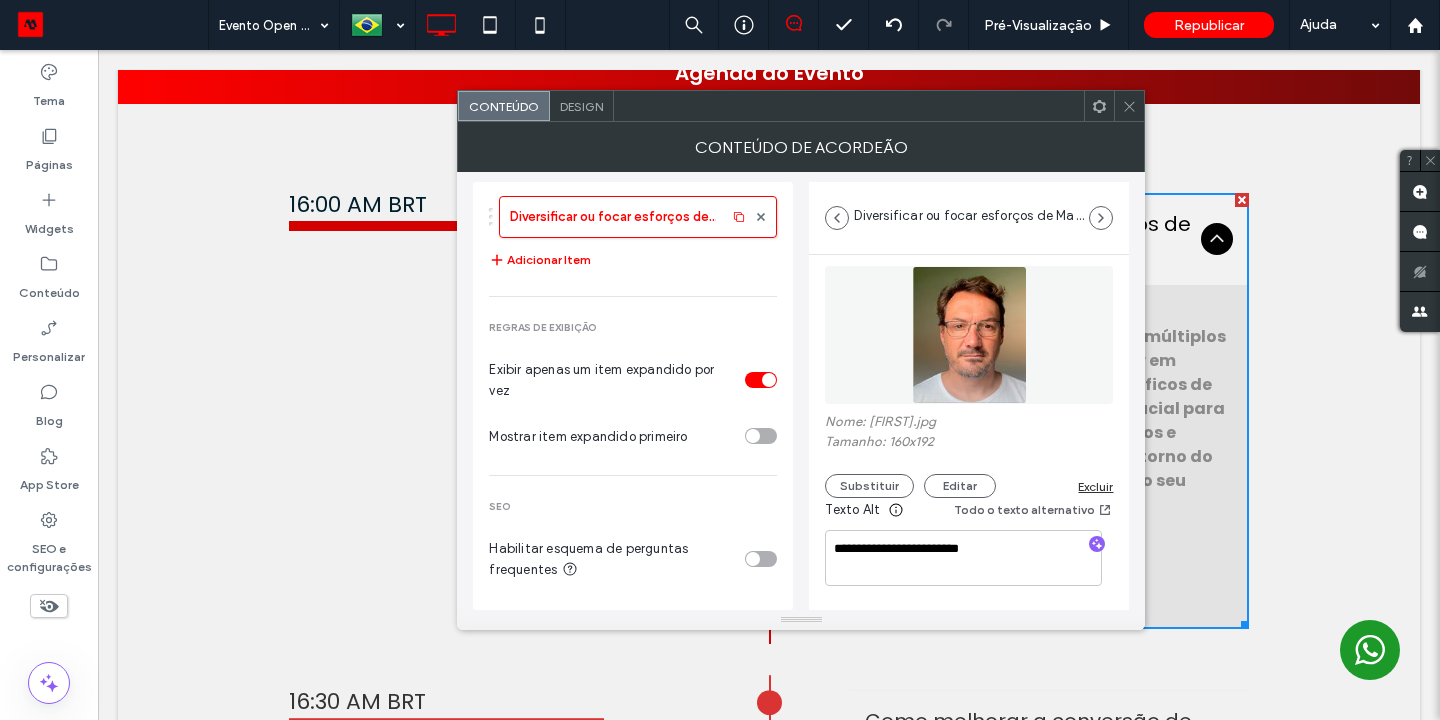 drag, startPoint x: 655, startPoint y: 216, endPoint x: 994, endPoint y: 343, distance: 362.0083 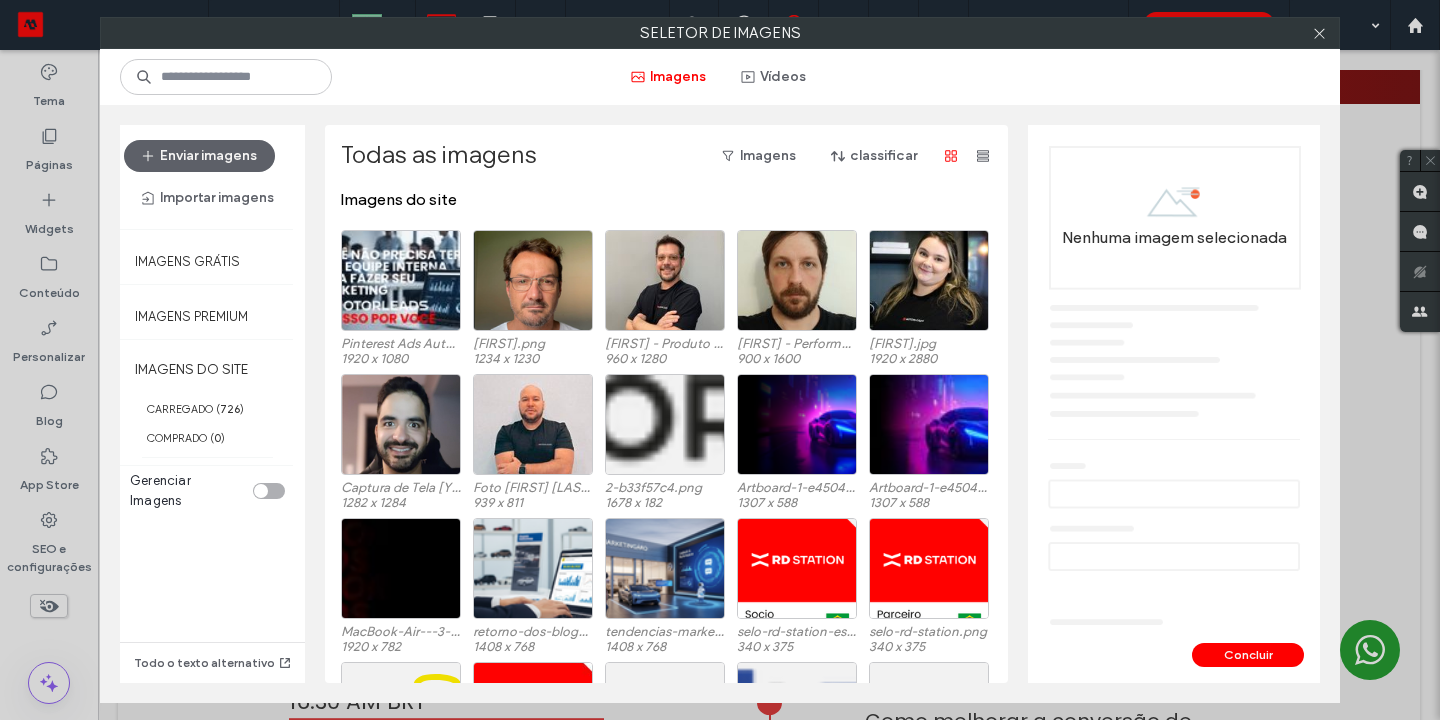 click on "Enviar imagens" at bounding box center (199, 156) 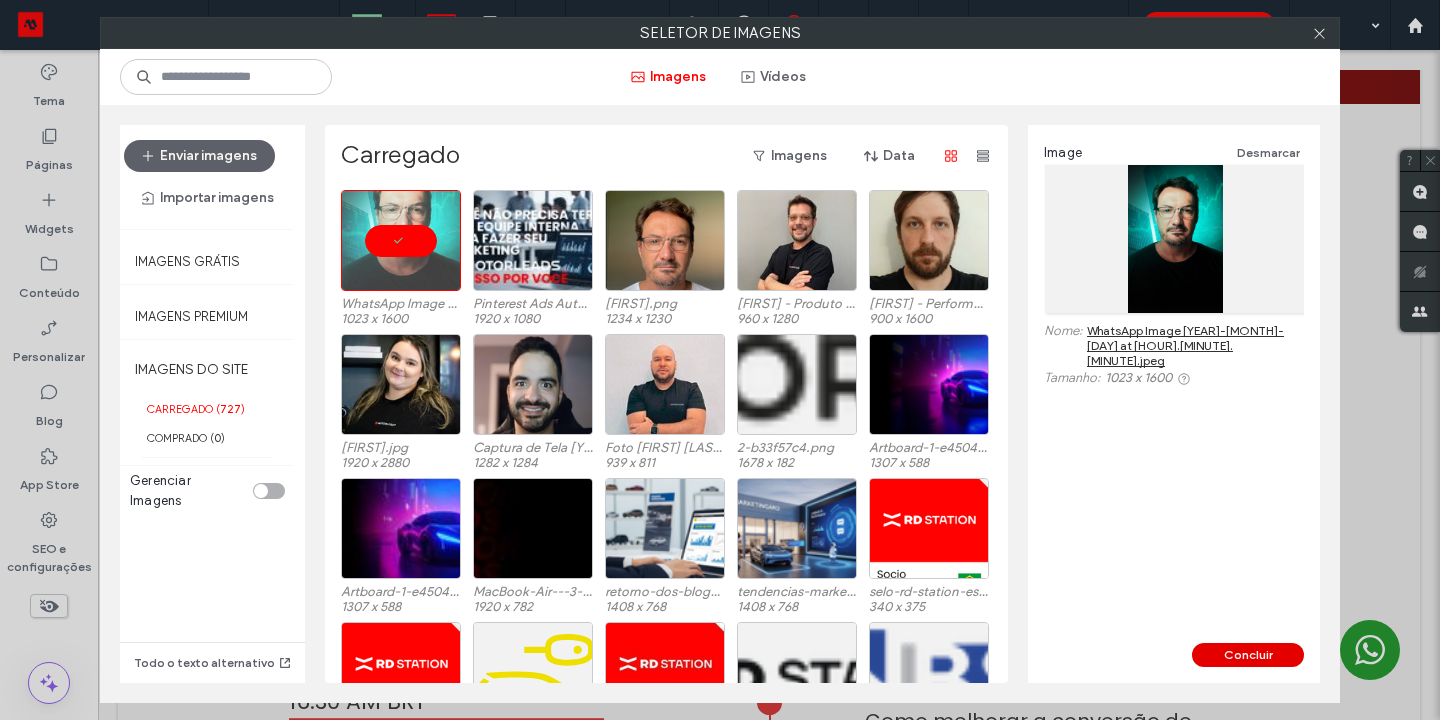 click on "Concluir" at bounding box center (1248, 655) 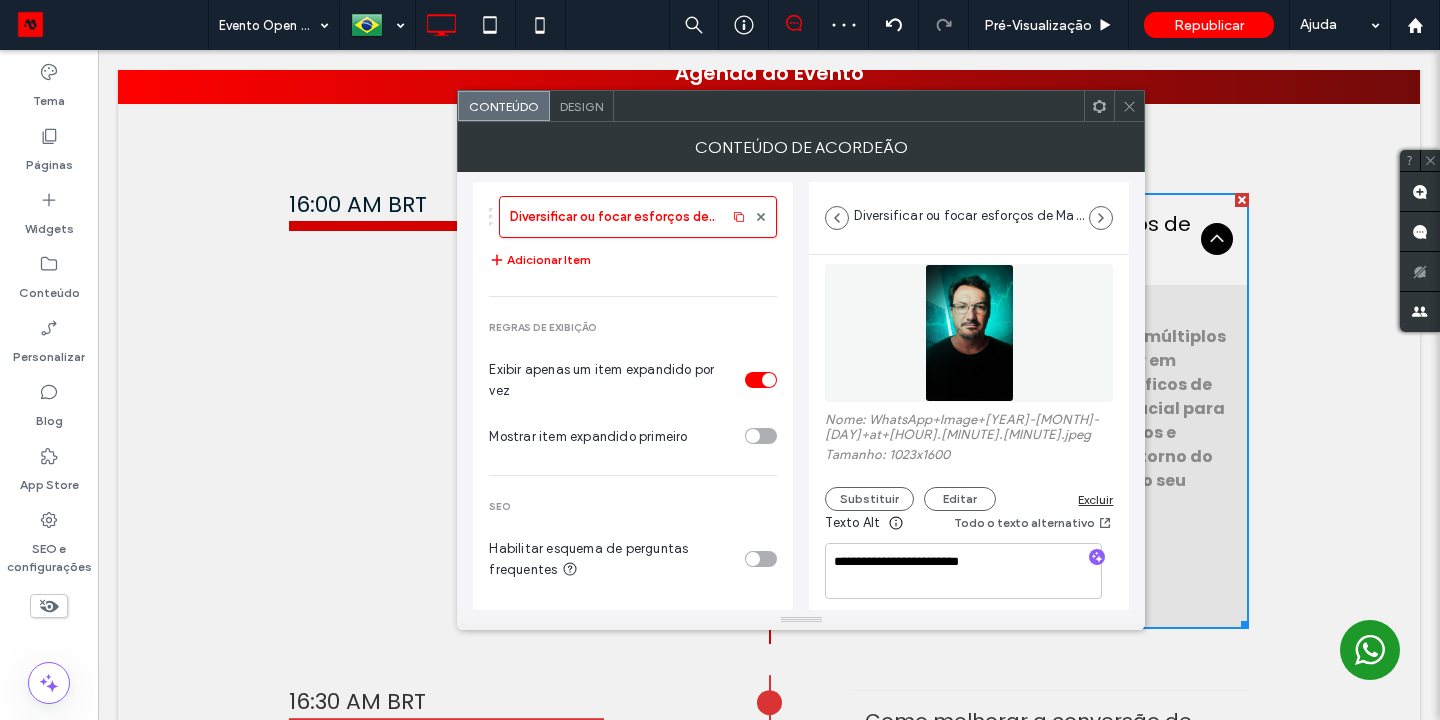 click 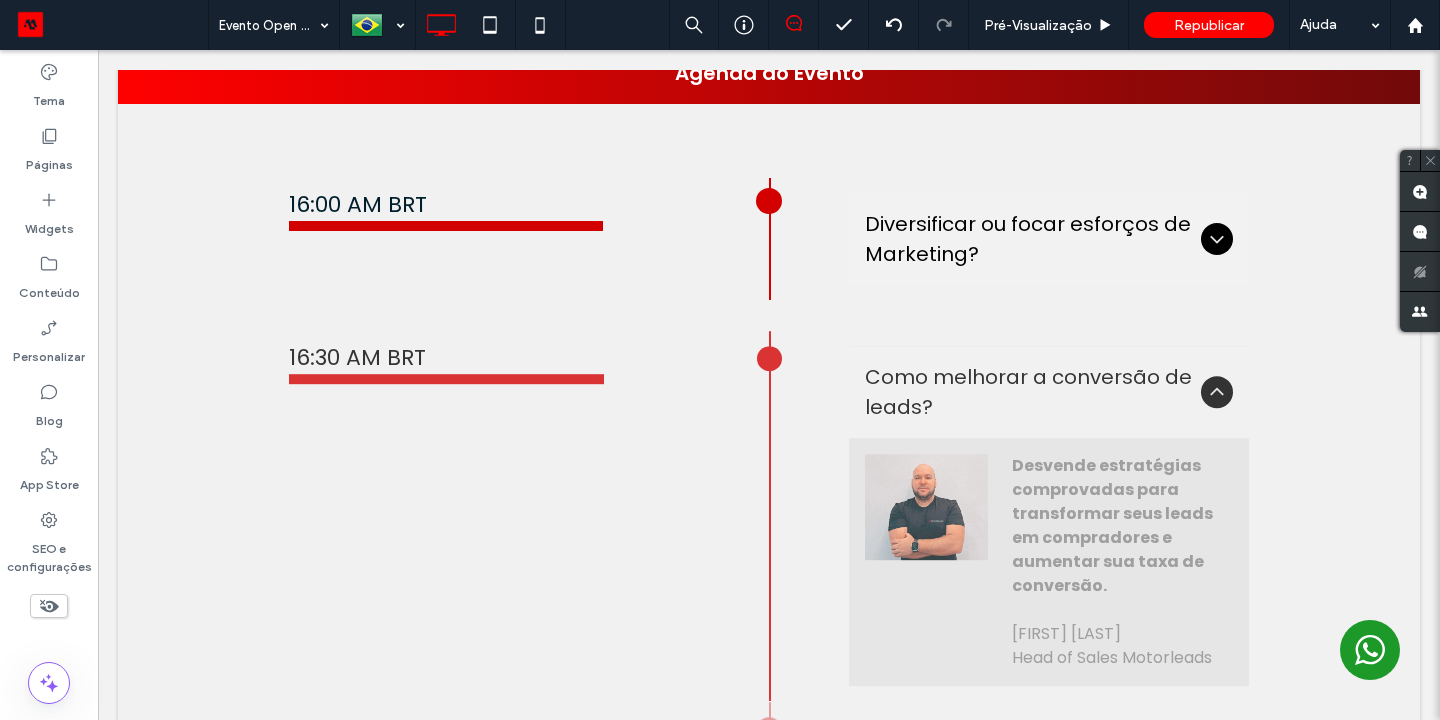click 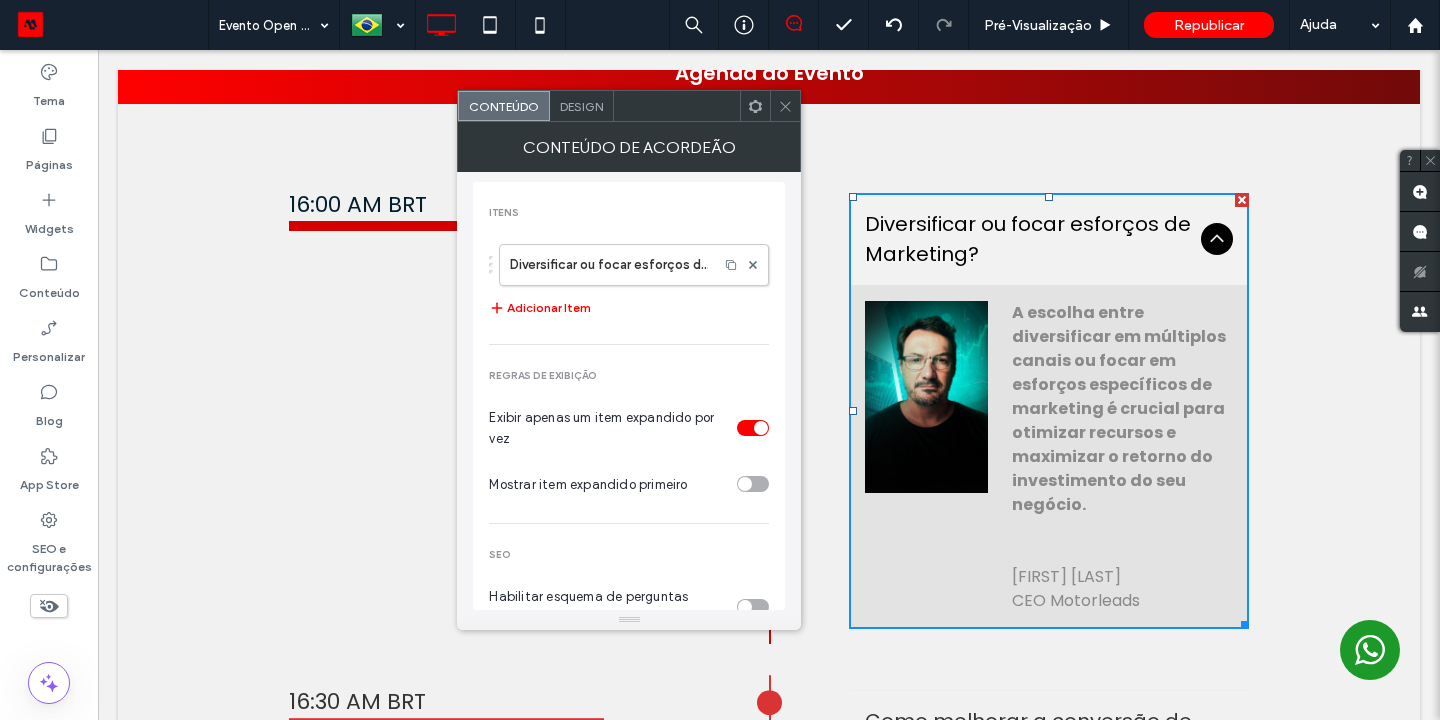 click 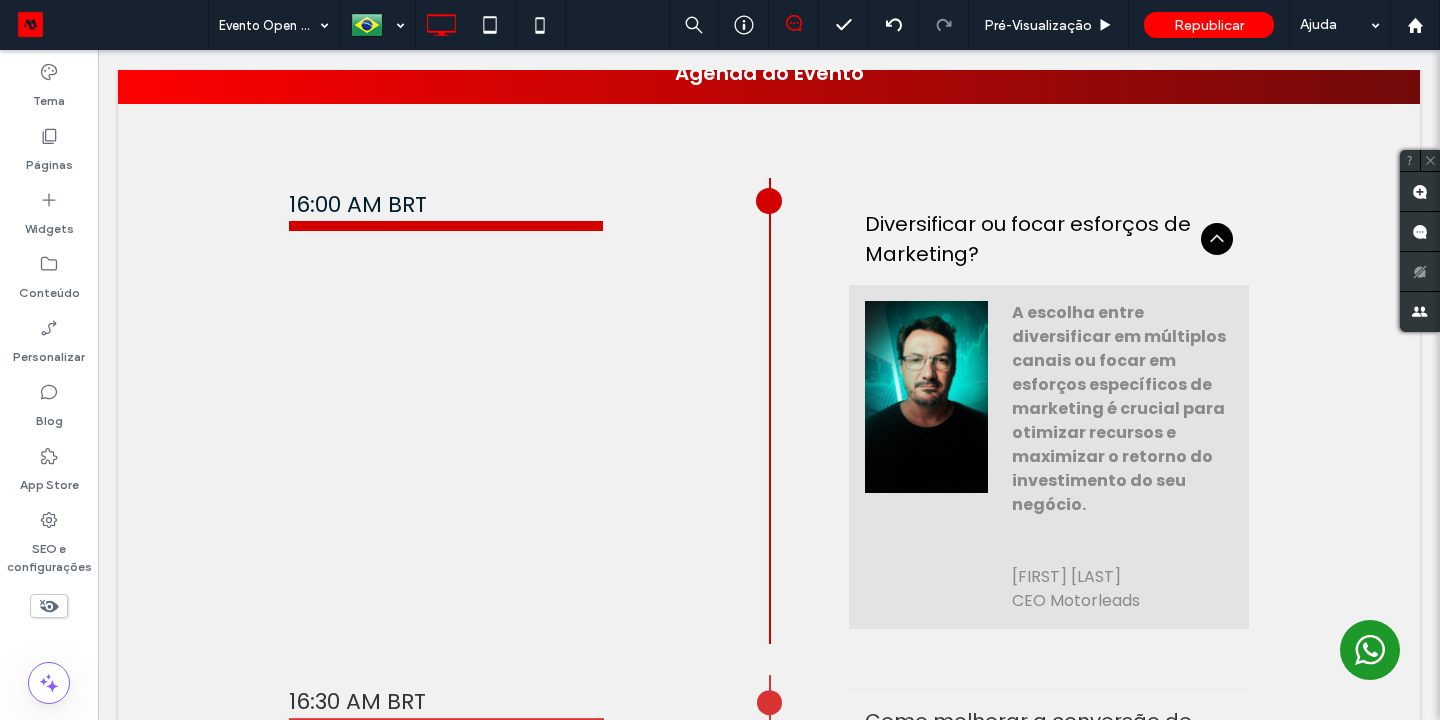 click at bounding box center [1217, 239] 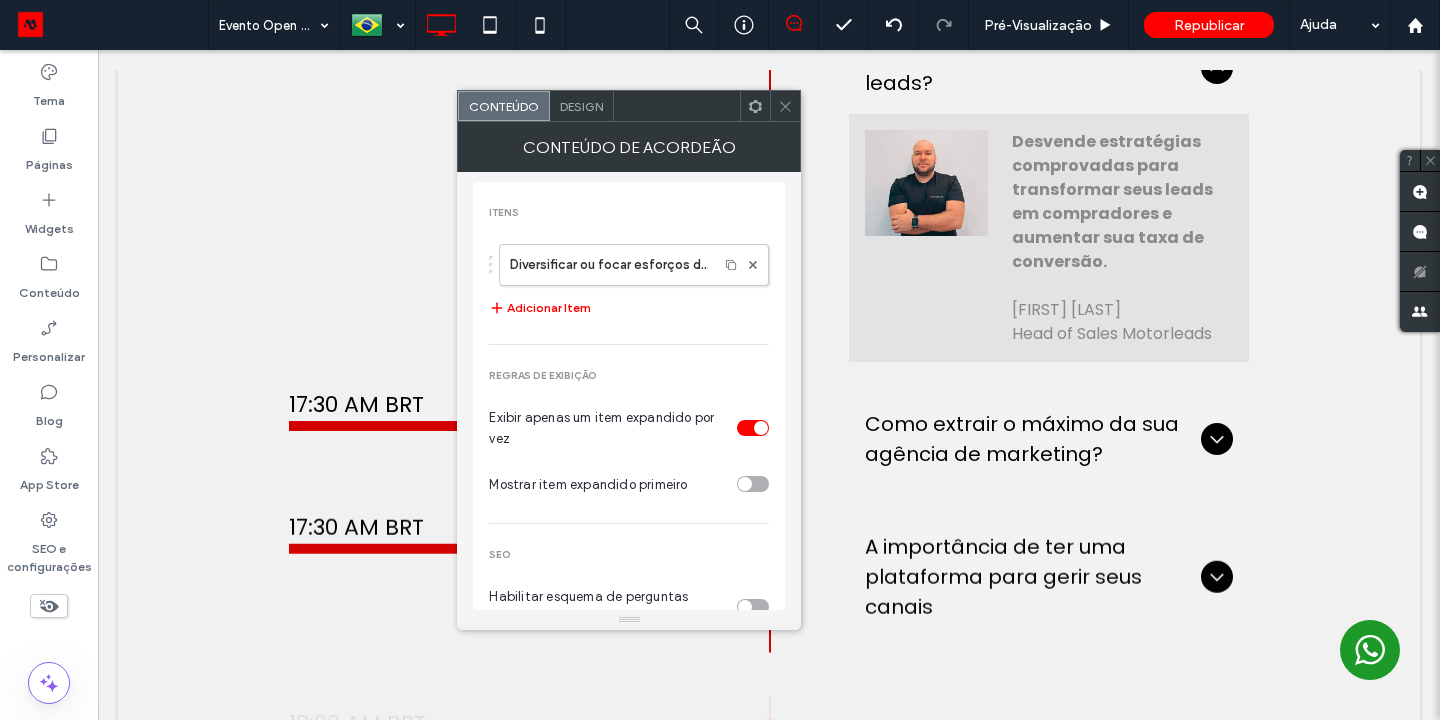 scroll, scrollTop: 1743, scrollLeft: 0, axis: vertical 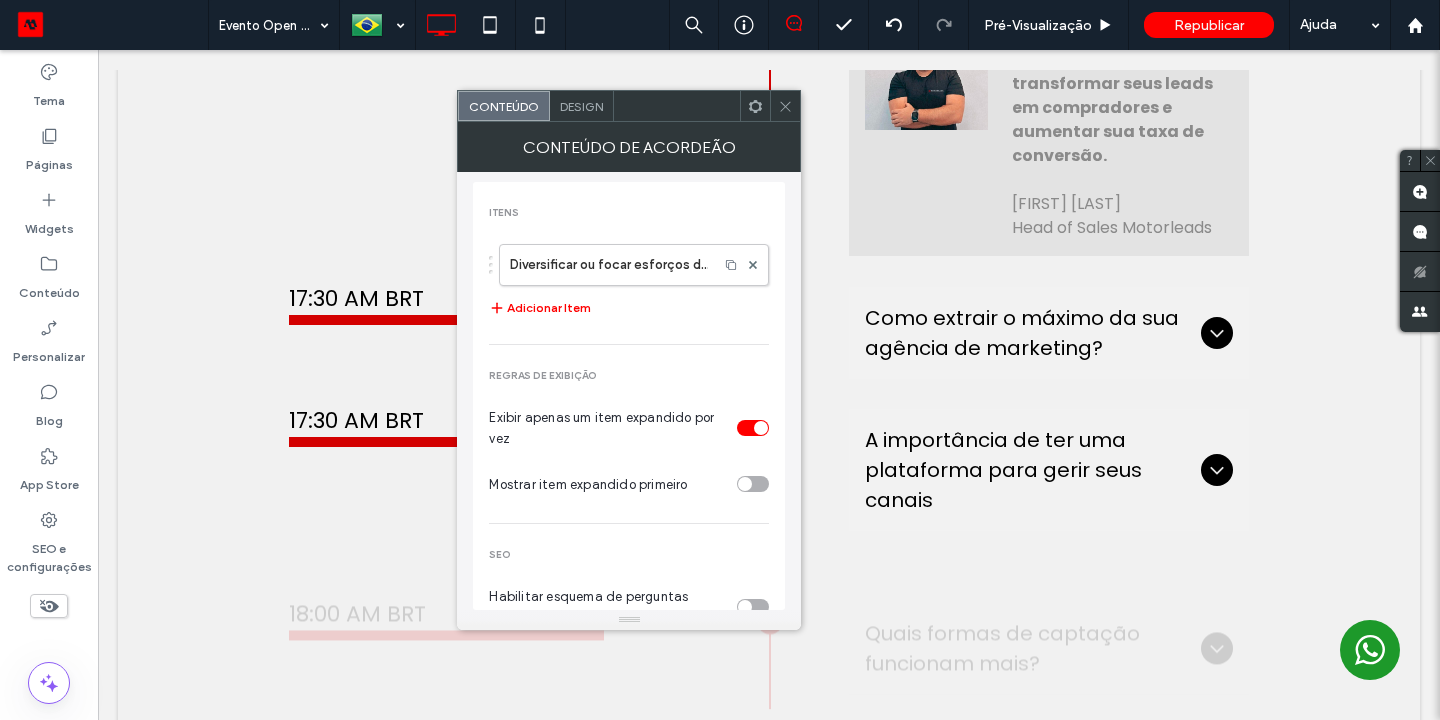 click 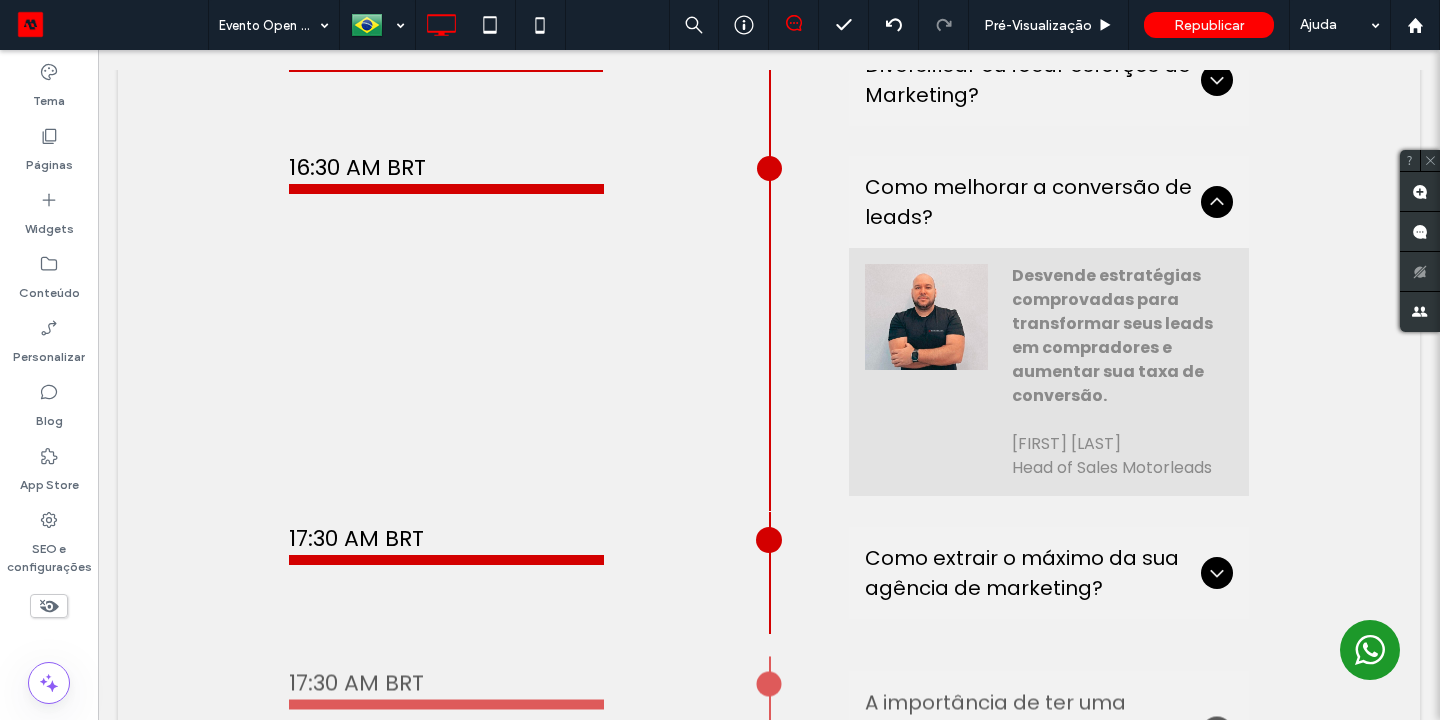 scroll, scrollTop: 1428, scrollLeft: 0, axis: vertical 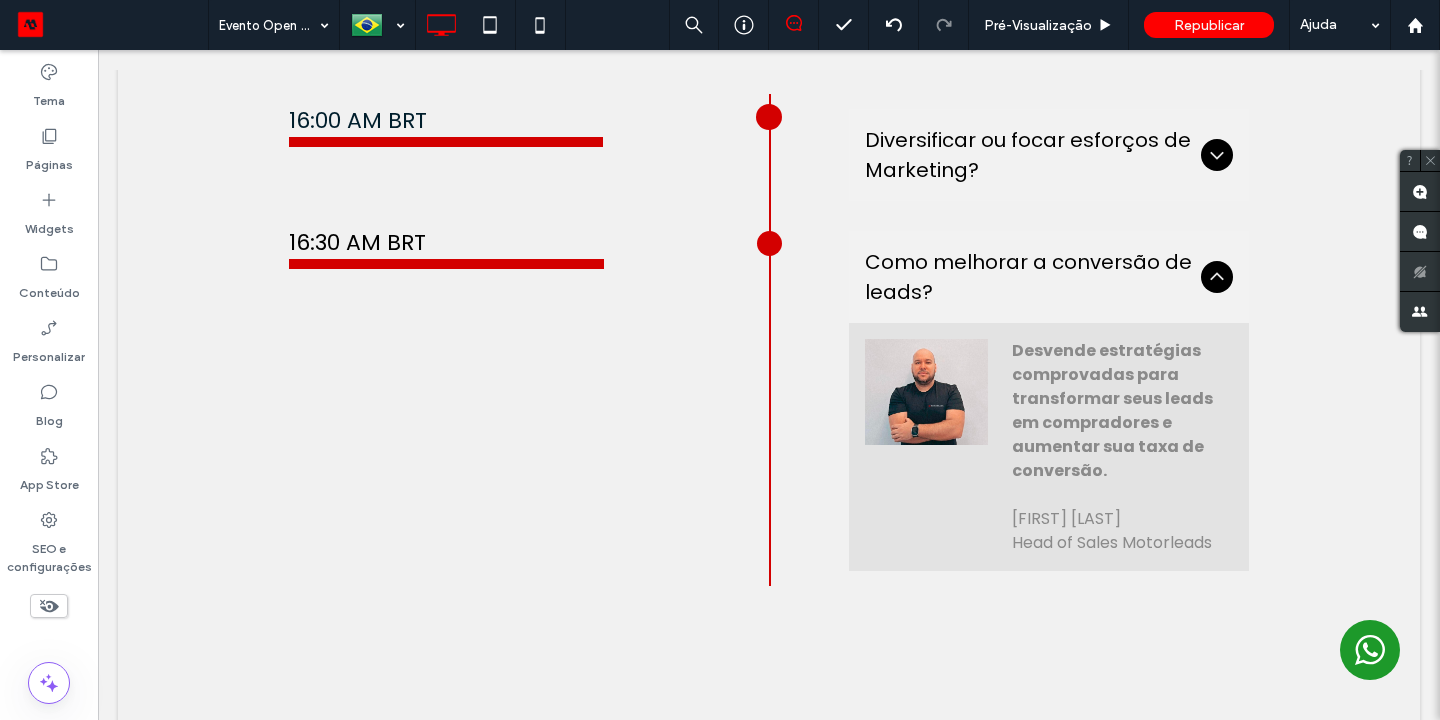 click 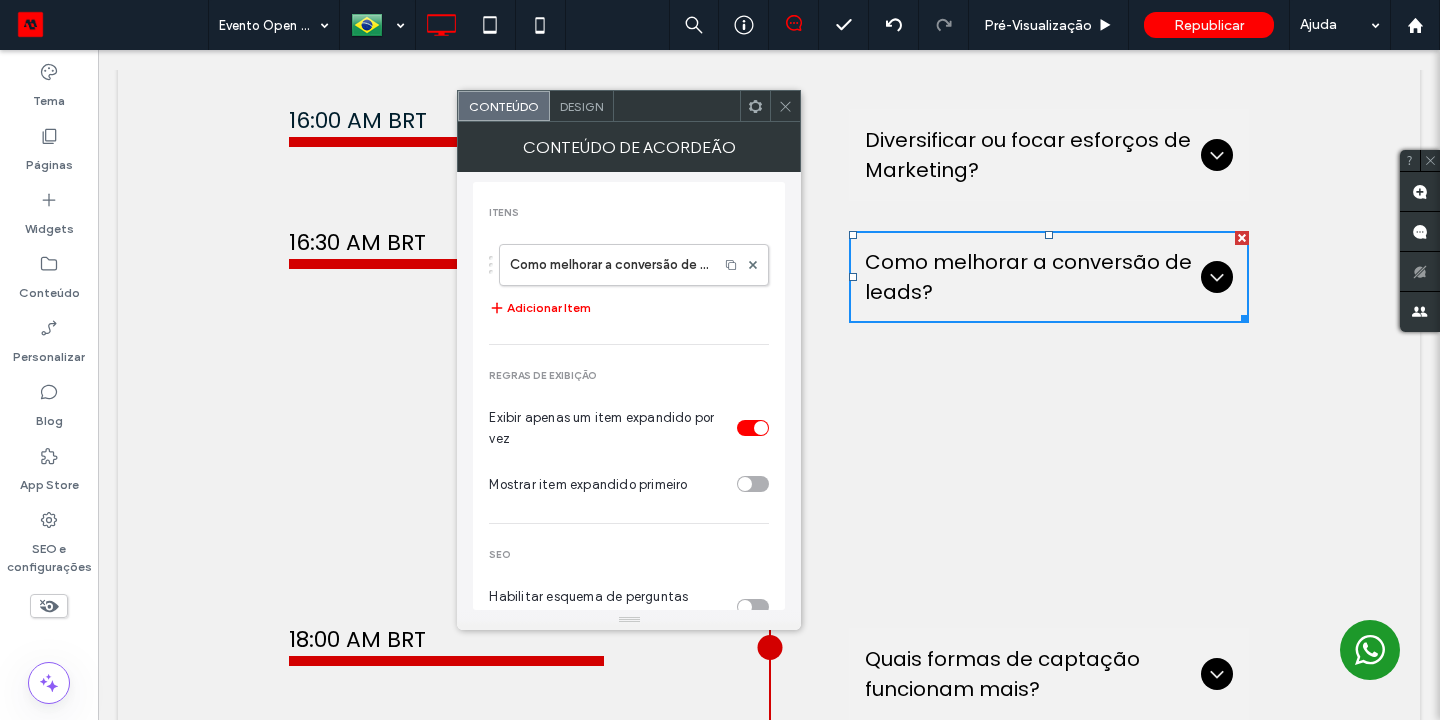click 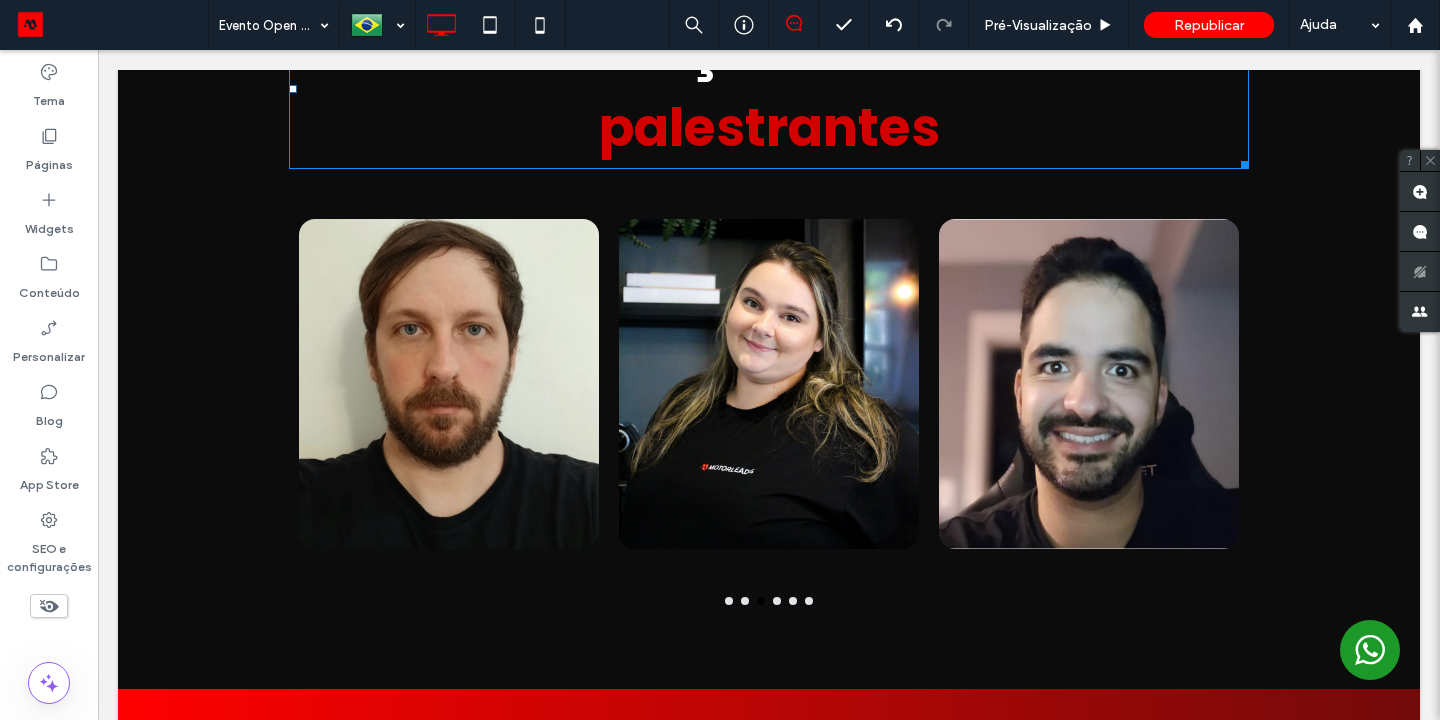 scroll, scrollTop: 2497, scrollLeft: 0, axis: vertical 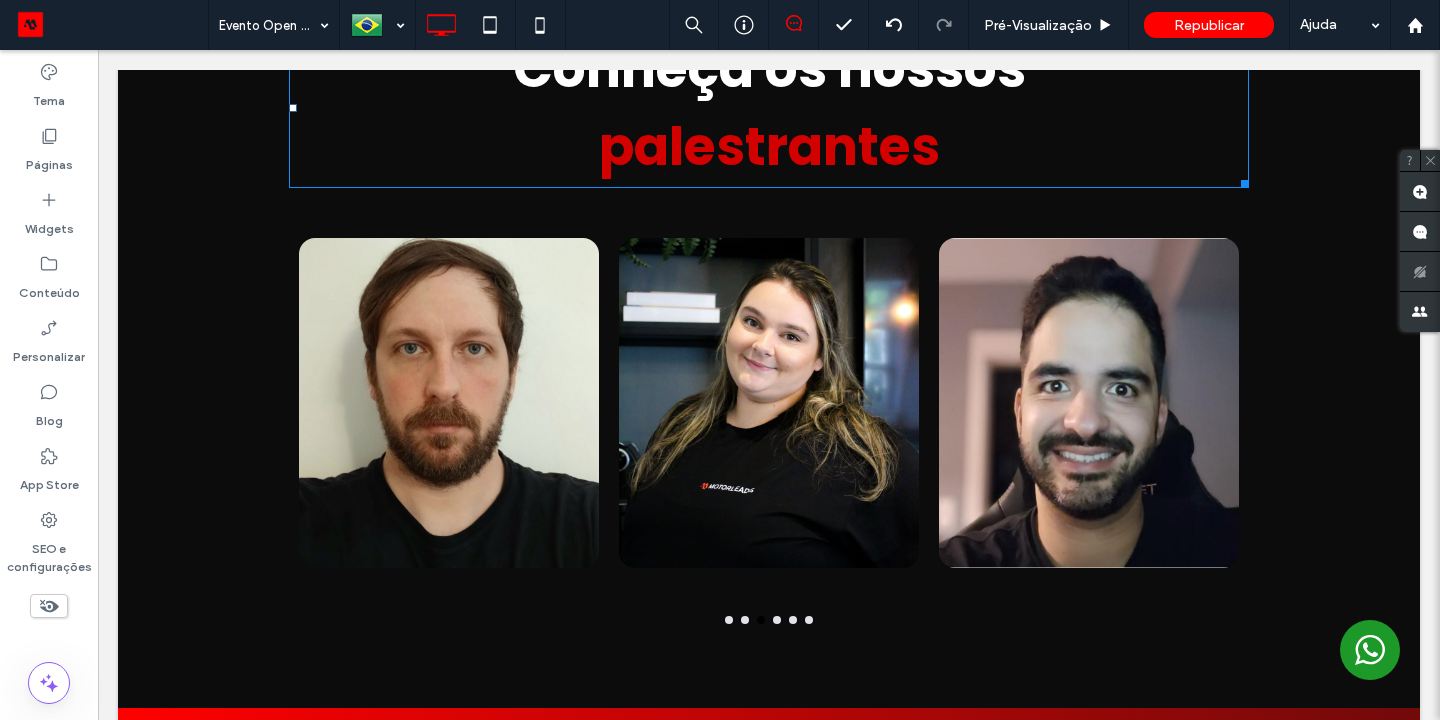 click at bounding box center (1089, 403) 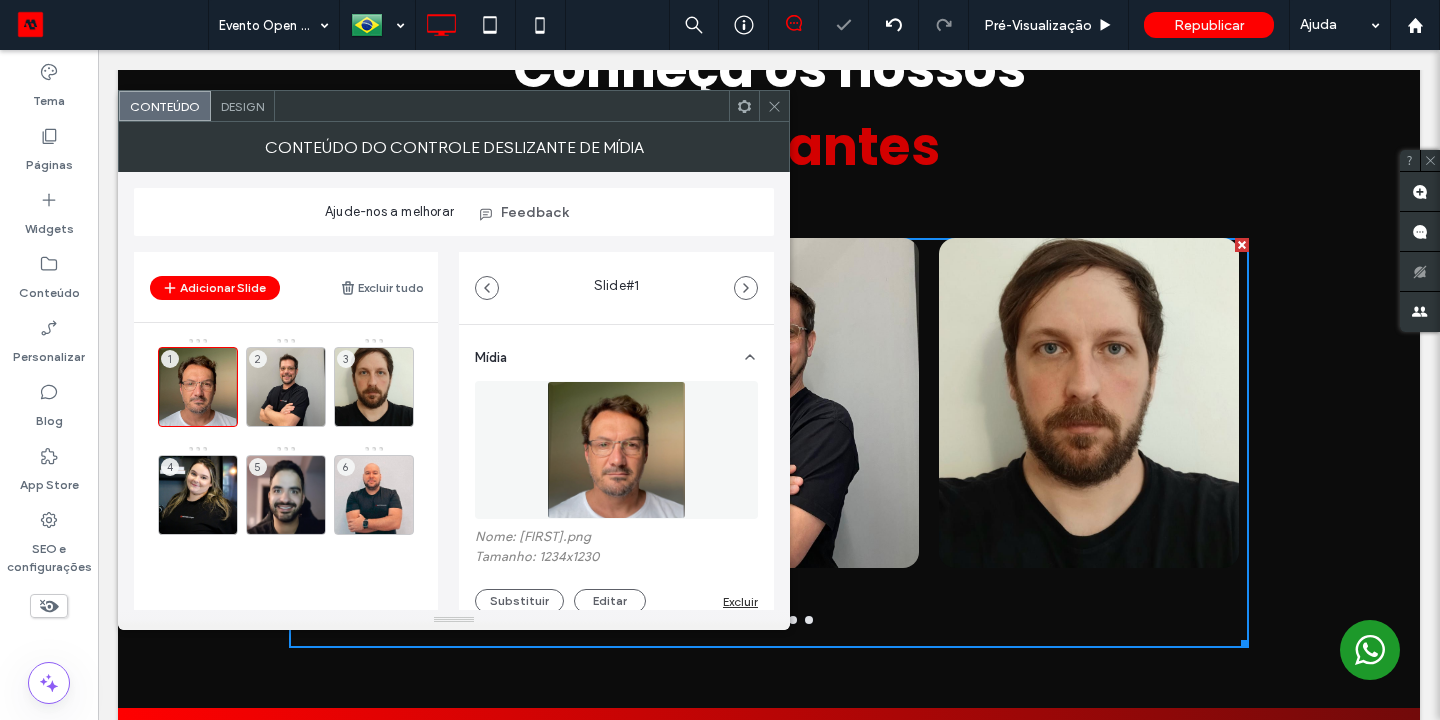 click on "Substituir" at bounding box center (519, 601) 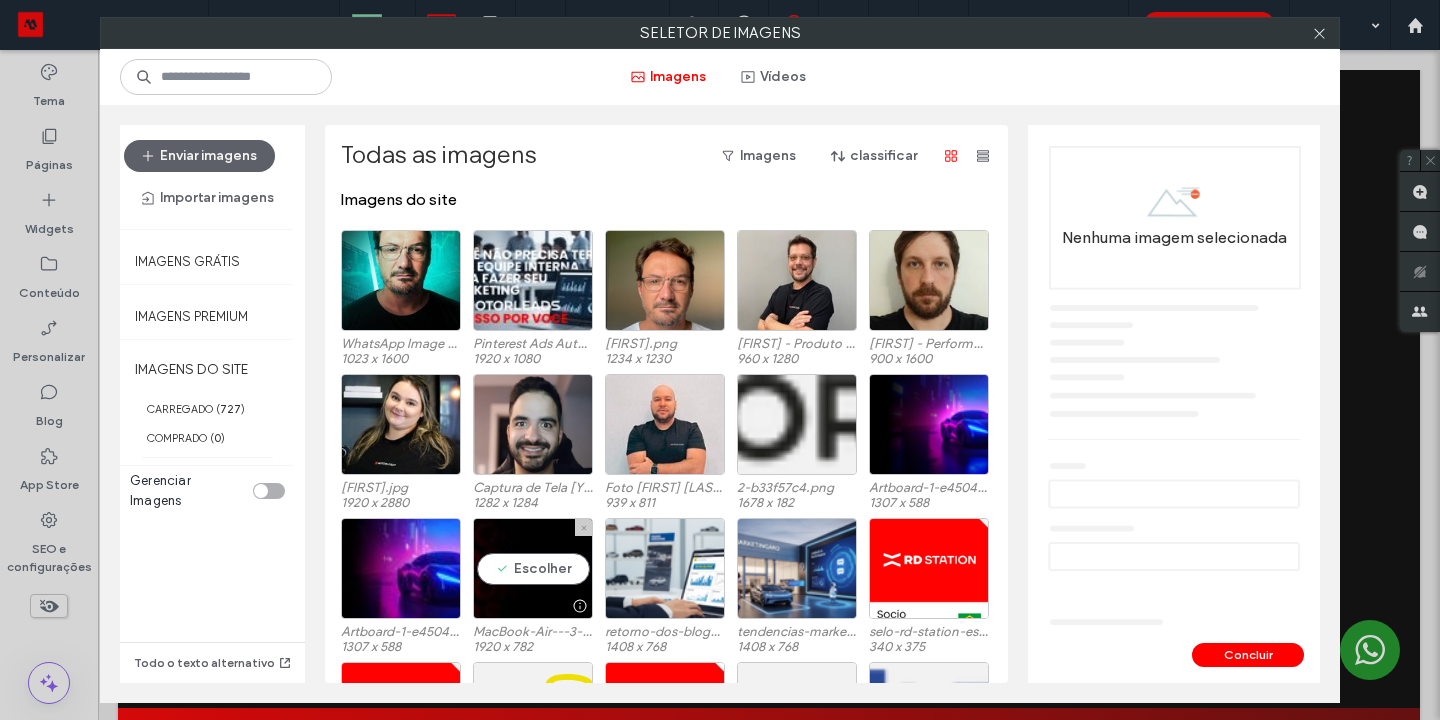 click at bounding box center [401, 280] 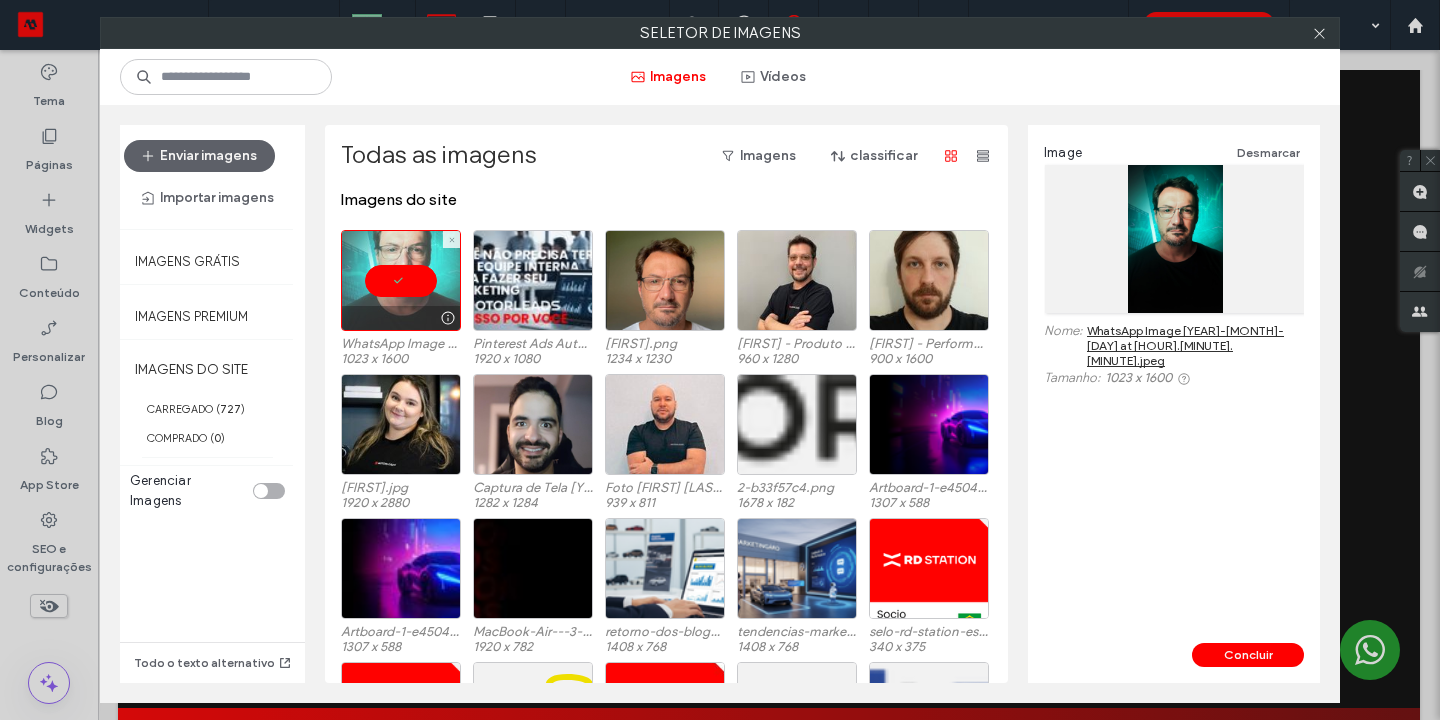 click on "Concluir" at bounding box center (1248, 655) 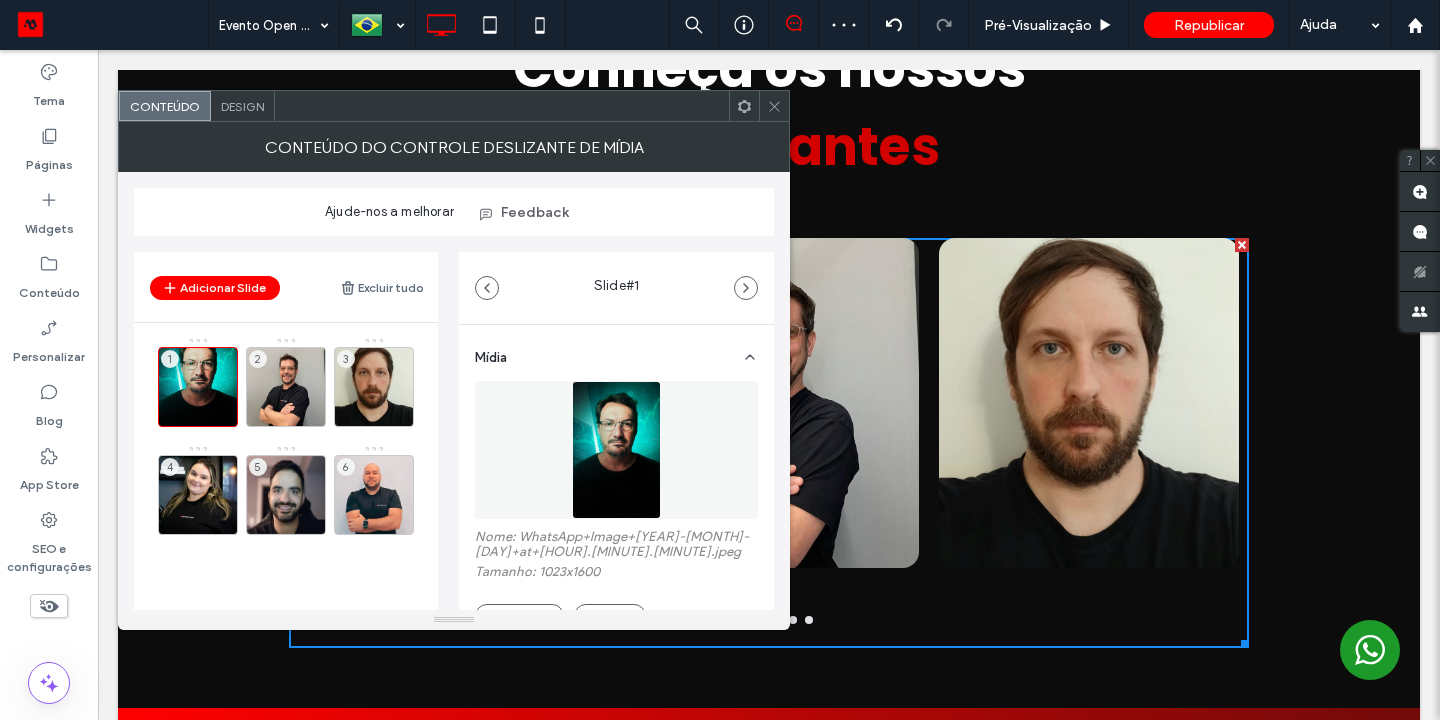 click at bounding box center [744, 106] 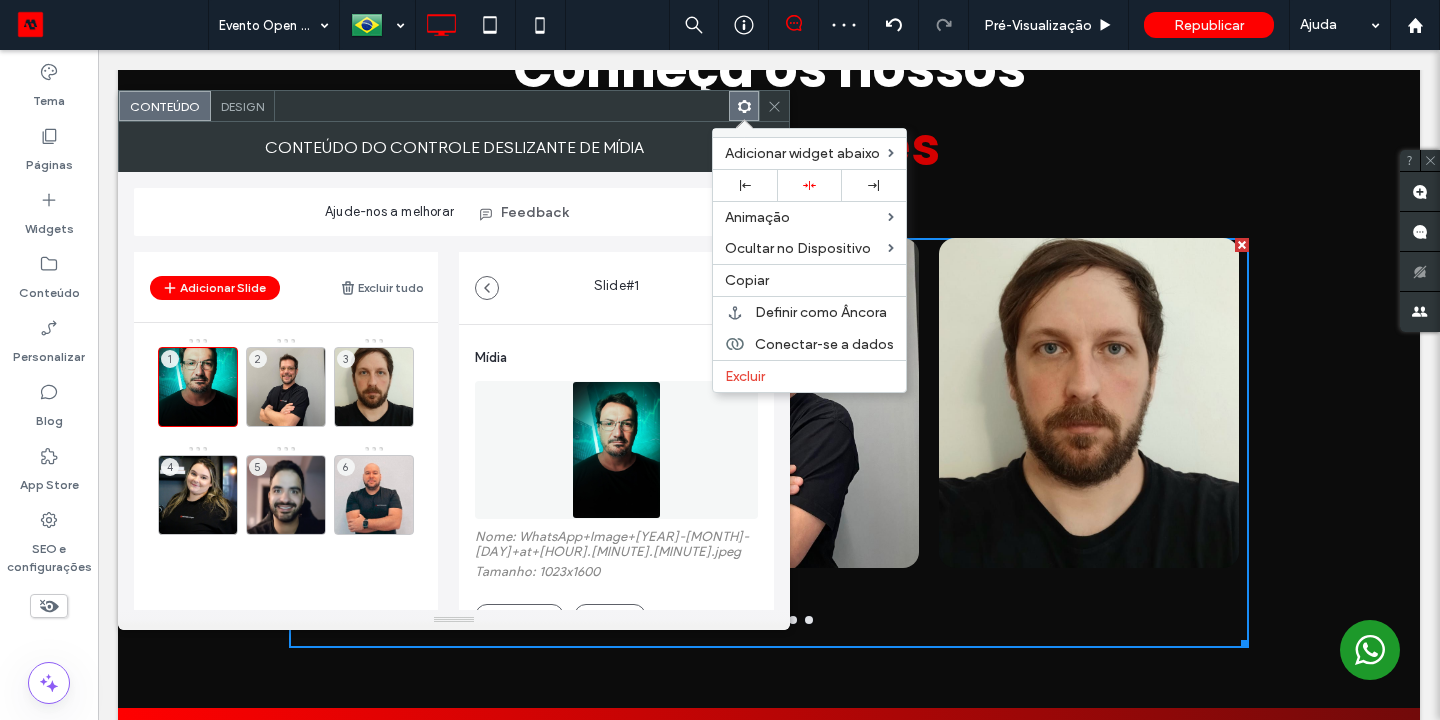 click 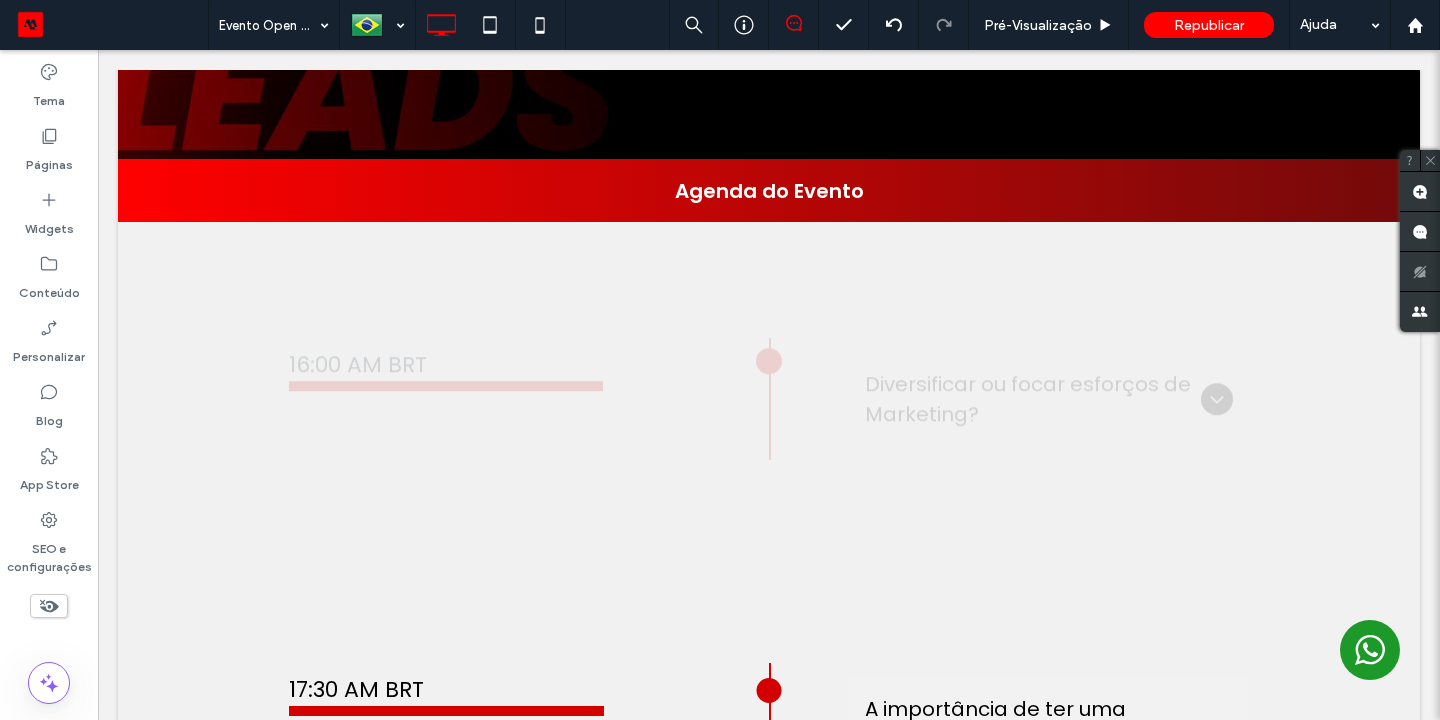 scroll, scrollTop: 1129, scrollLeft: 0, axis: vertical 